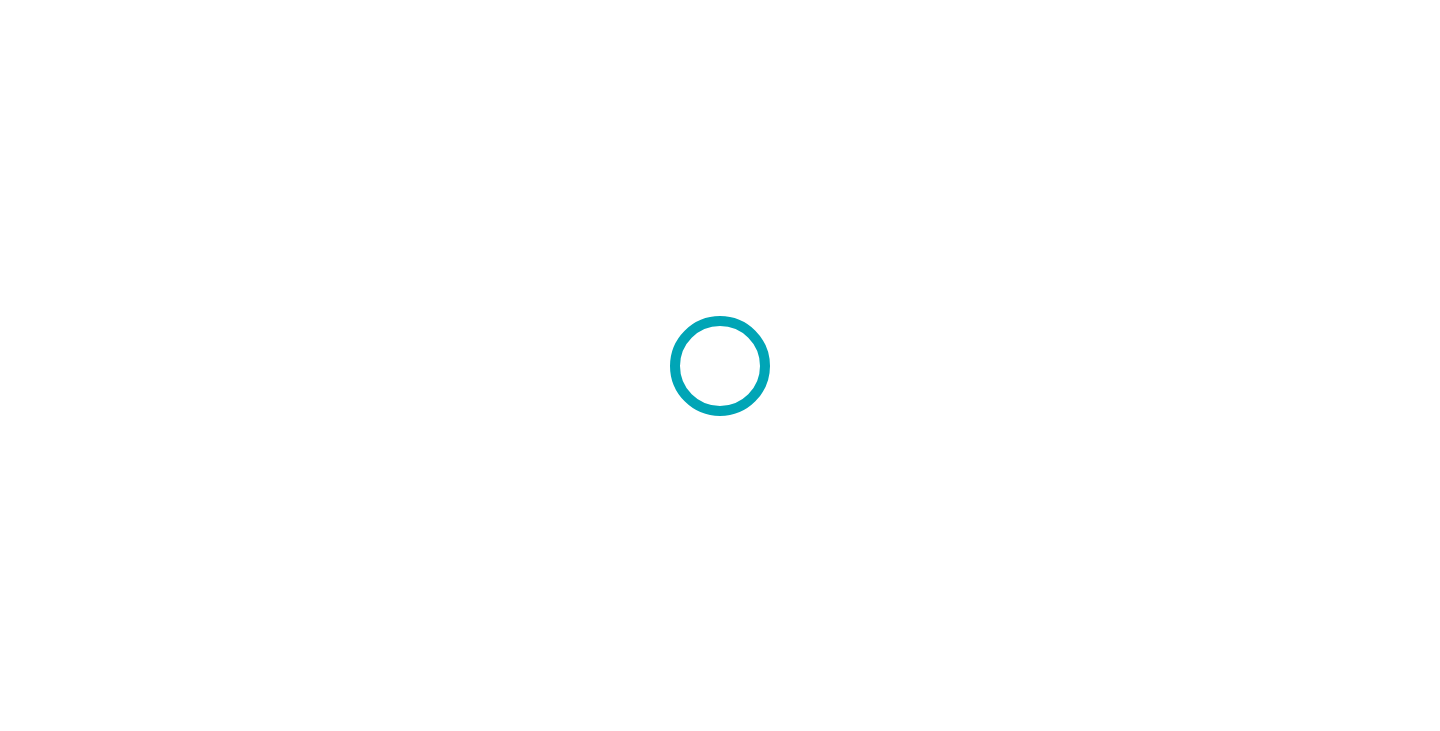 scroll, scrollTop: 0, scrollLeft: 0, axis: both 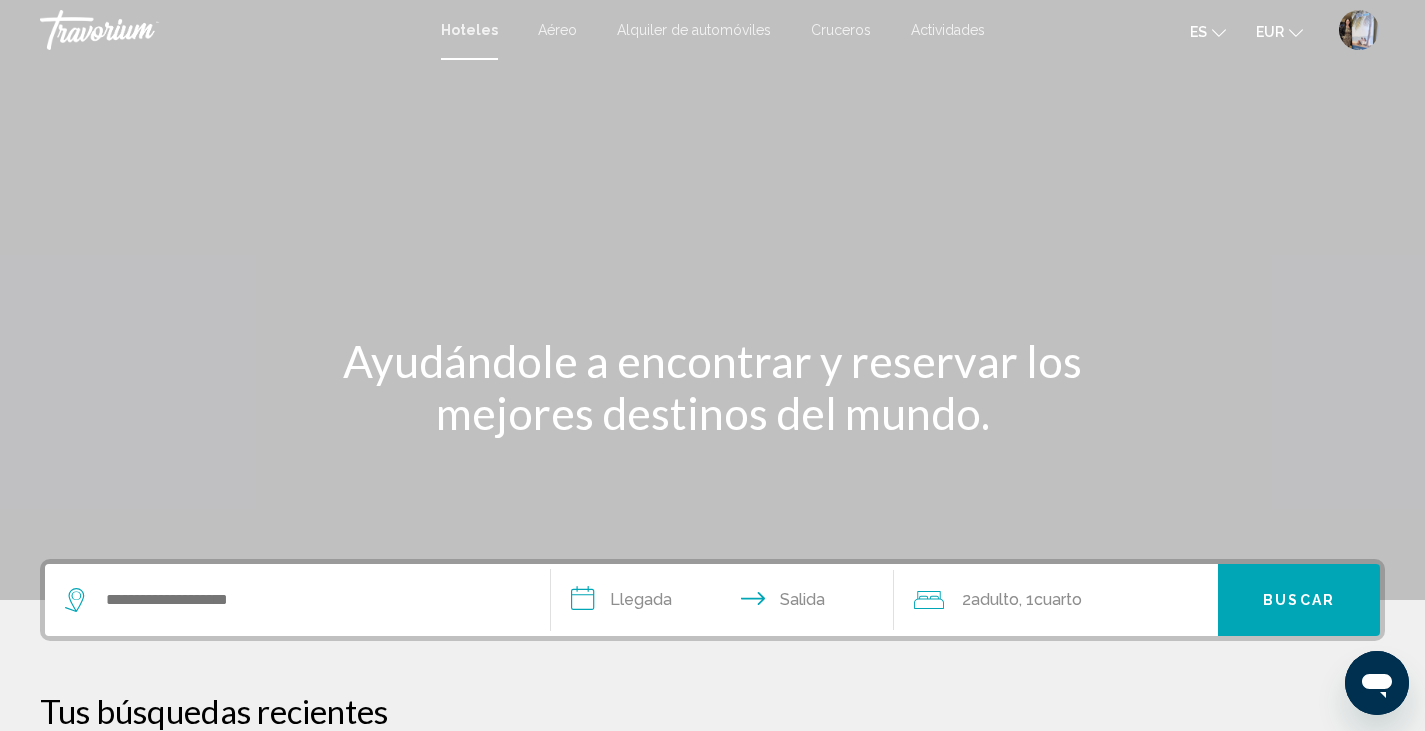 click at bounding box center (1359, 30) 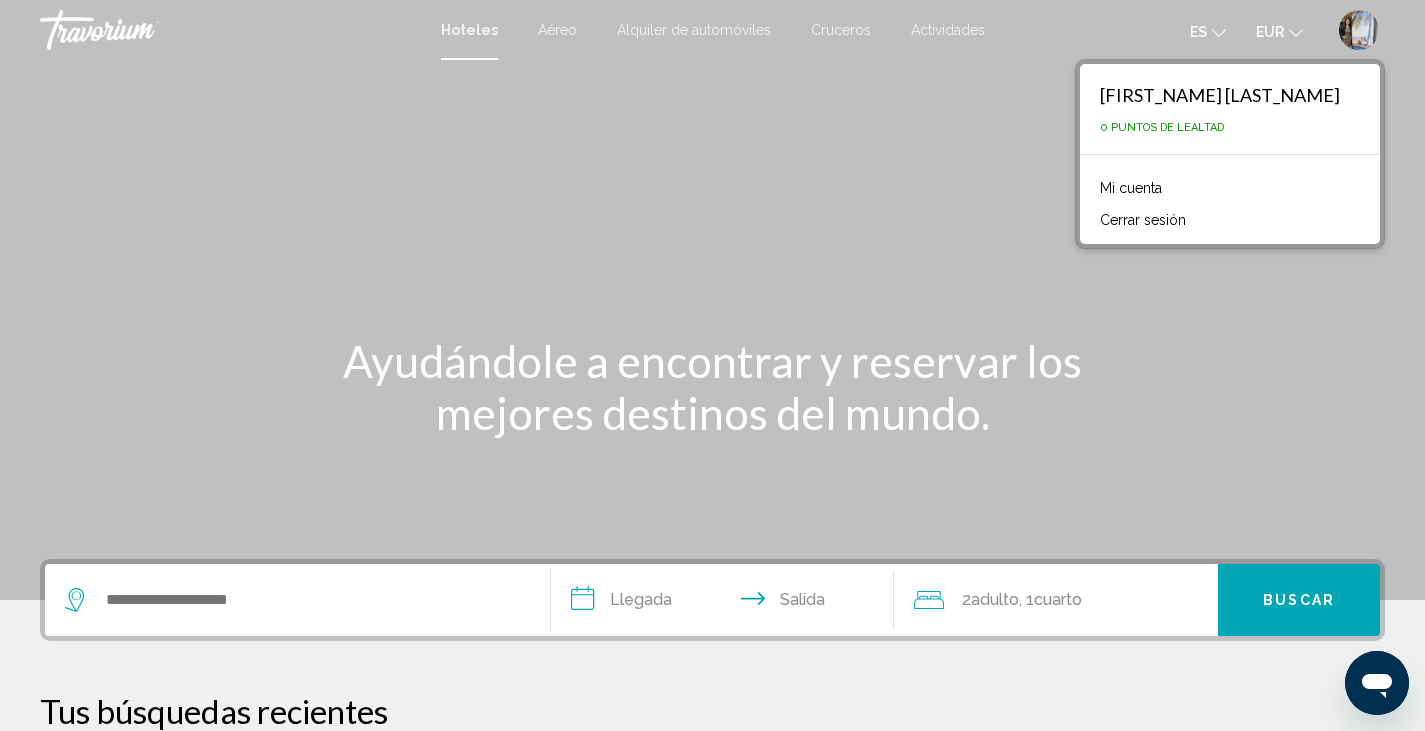 click at bounding box center [1359, 30] 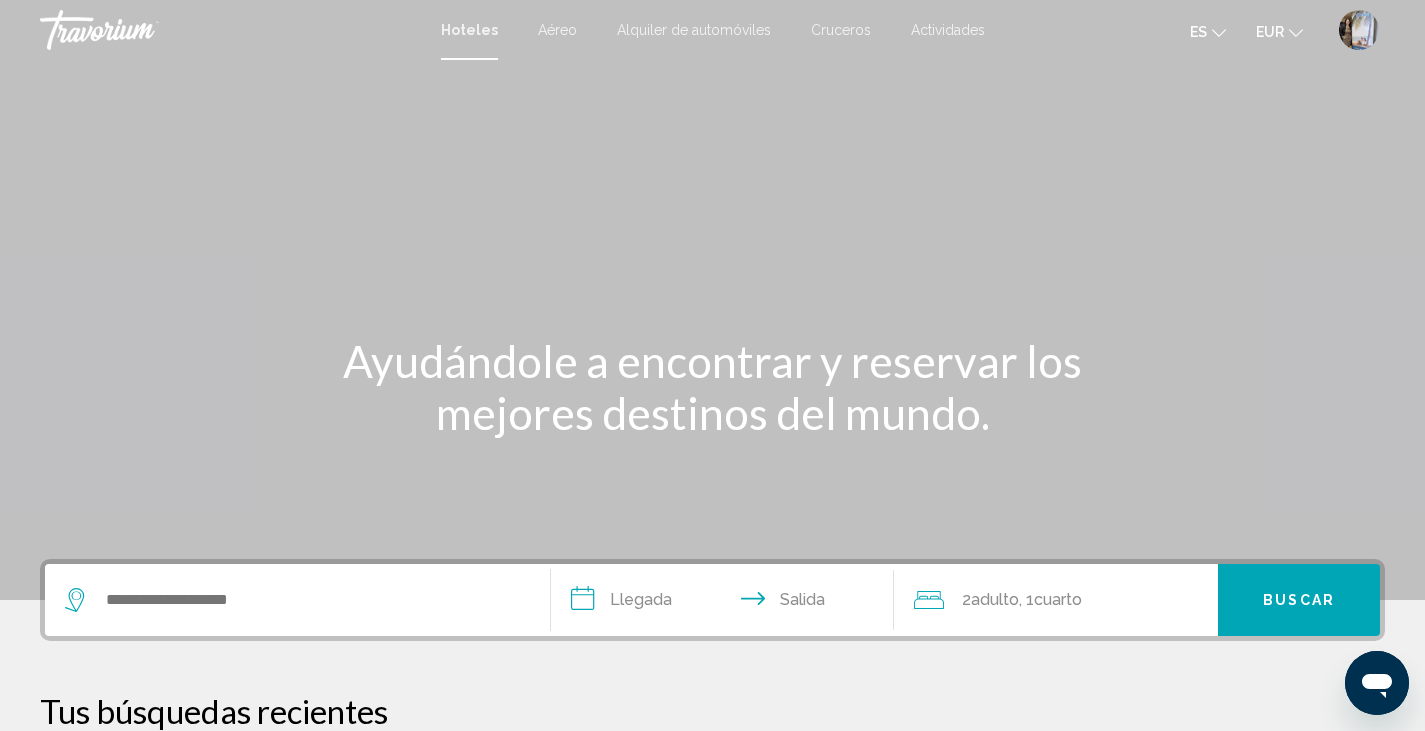 click at bounding box center (1359, 30) 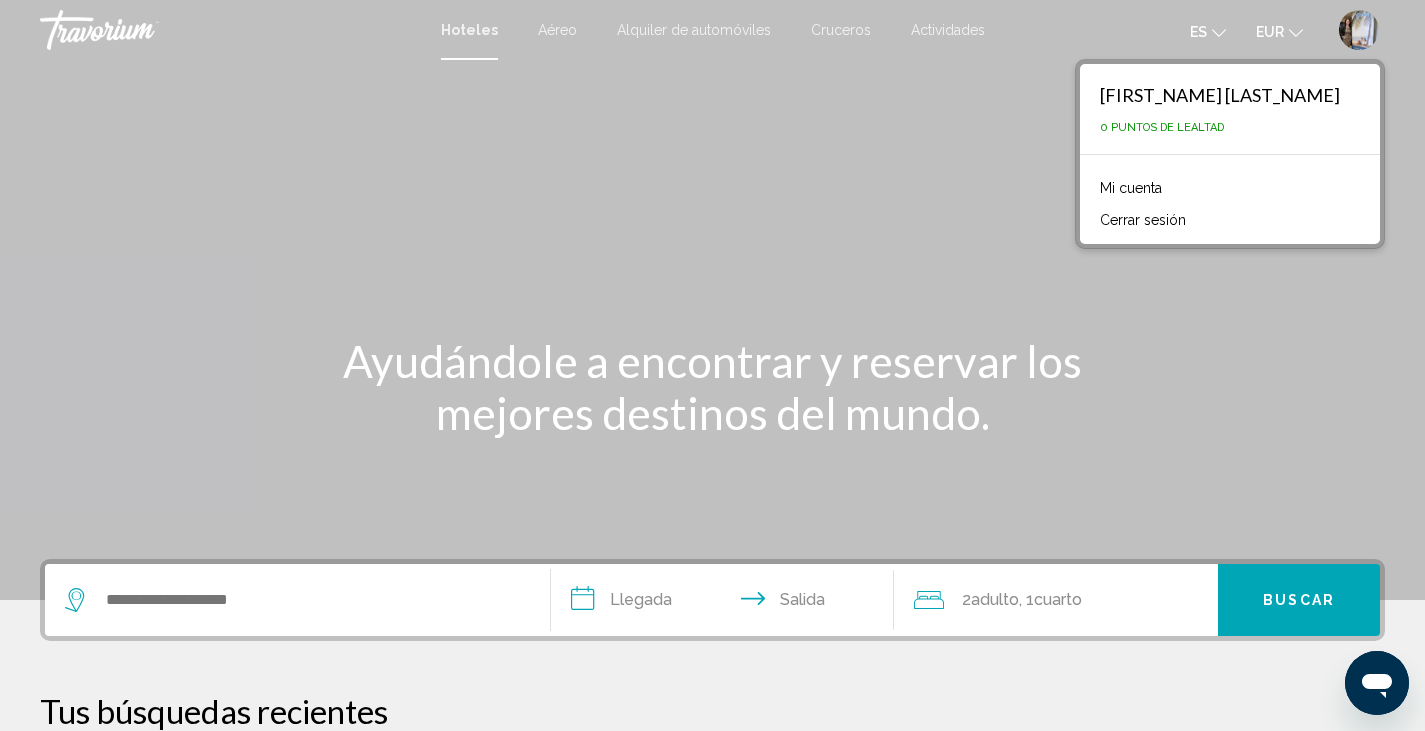 click on "Mi cuenta" at bounding box center (1131, 188) 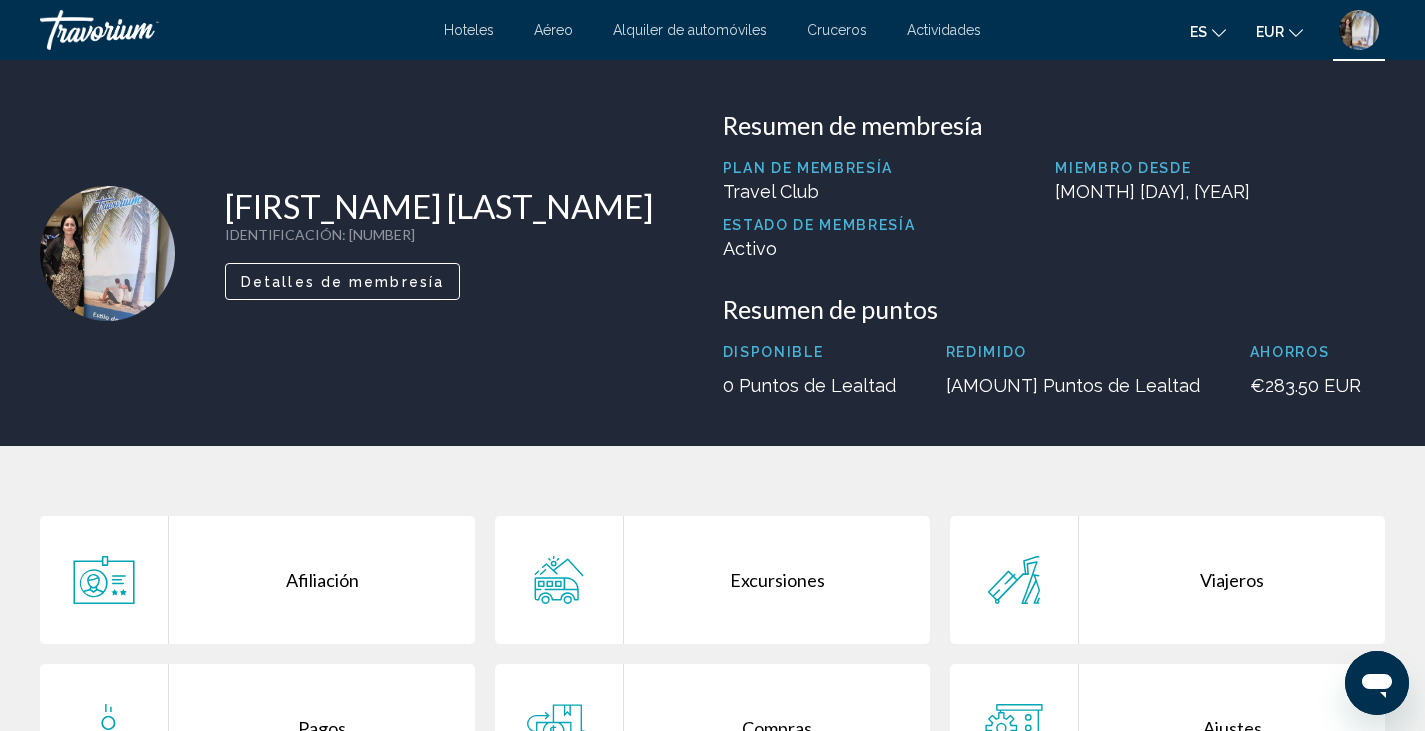 click on "Plan de membresía Travel Club Miembro desde [MONTH] [DAY], [YEAR] Estado de membresía Activo" at bounding box center [1054, 217] 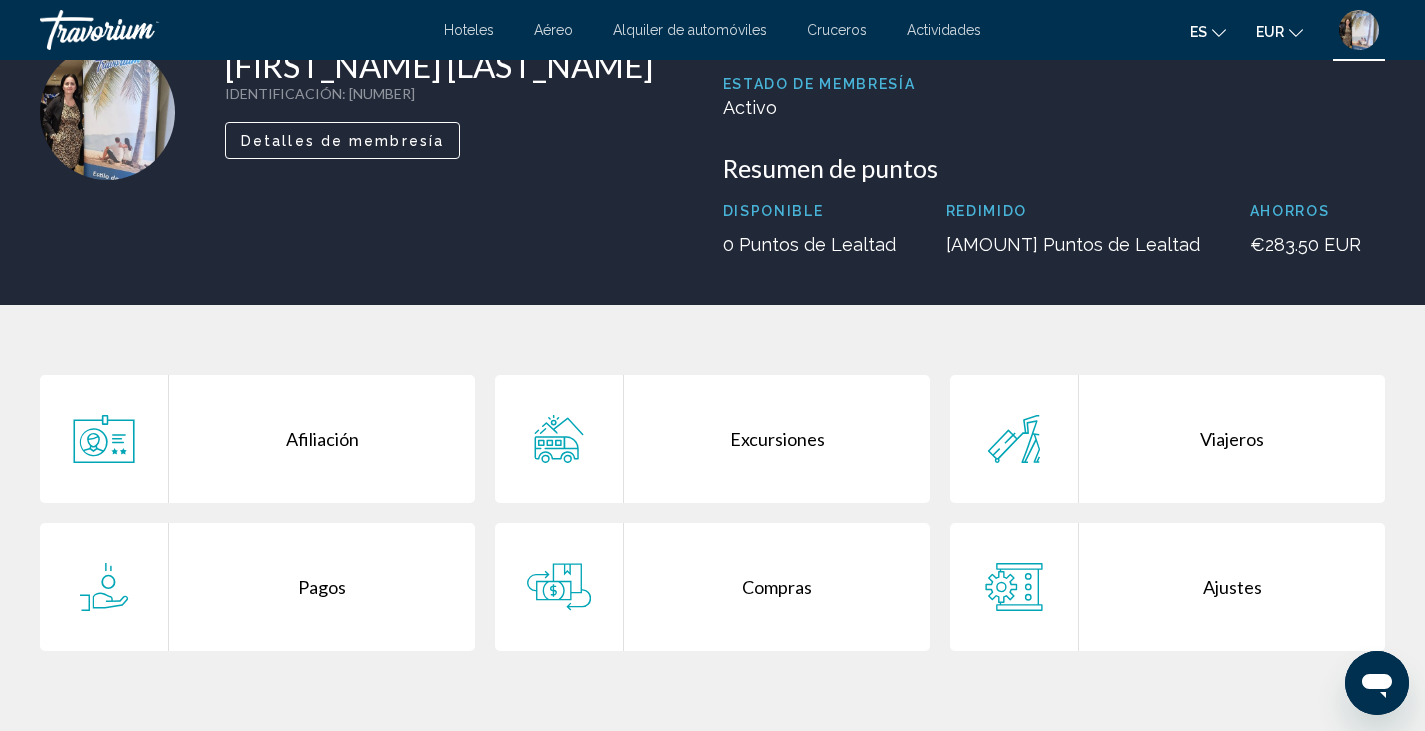 scroll, scrollTop: 152, scrollLeft: 0, axis: vertical 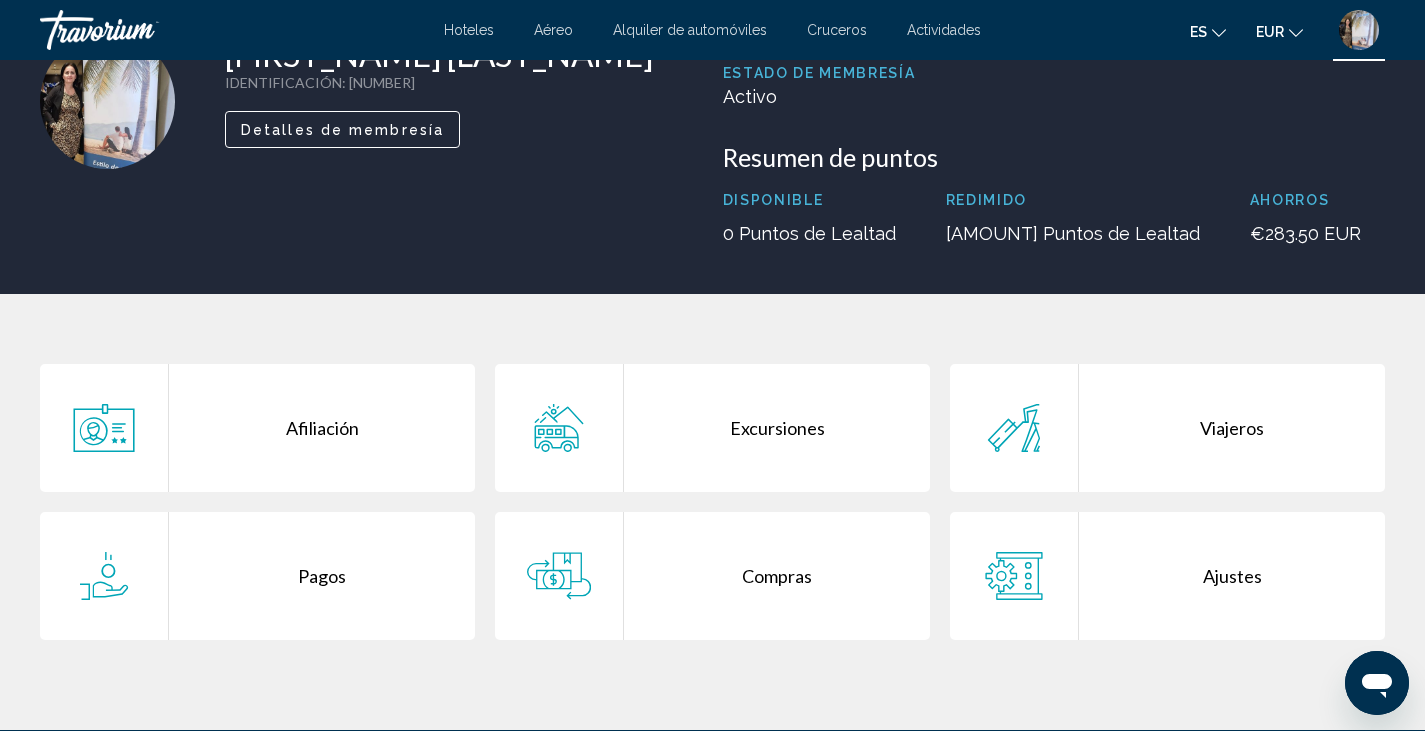 click on "Pagos" at bounding box center [322, 576] 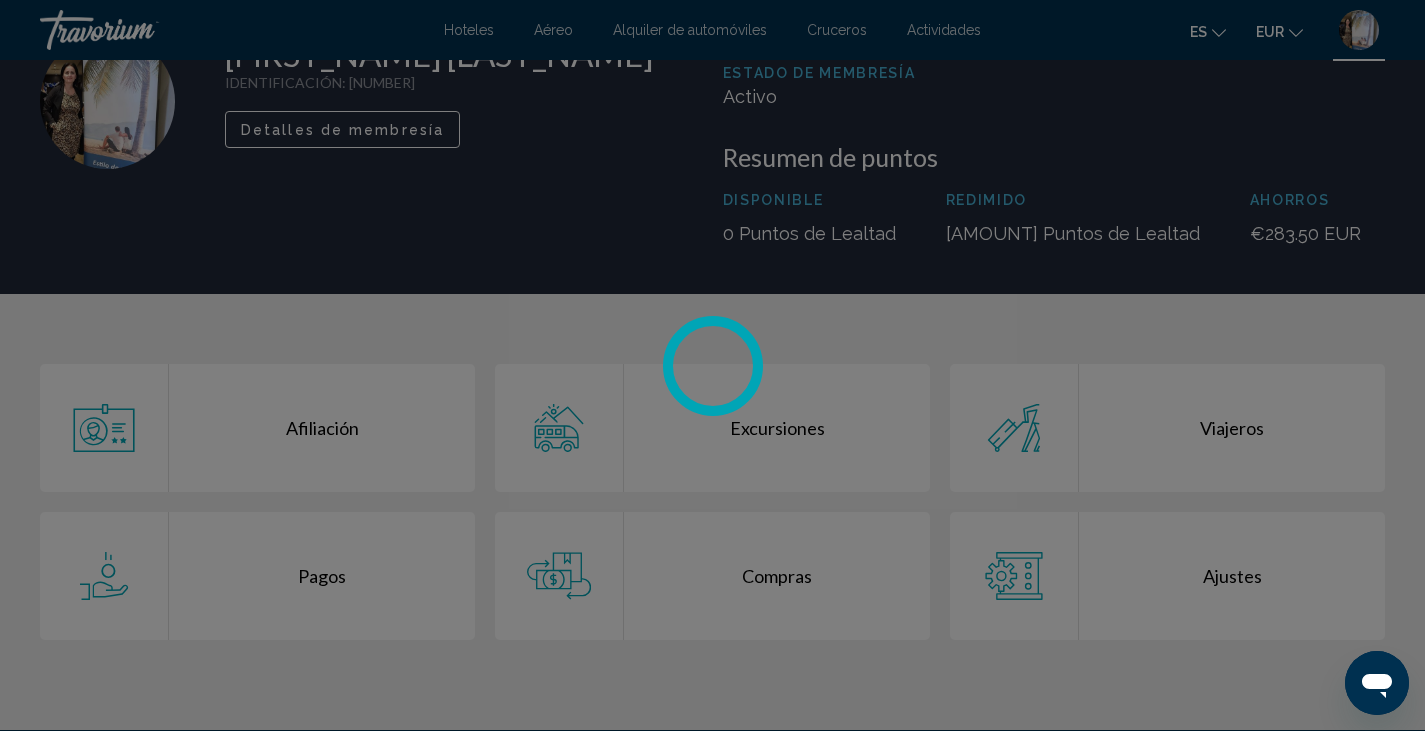 scroll, scrollTop: 0, scrollLeft: 0, axis: both 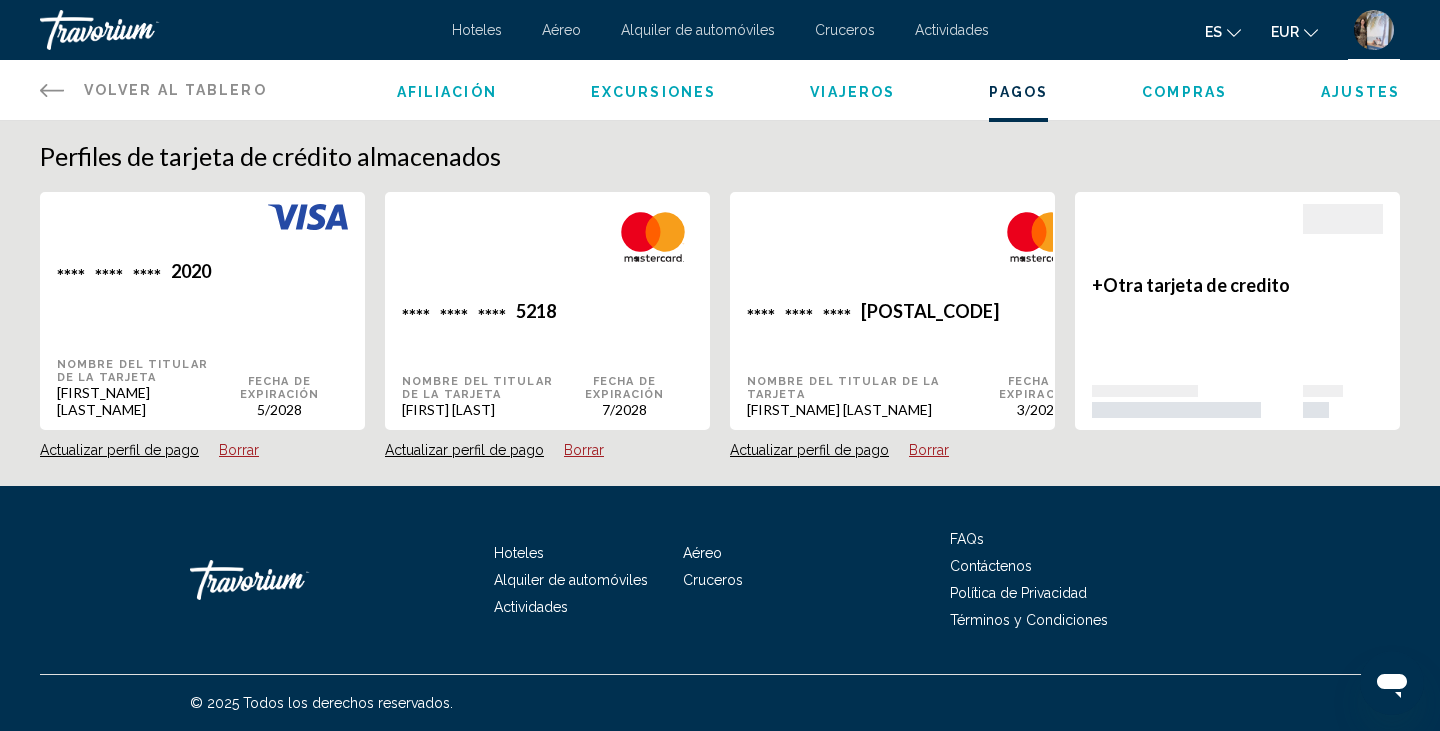click on "Ajustes" at bounding box center [1360, 92] 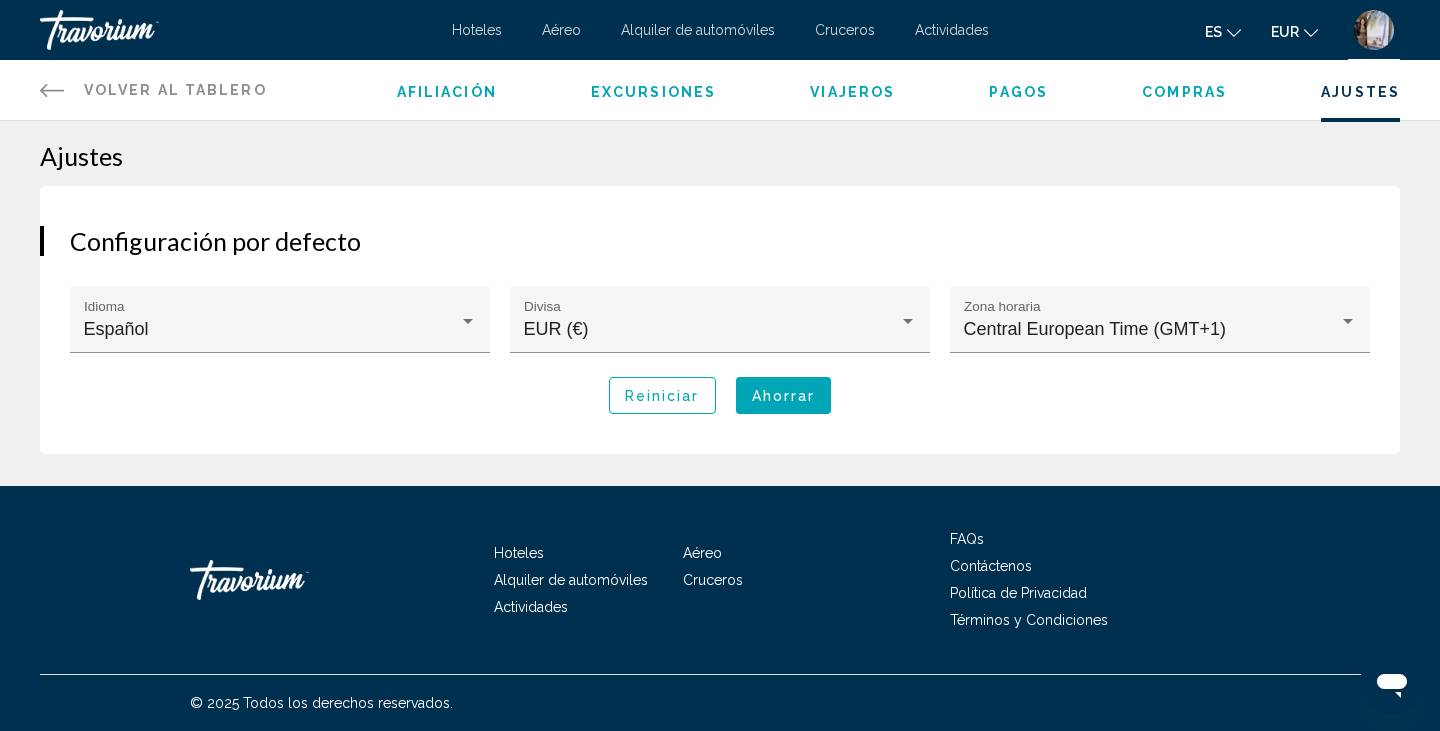 click on "Compras" at bounding box center [1184, 92] 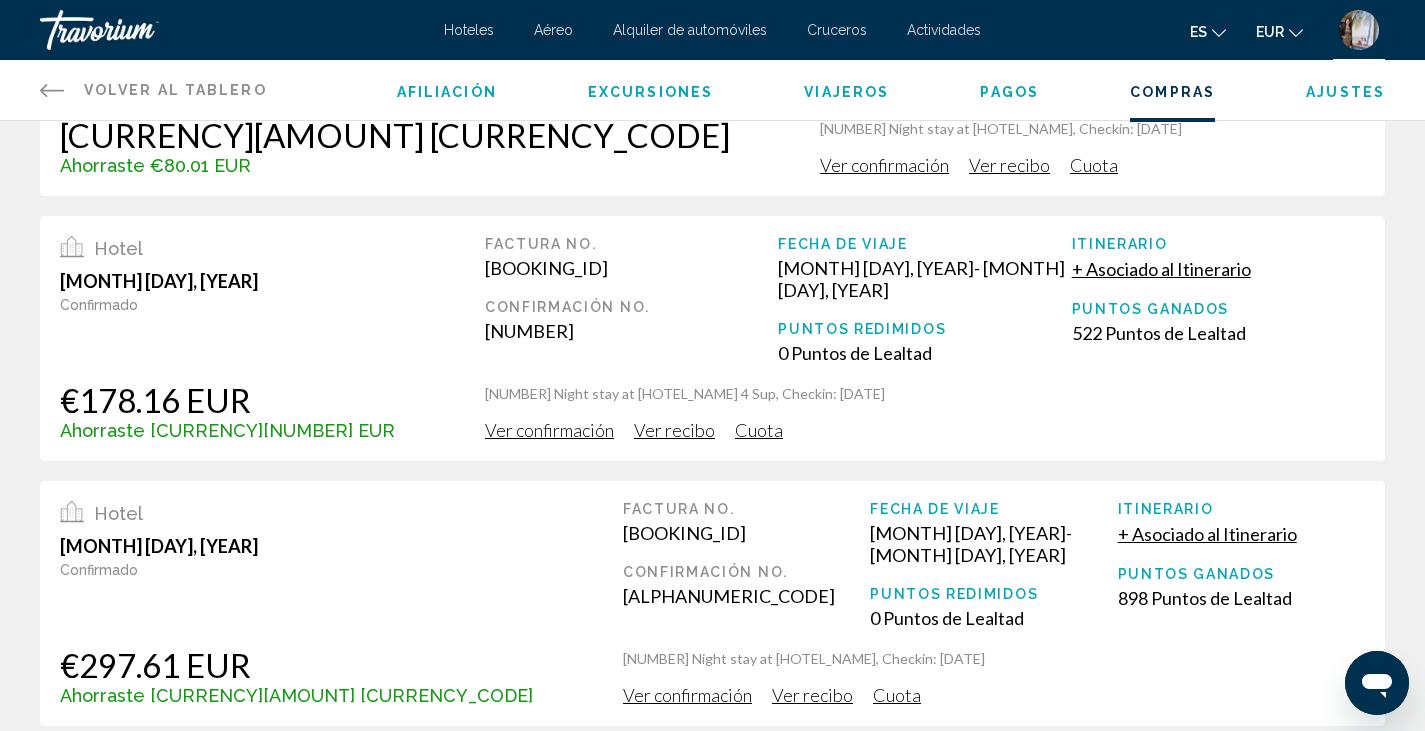 scroll, scrollTop: 822, scrollLeft: 0, axis: vertical 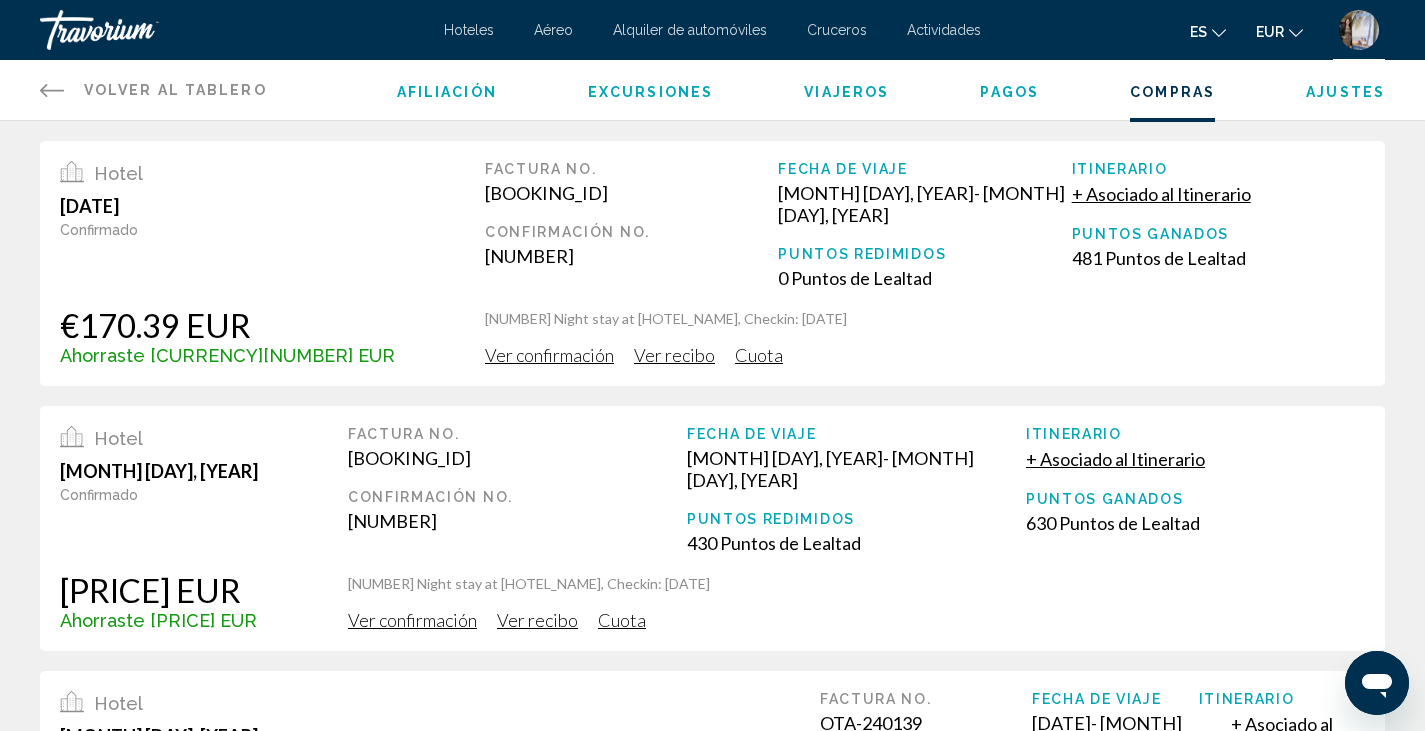 click on "Hoteles" at bounding box center [469, 30] 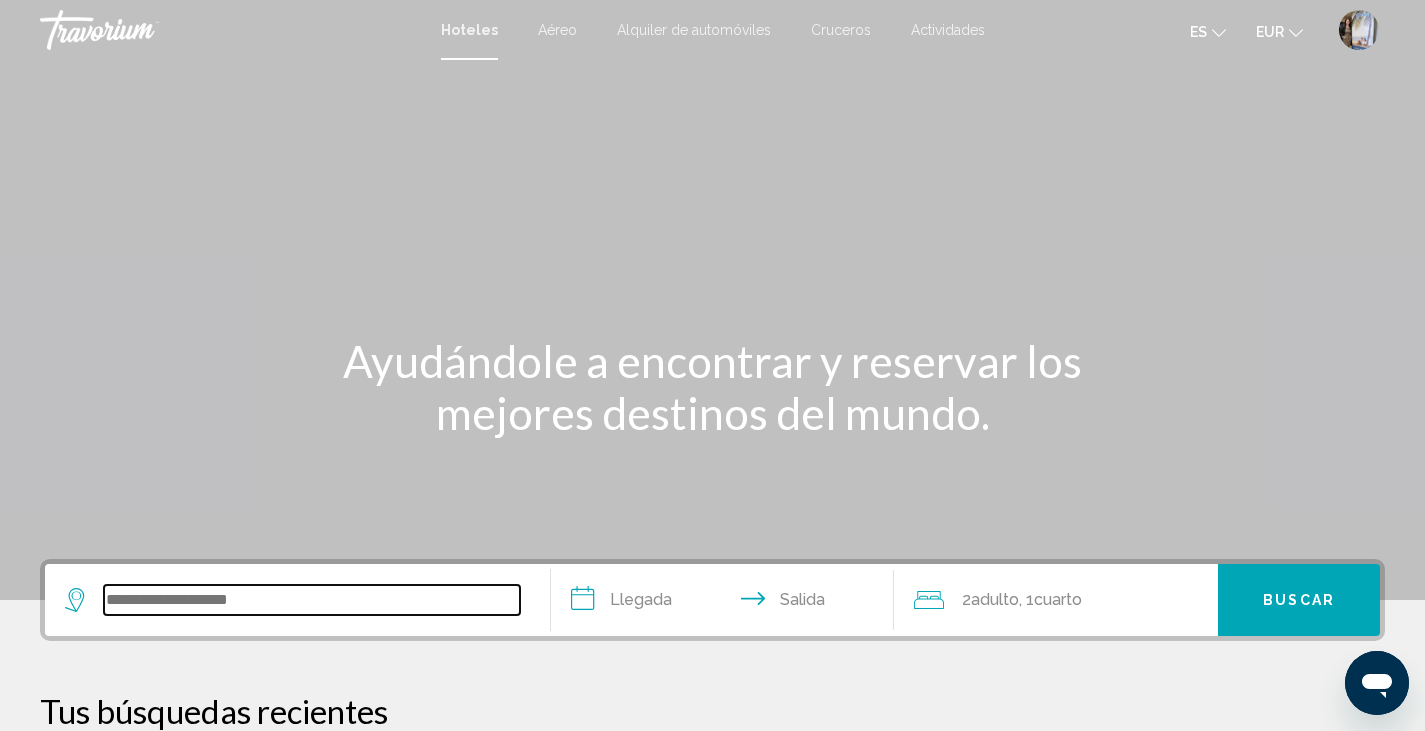 click at bounding box center [312, 600] 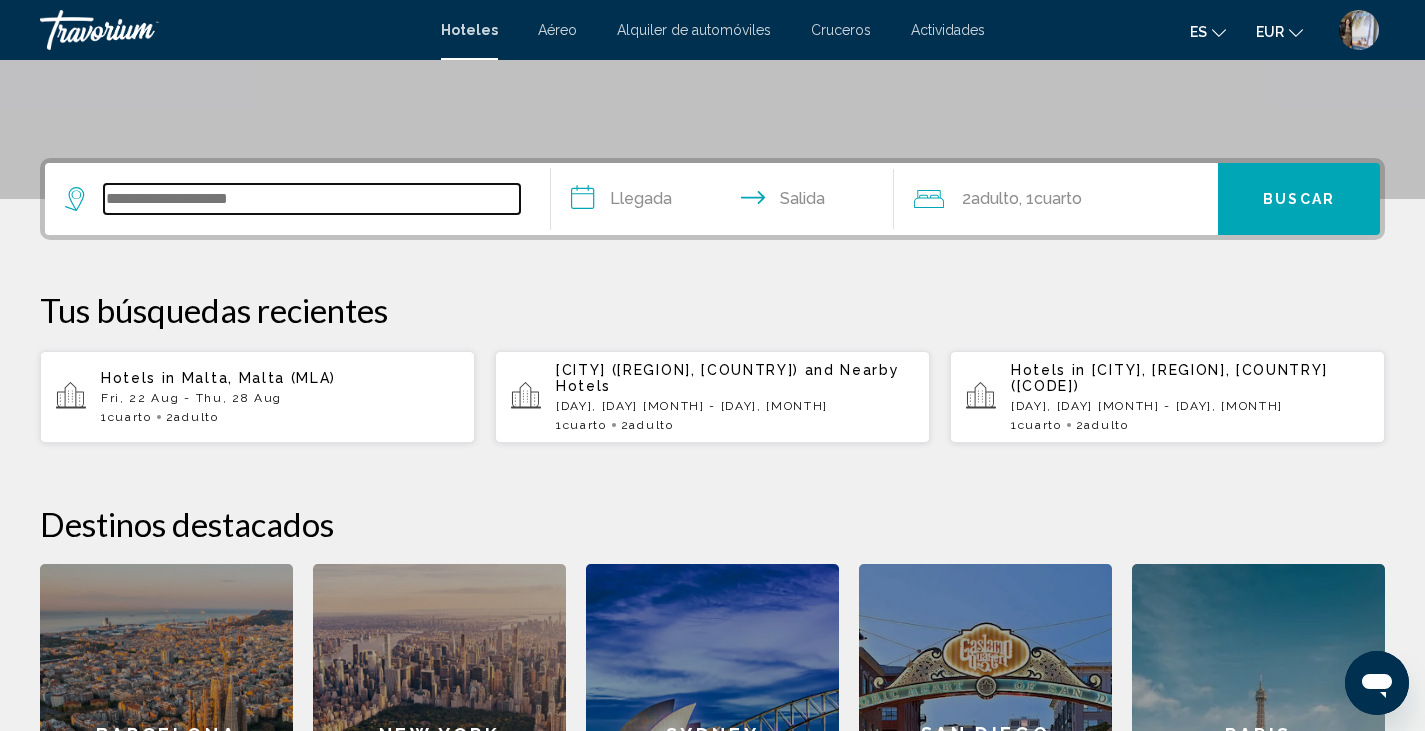 scroll, scrollTop: 494, scrollLeft: 0, axis: vertical 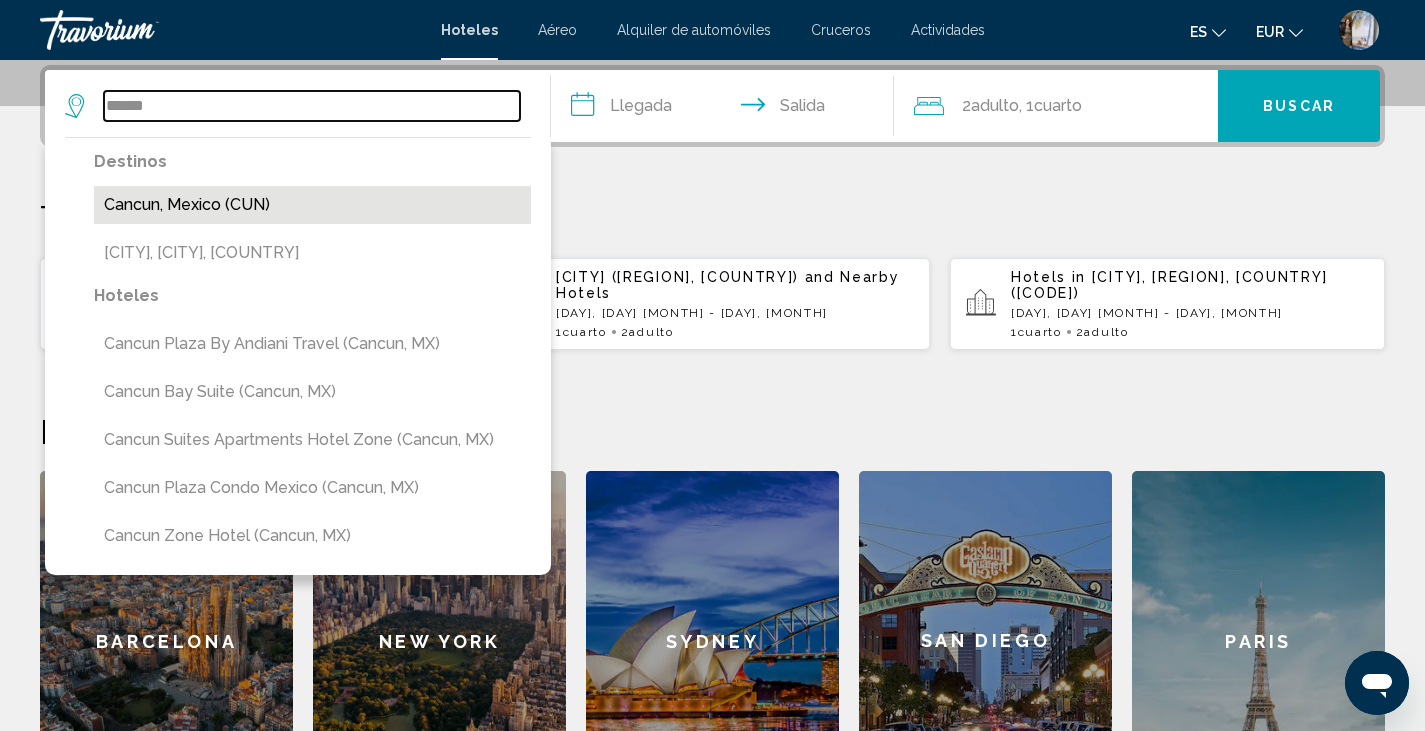 type on "******" 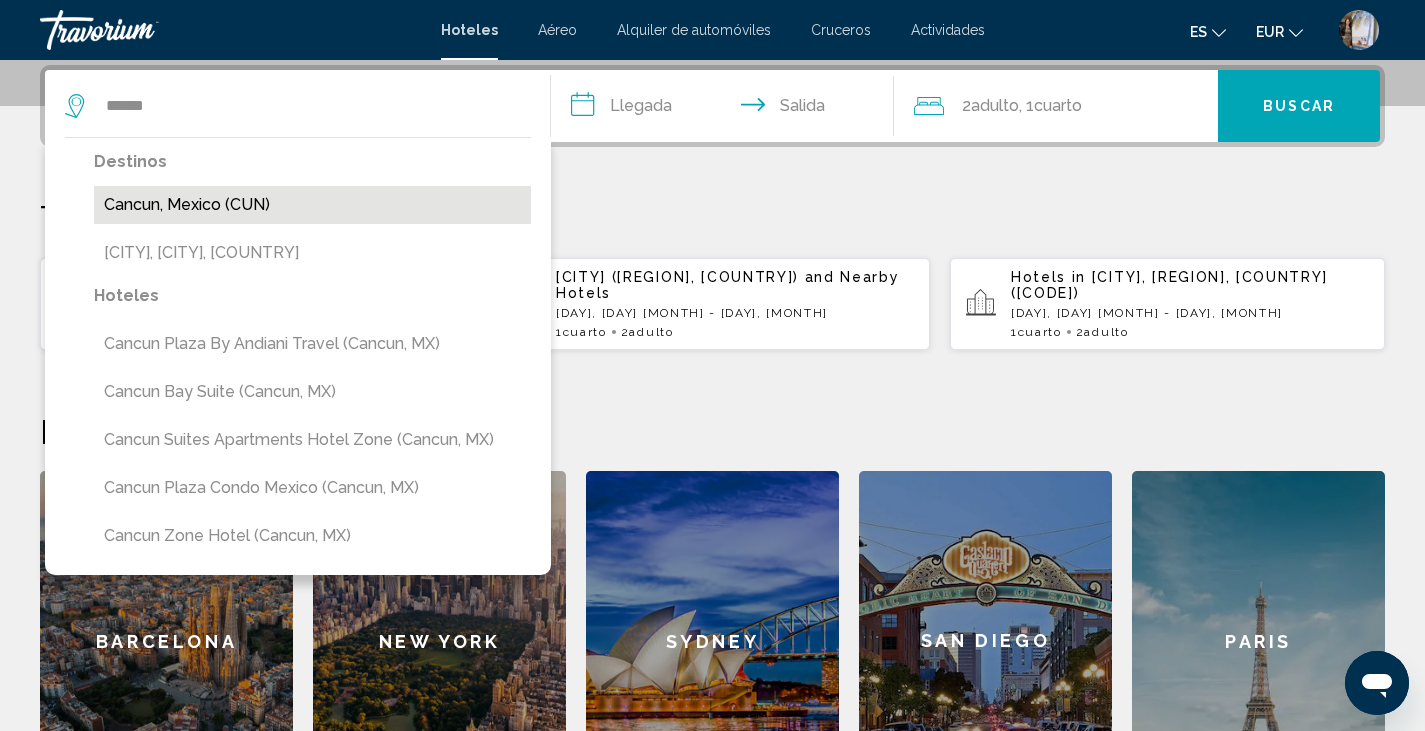 click on "Cancun, Mexico (CUN)" at bounding box center [312, 205] 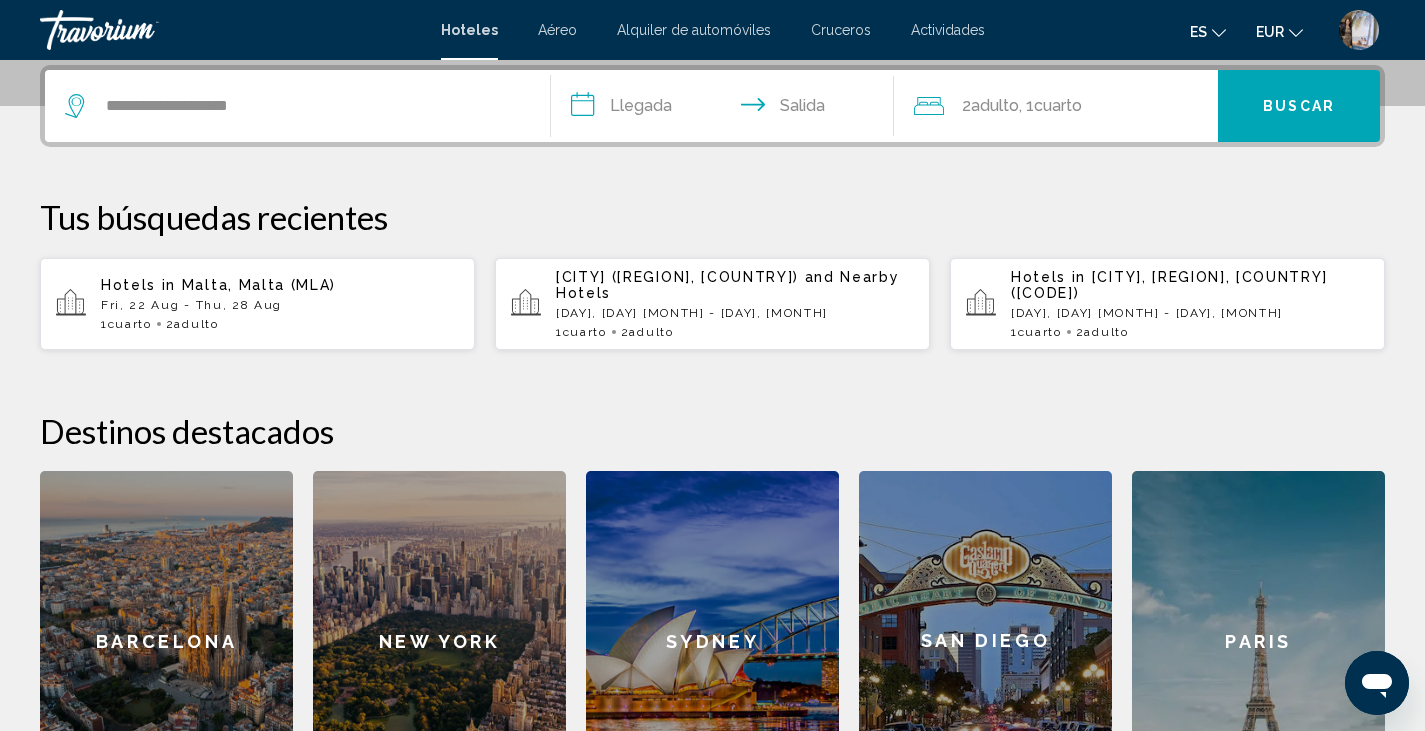 click on "**********" at bounding box center [727, 109] 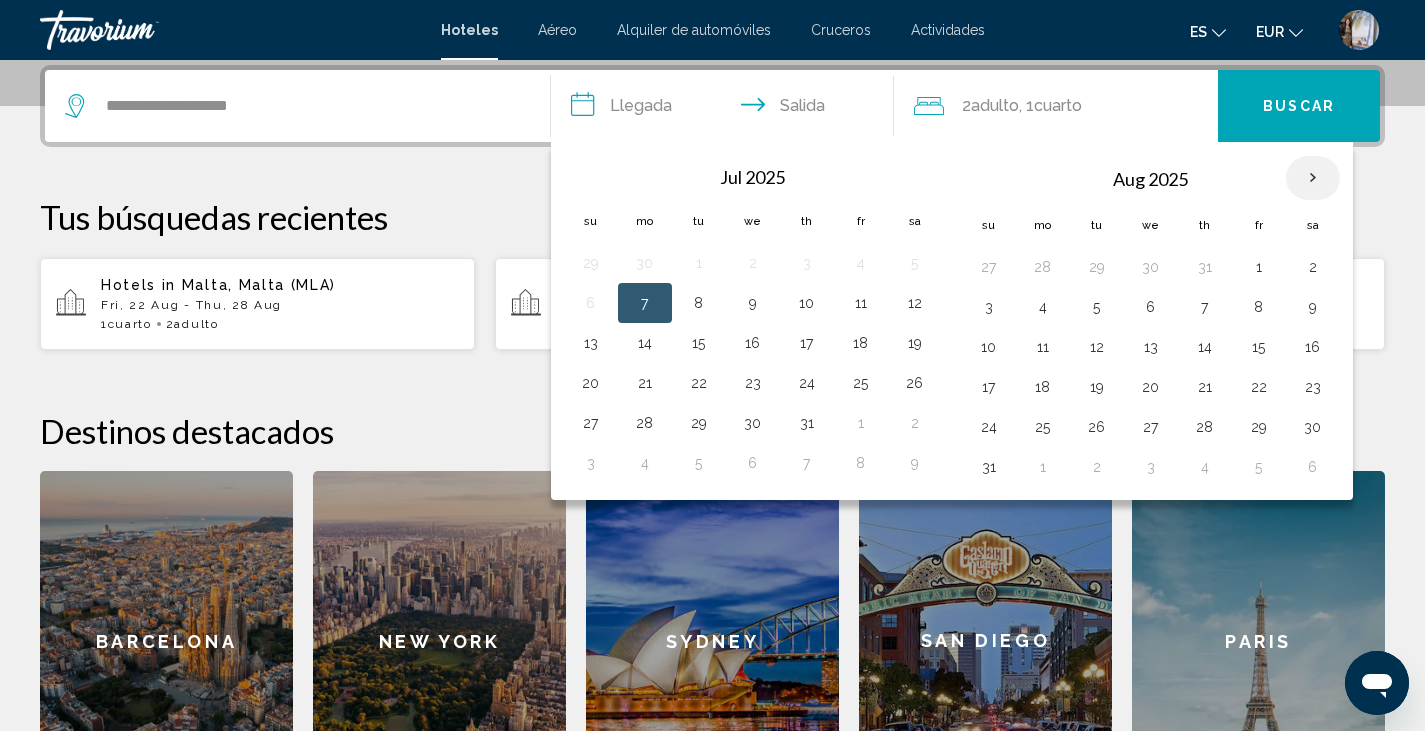 click at bounding box center (1313, 178) 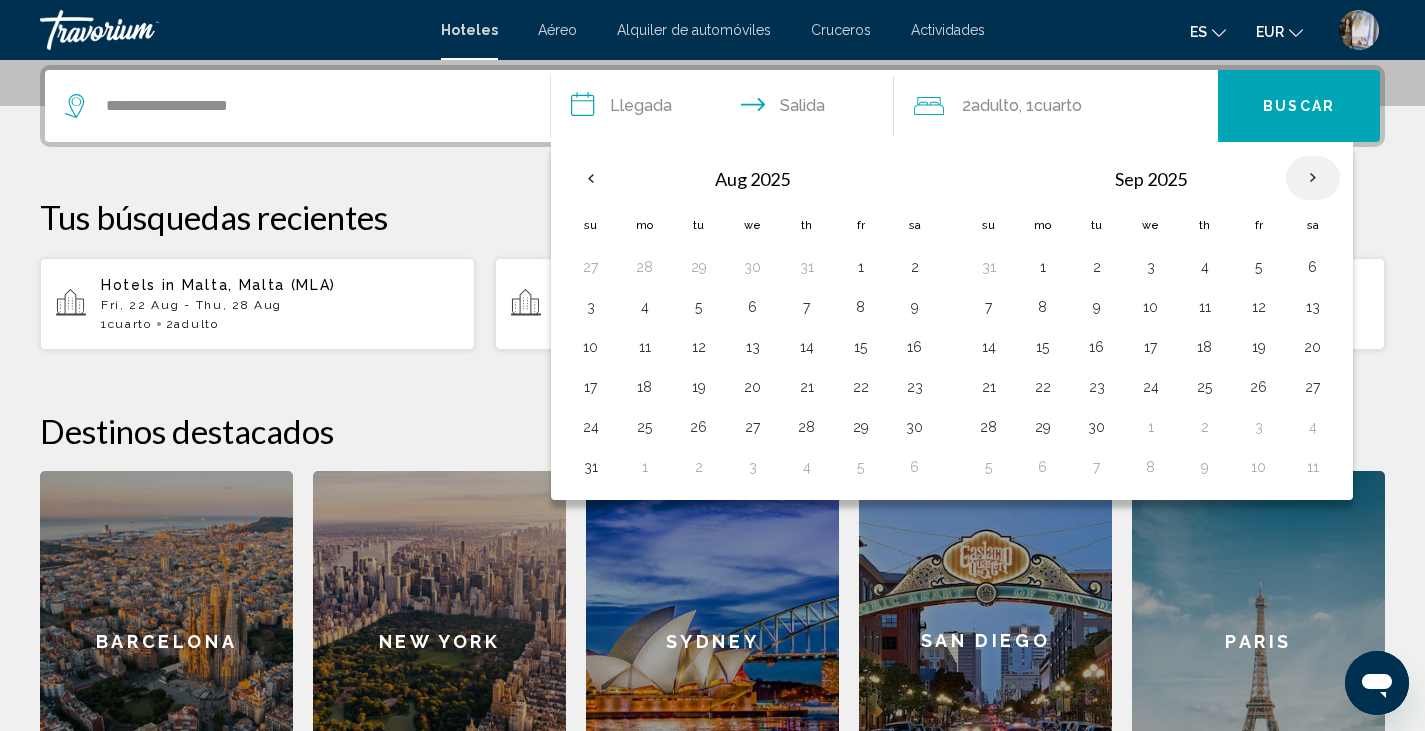 click at bounding box center [1313, 178] 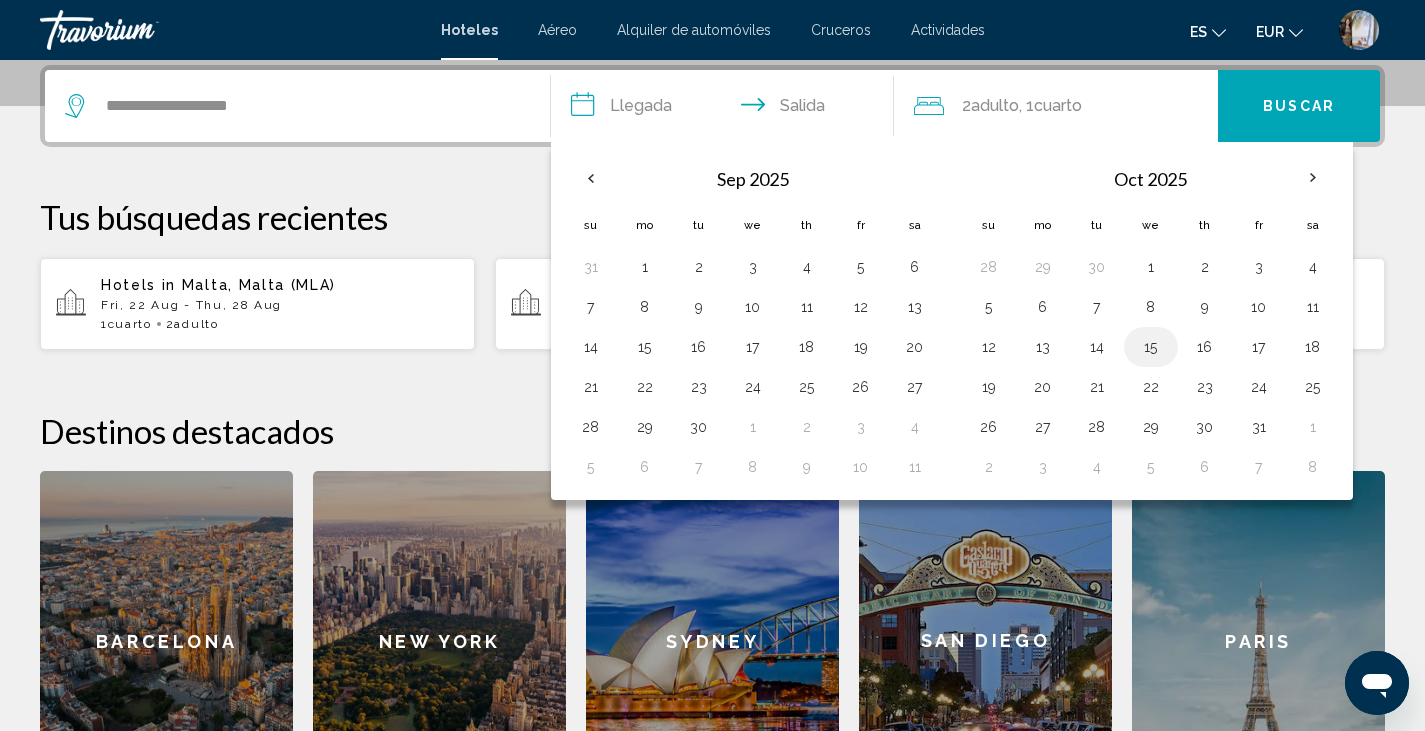 click on "15" at bounding box center [1151, 347] 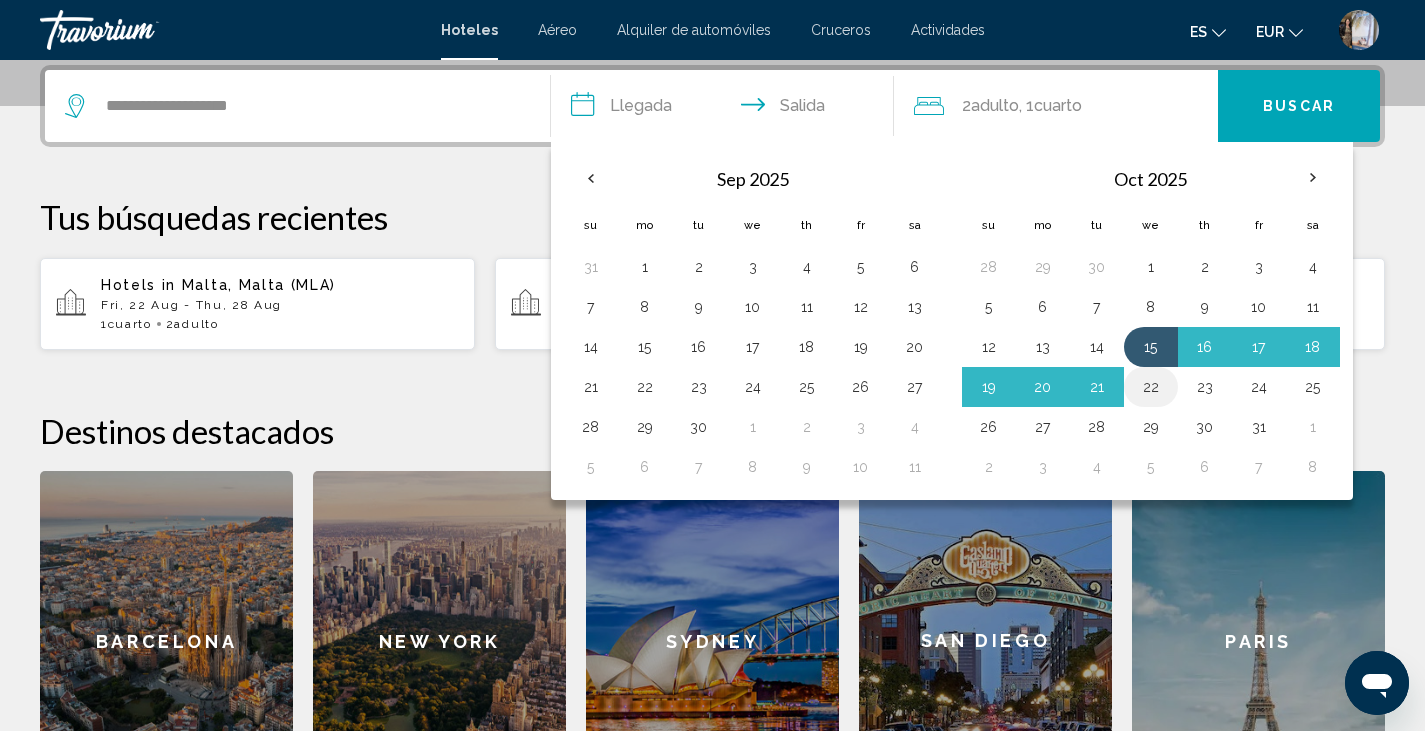 click on "22" at bounding box center [1151, 387] 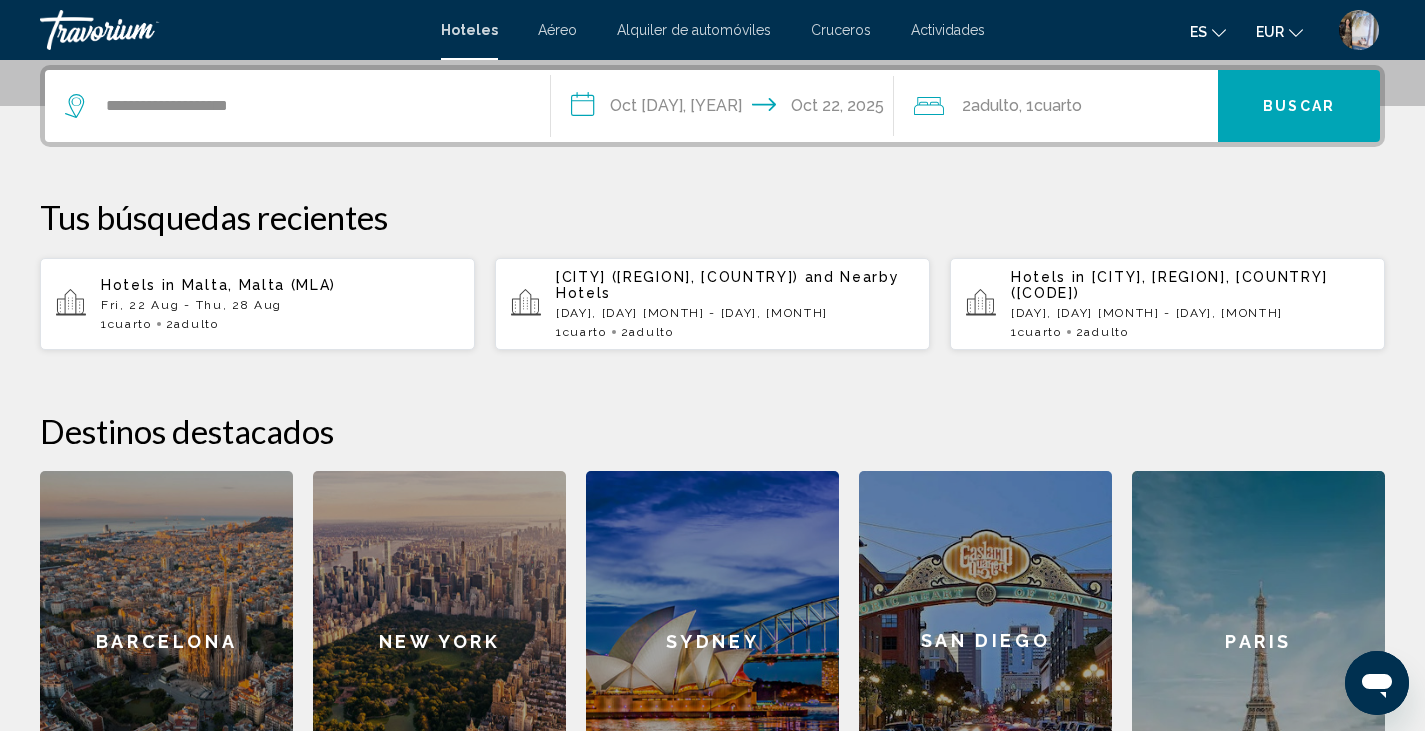 click on "Buscar" at bounding box center [1299, 107] 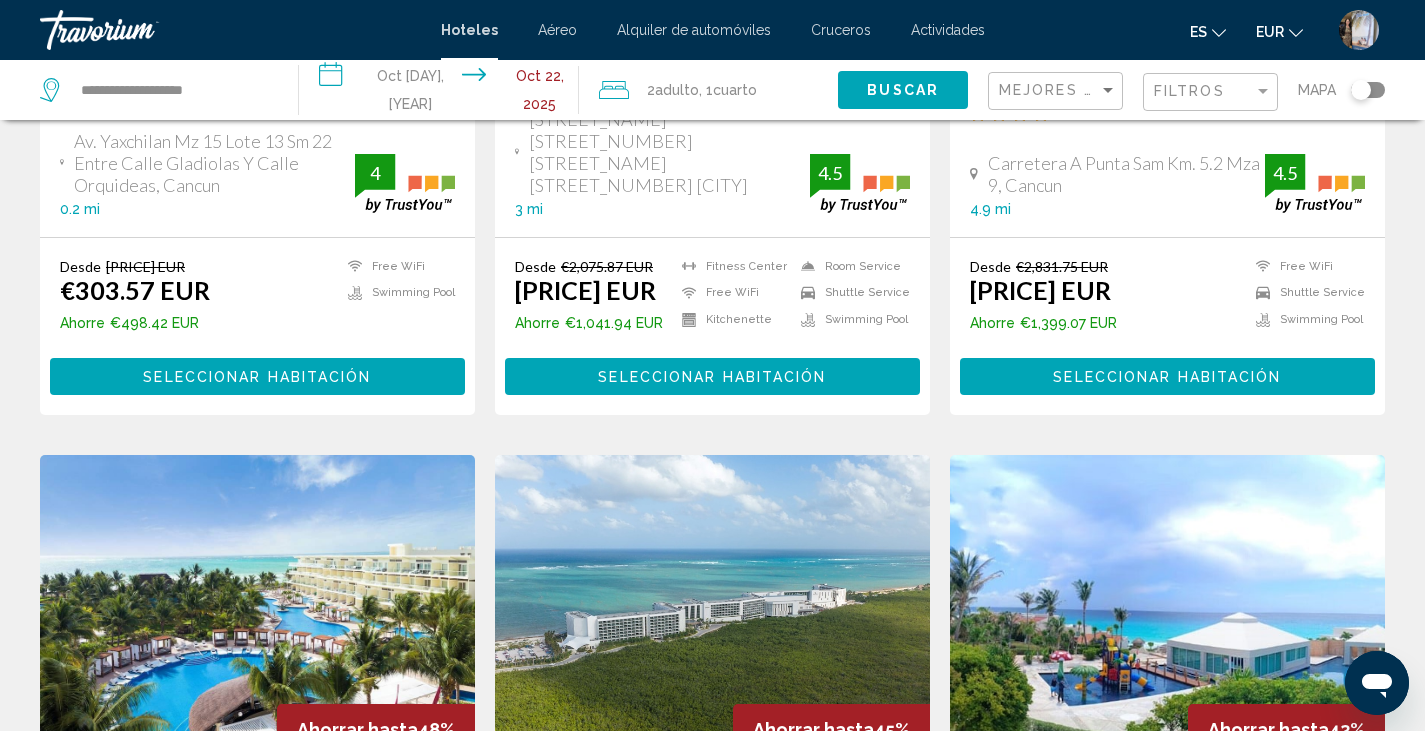 scroll, scrollTop: 0, scrollLeft: 0, axis: both 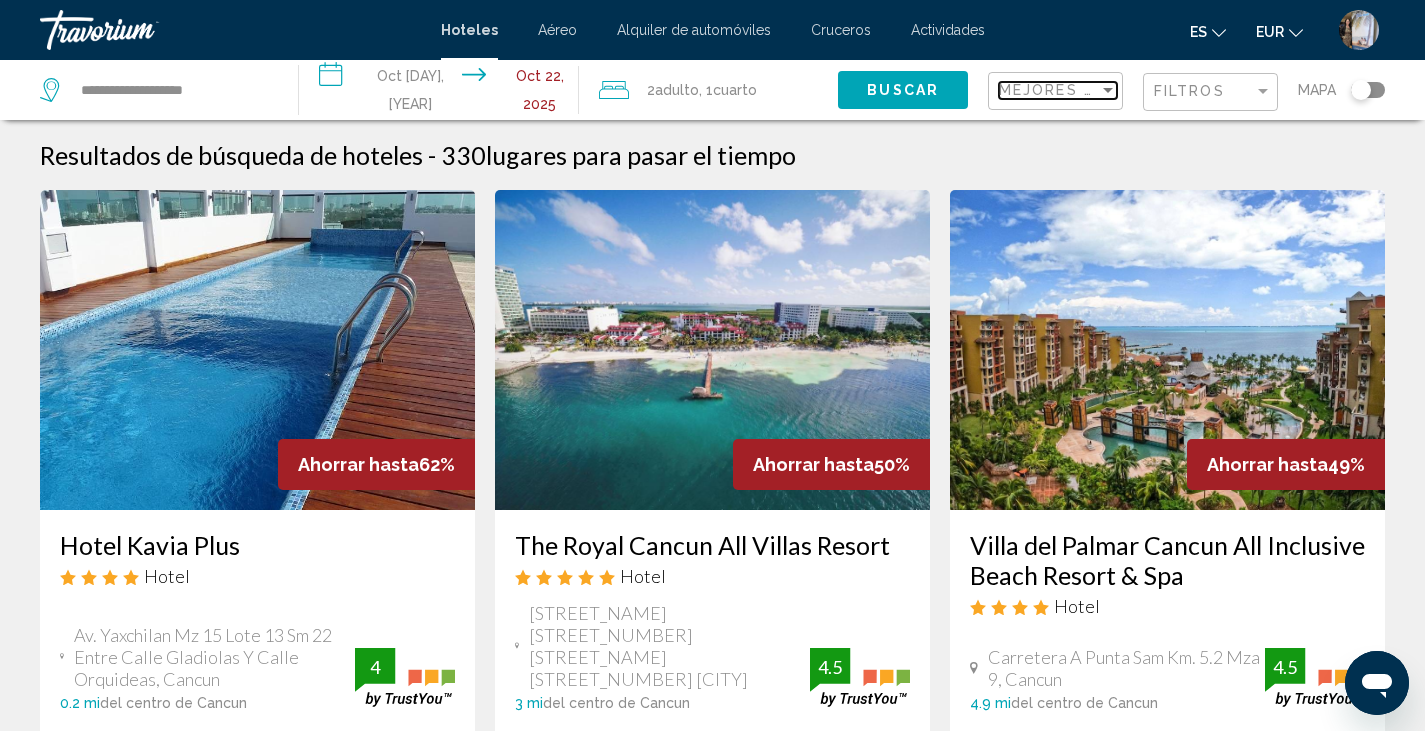 click at bounding box center [1108, 90] 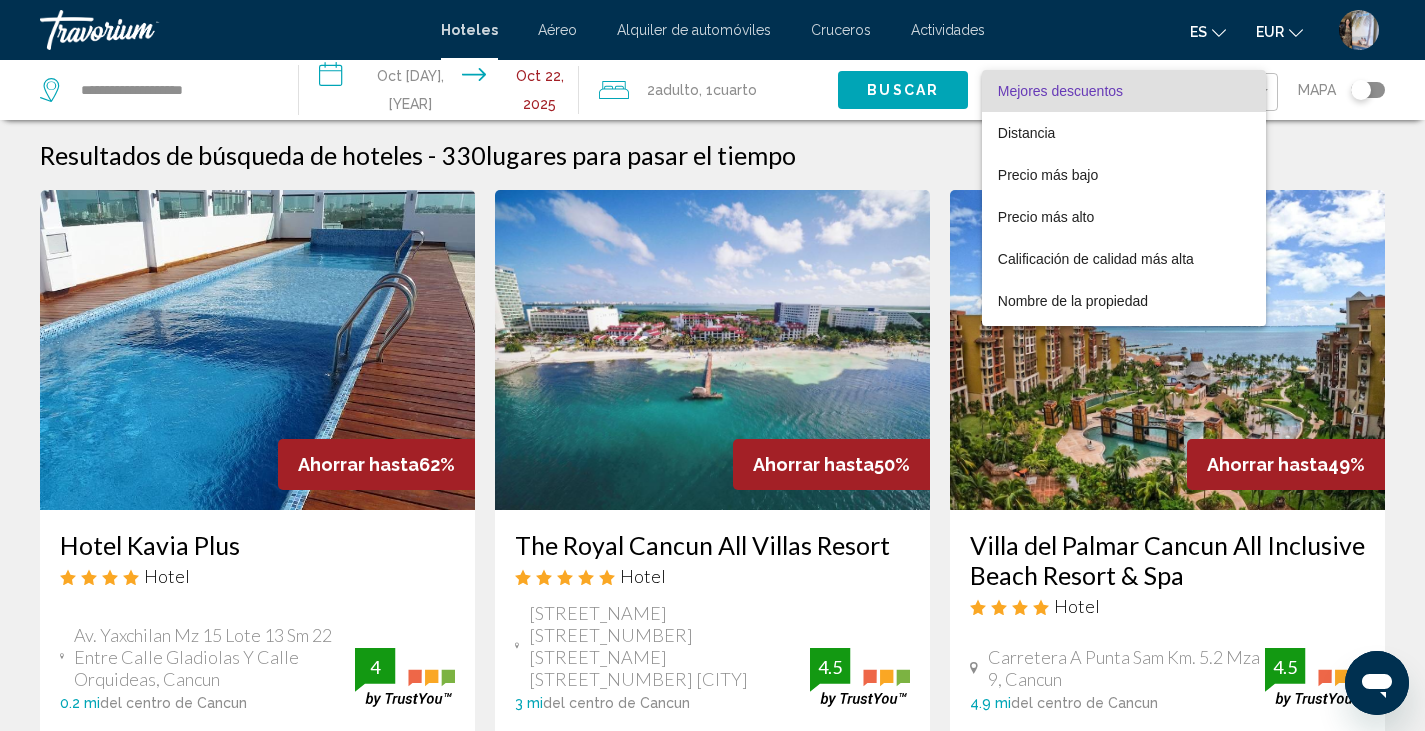 click on "Mejores descuentos" at bounding box center [1060, 91] 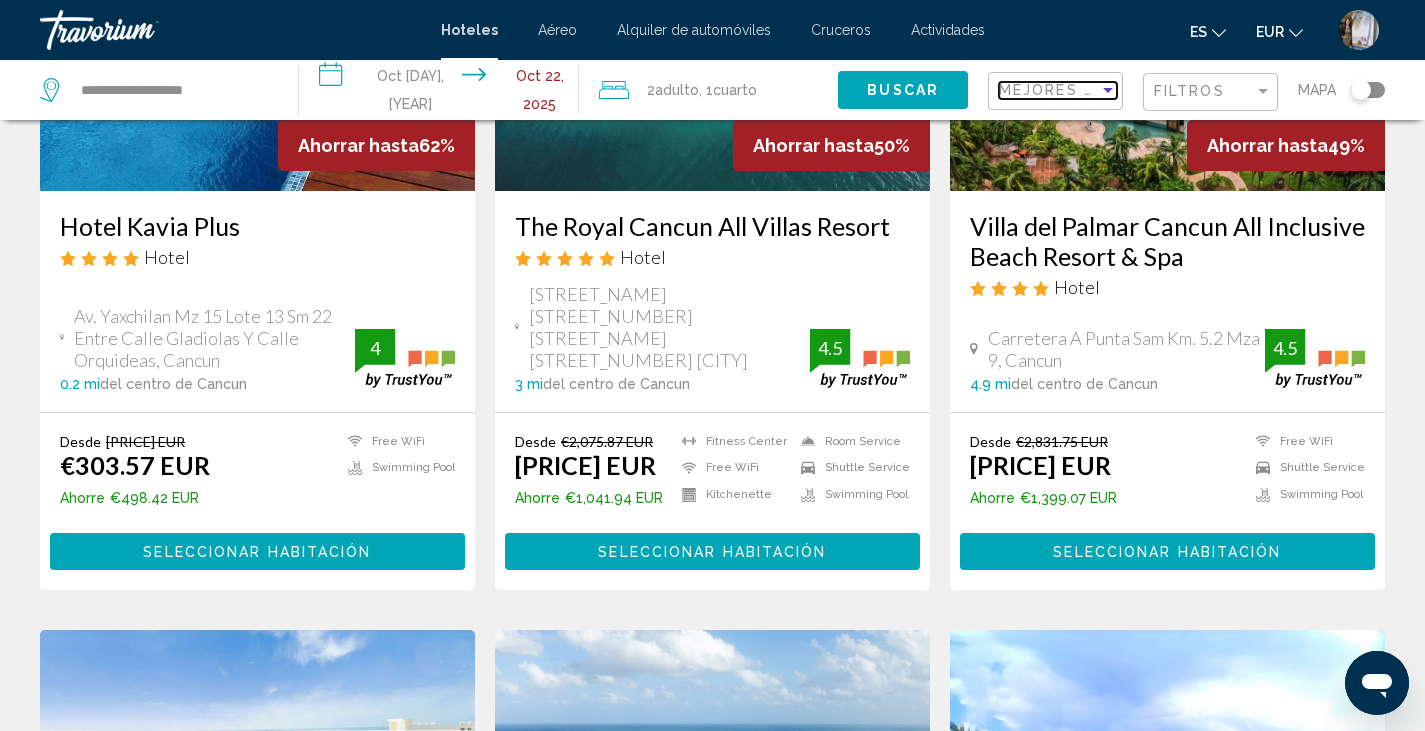 scroll, scrollTop: 322, scrollLeft: 0, axis: vertical 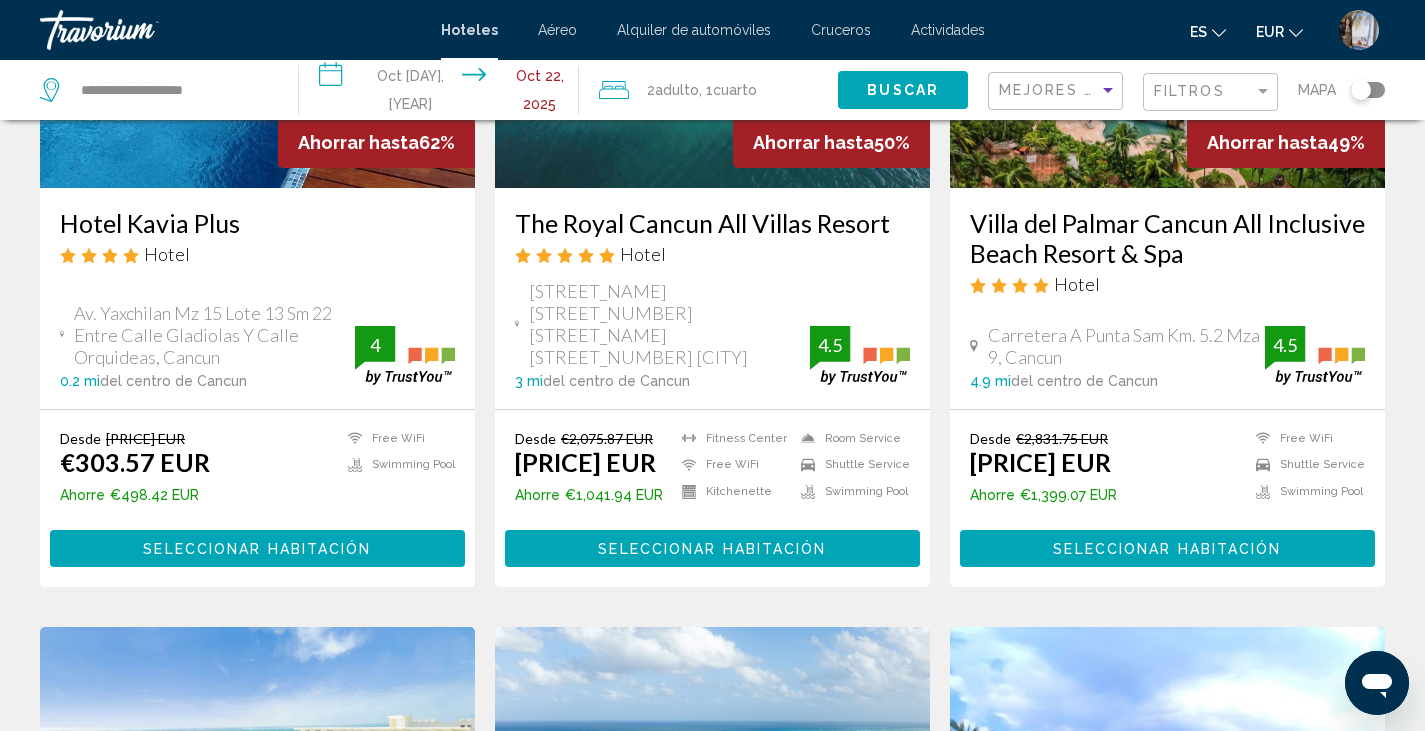 click on "Seleccionar habitación" at bounding box center (257, 549) 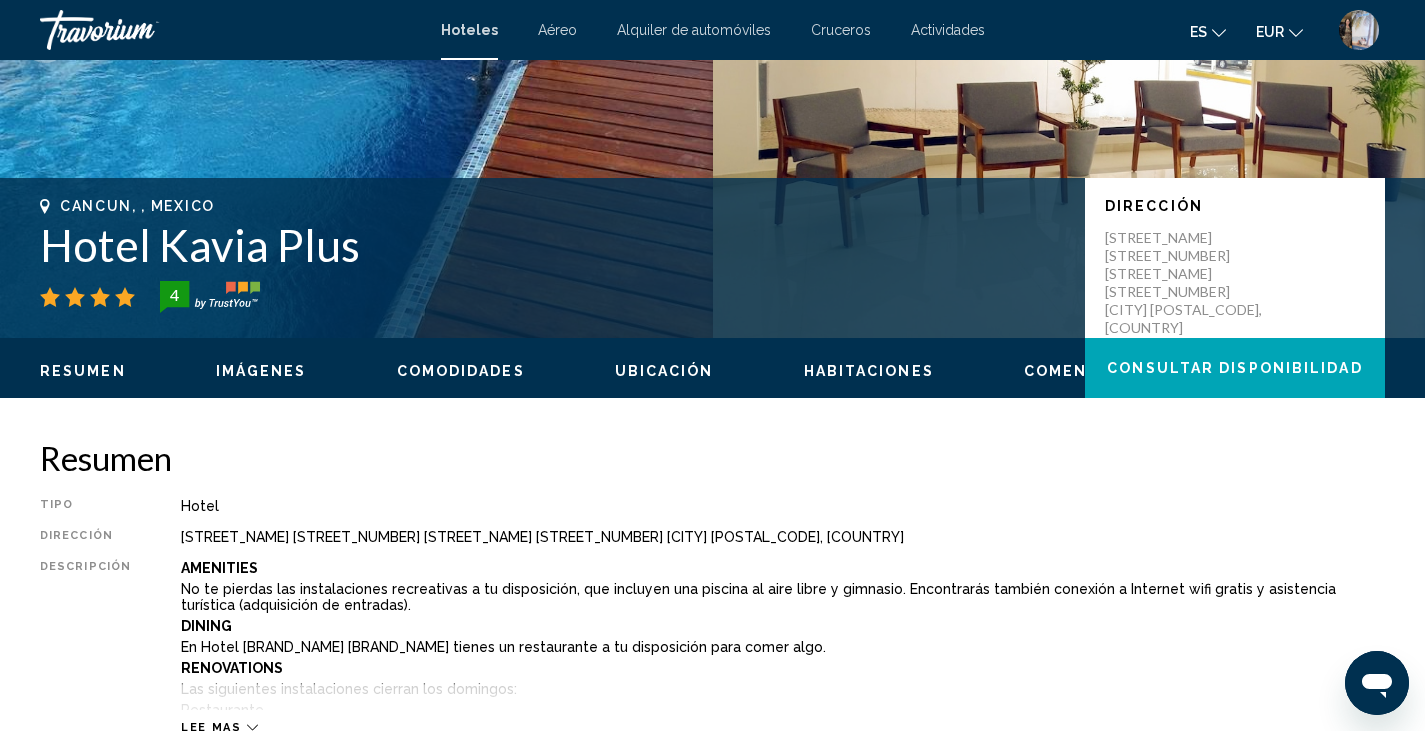 scroll, scrollTop: 0, scrollLeft: 0, axis: both 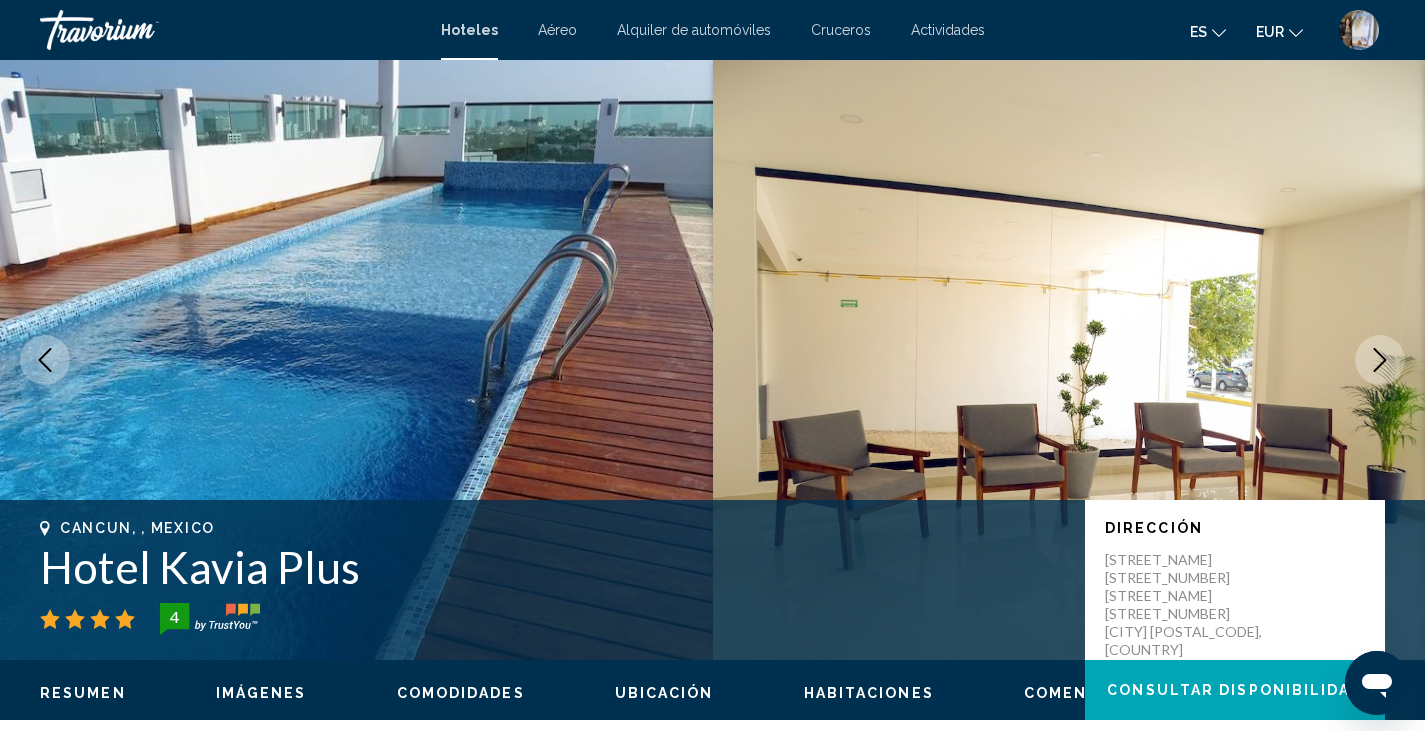 click at bounding box center (1380, 360) 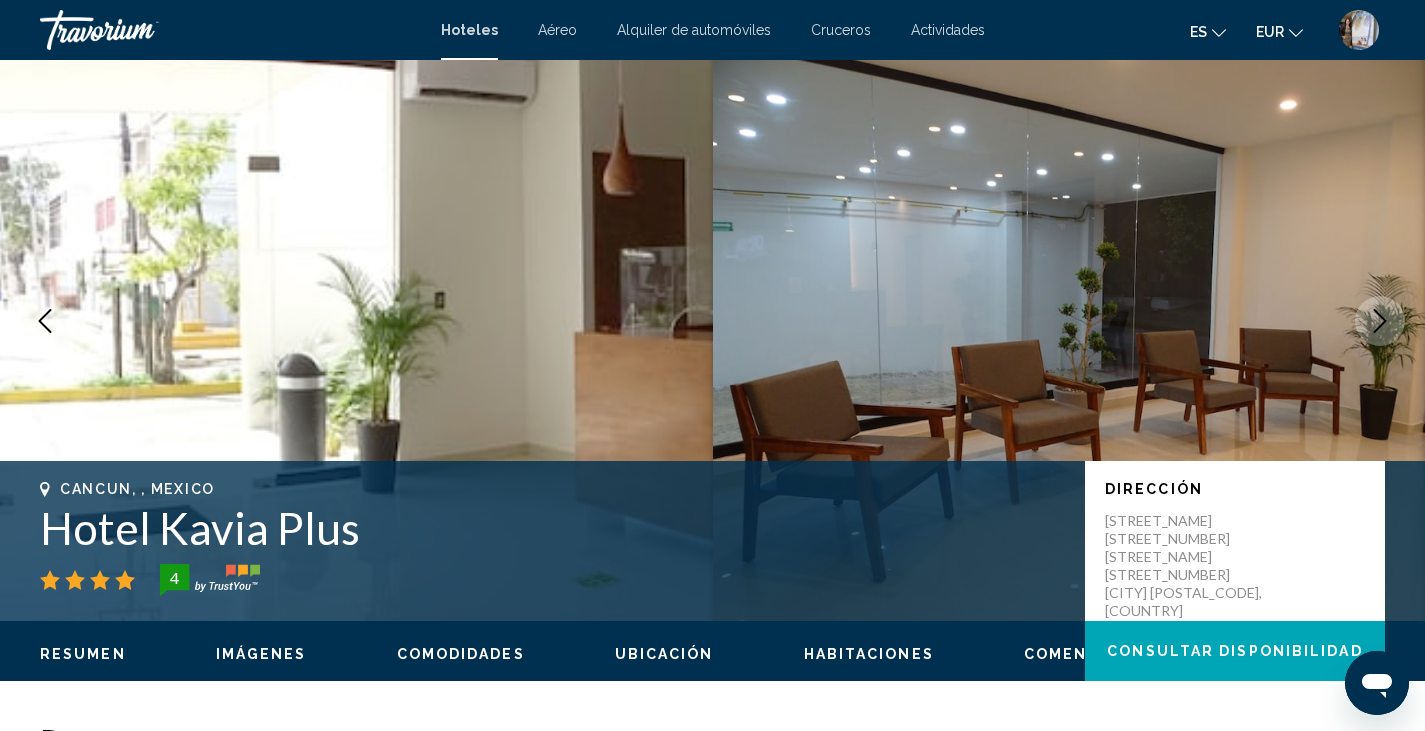 scroll, scrollTop: 40, scrollLeft: 0, axis: vertical 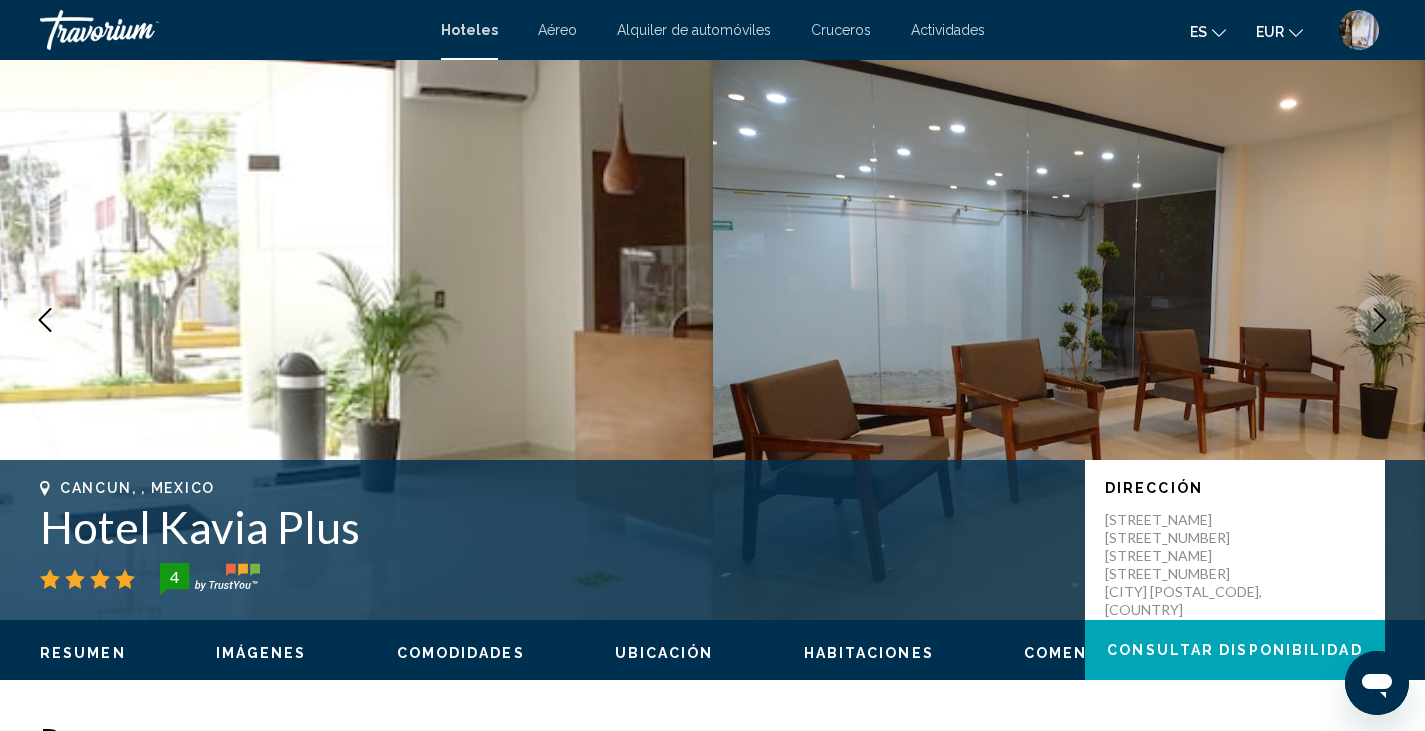 click at bounding box center [1380, 320] 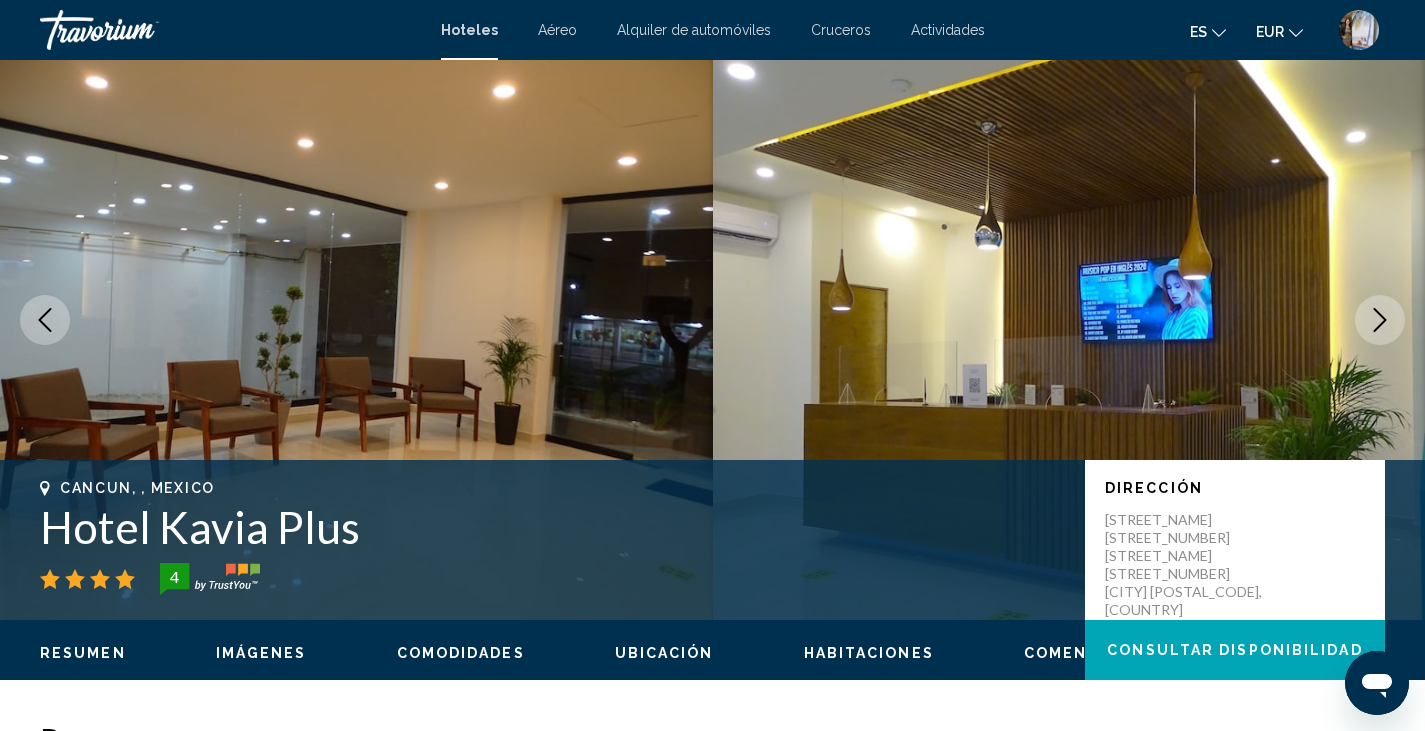 click at bounding box center [1380, 320] 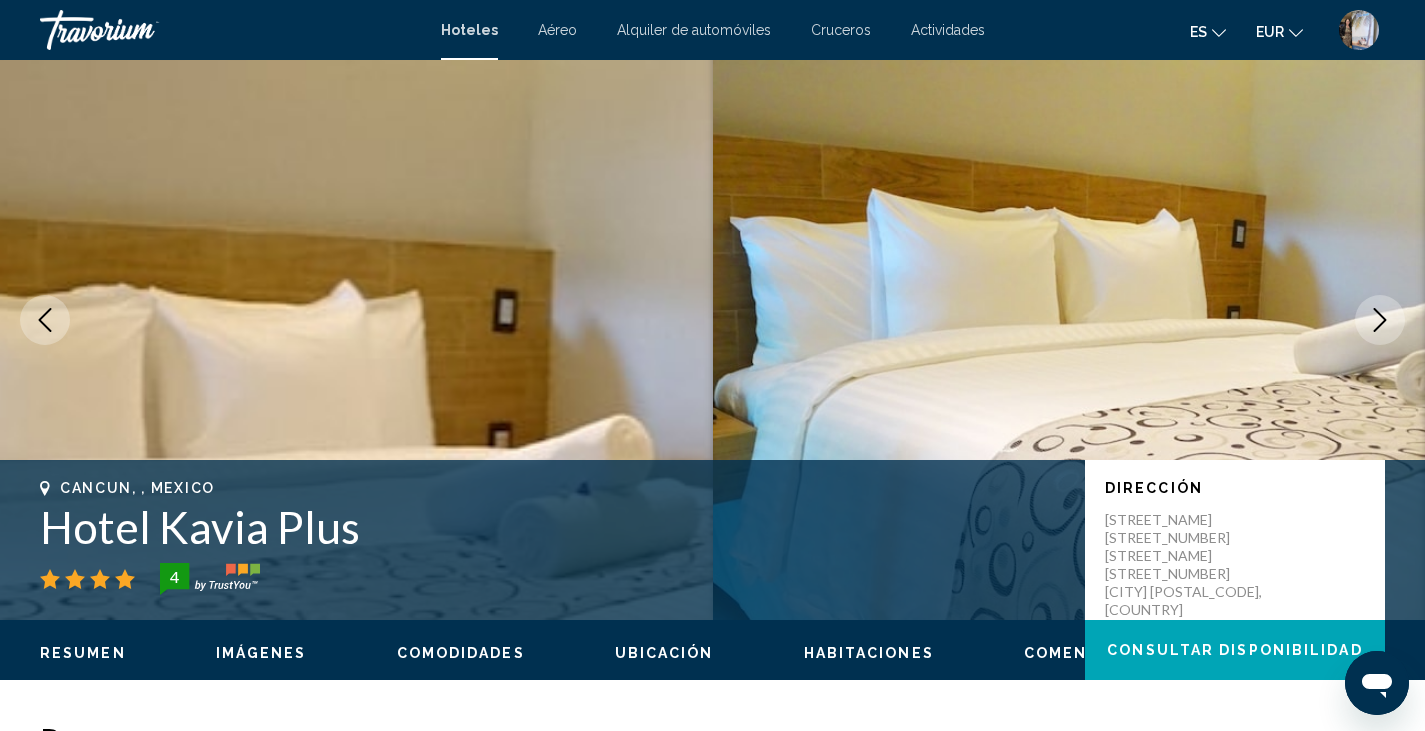 click at bounding box center [1380, 320] 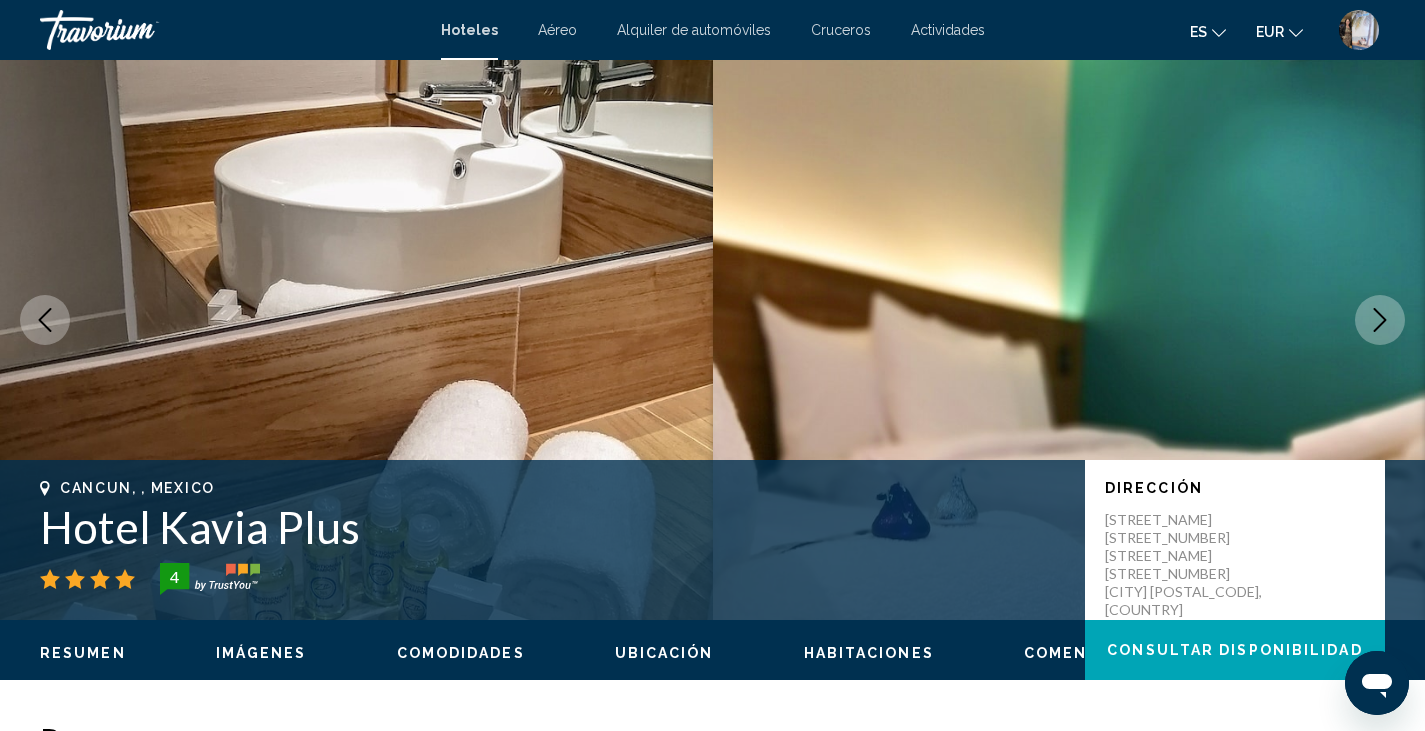 click at bounding box center (1380, 320) 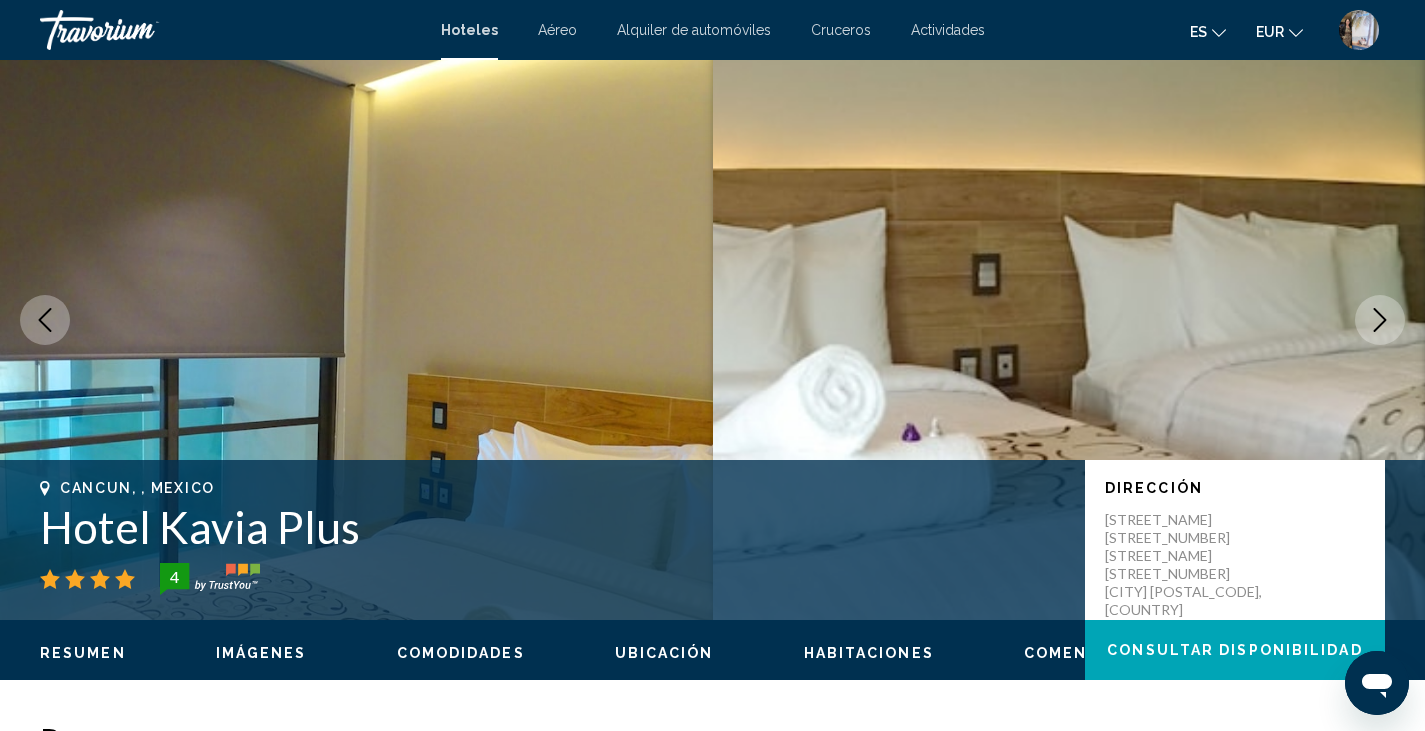 click at bounding box center (1380, 320) 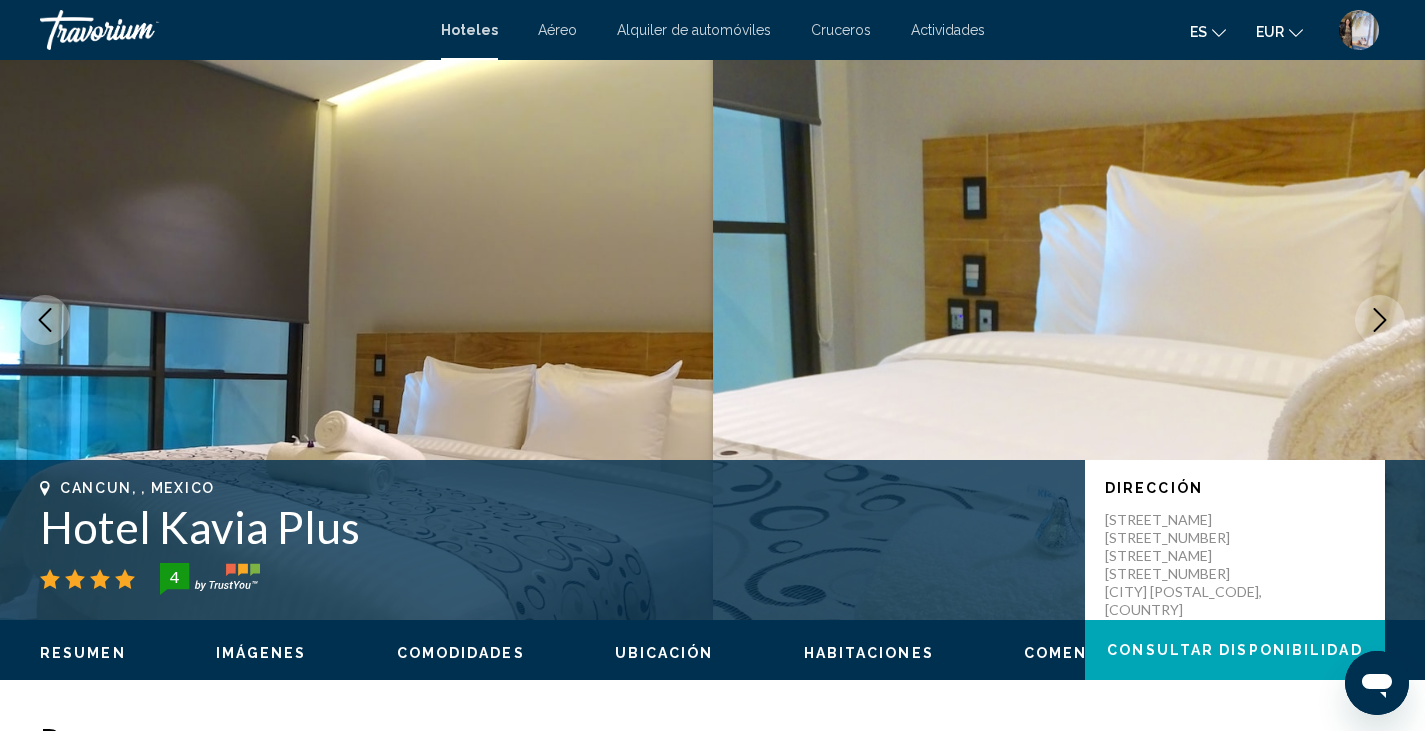 click at bounding box center (1380, 320) 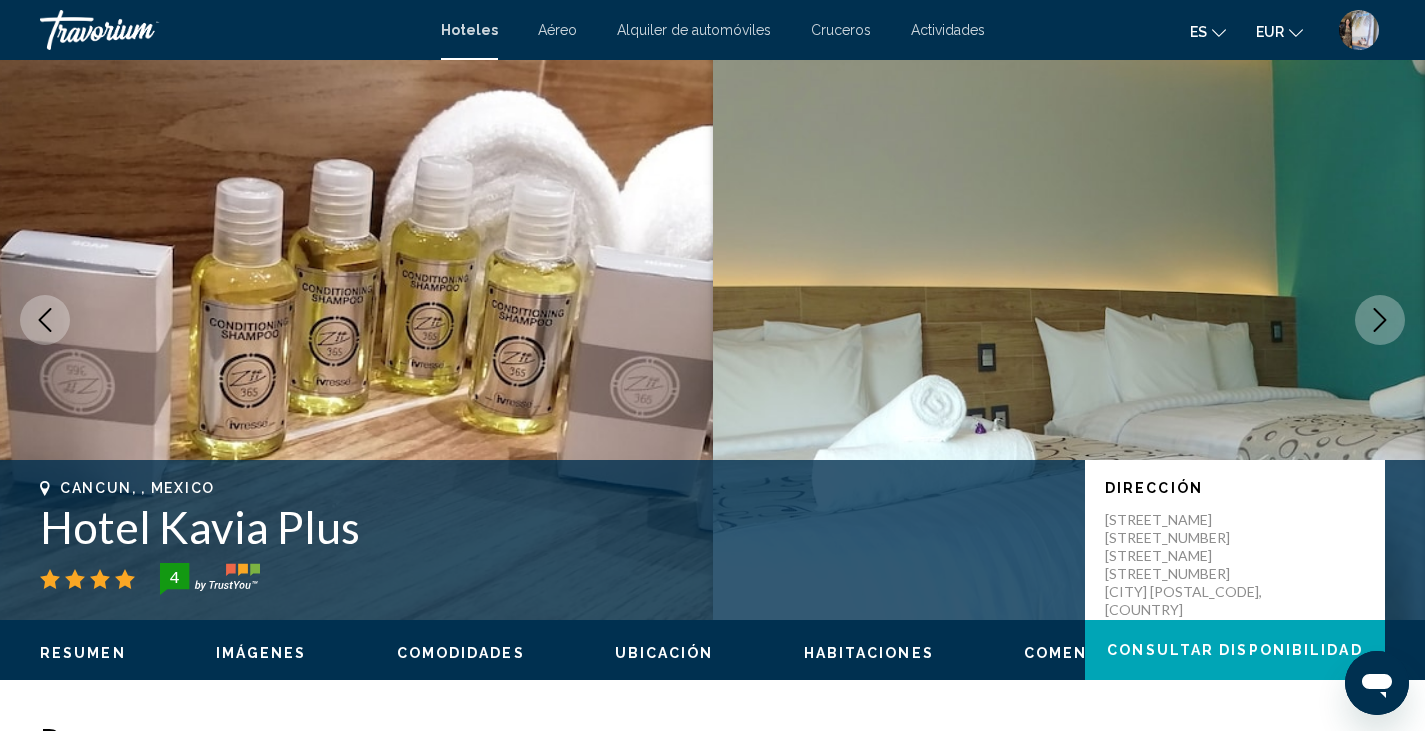 click at bounding box center (1380, 320) 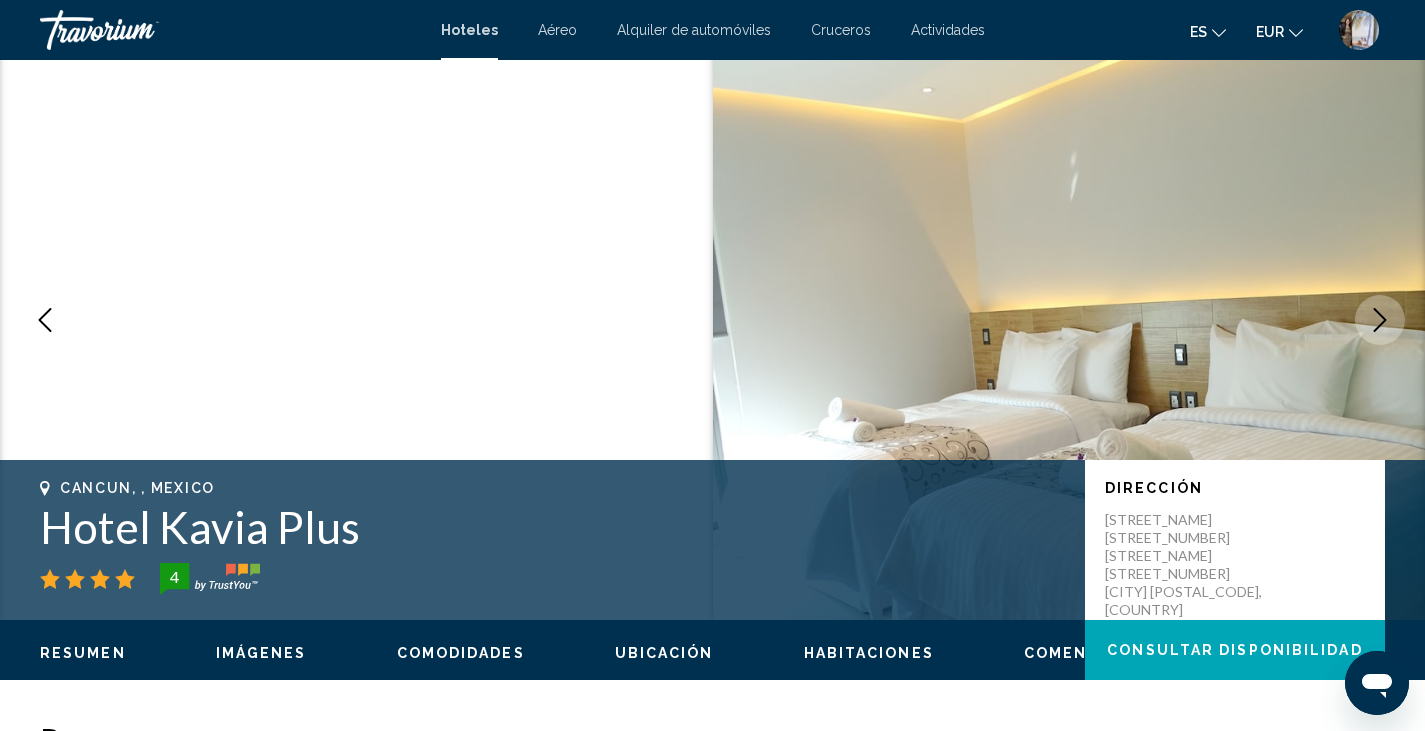 click at bounding box center [1380, 320] 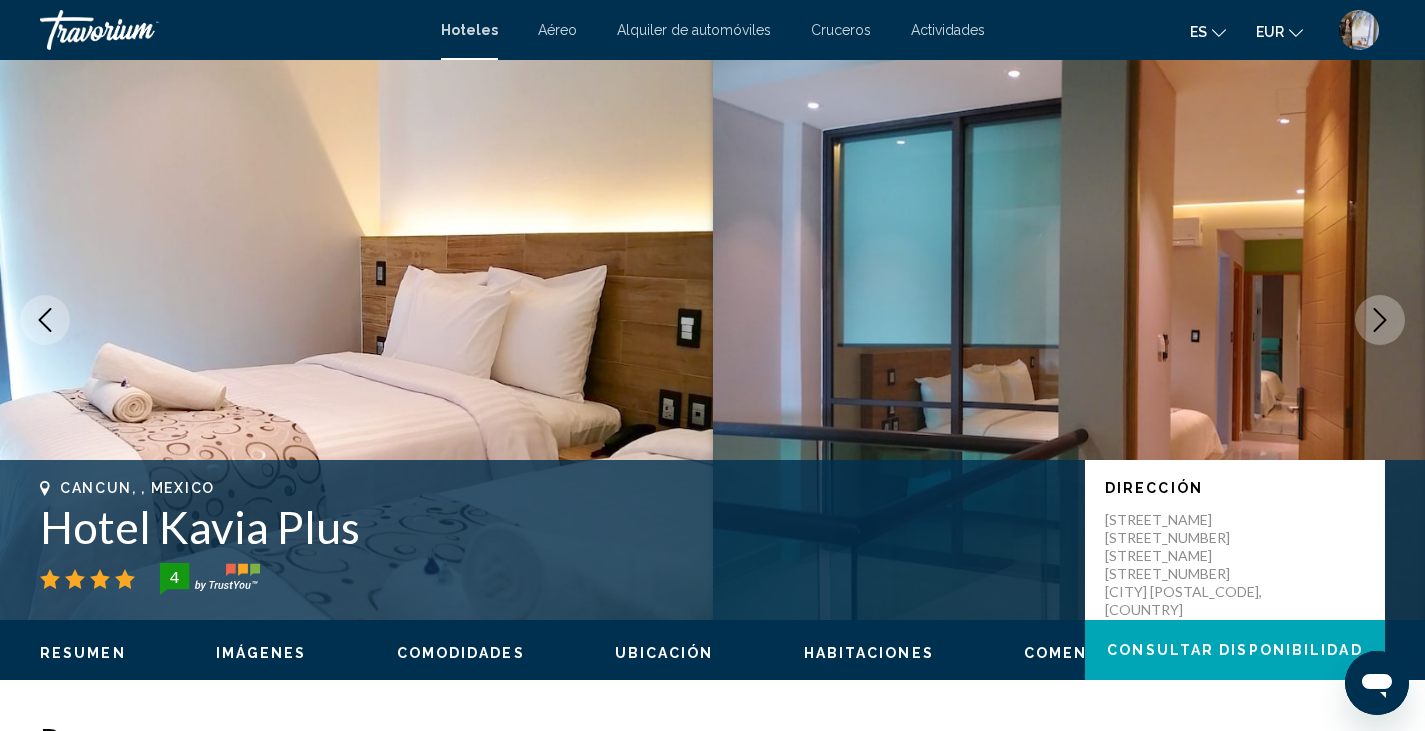 click at bounding box center [1380, 320] 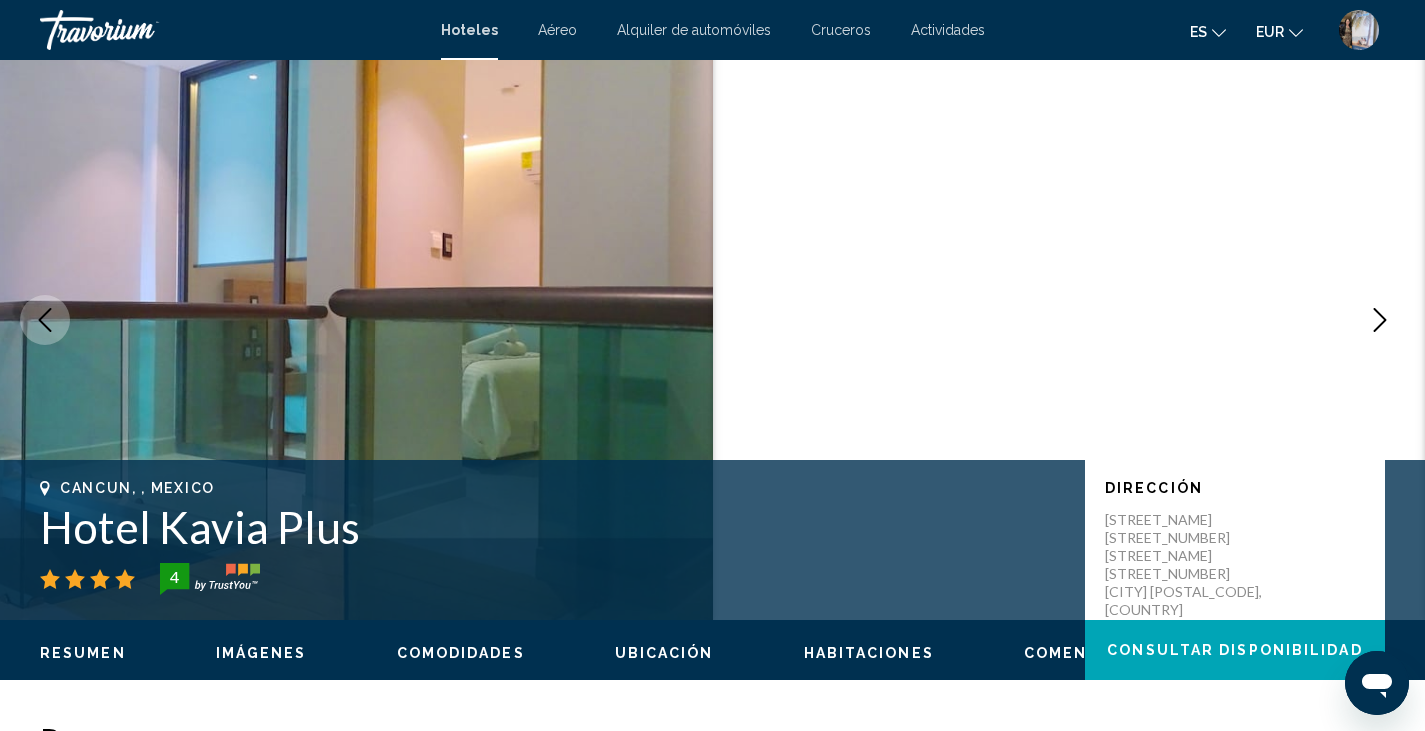 click at bounding box center (1380, 320) 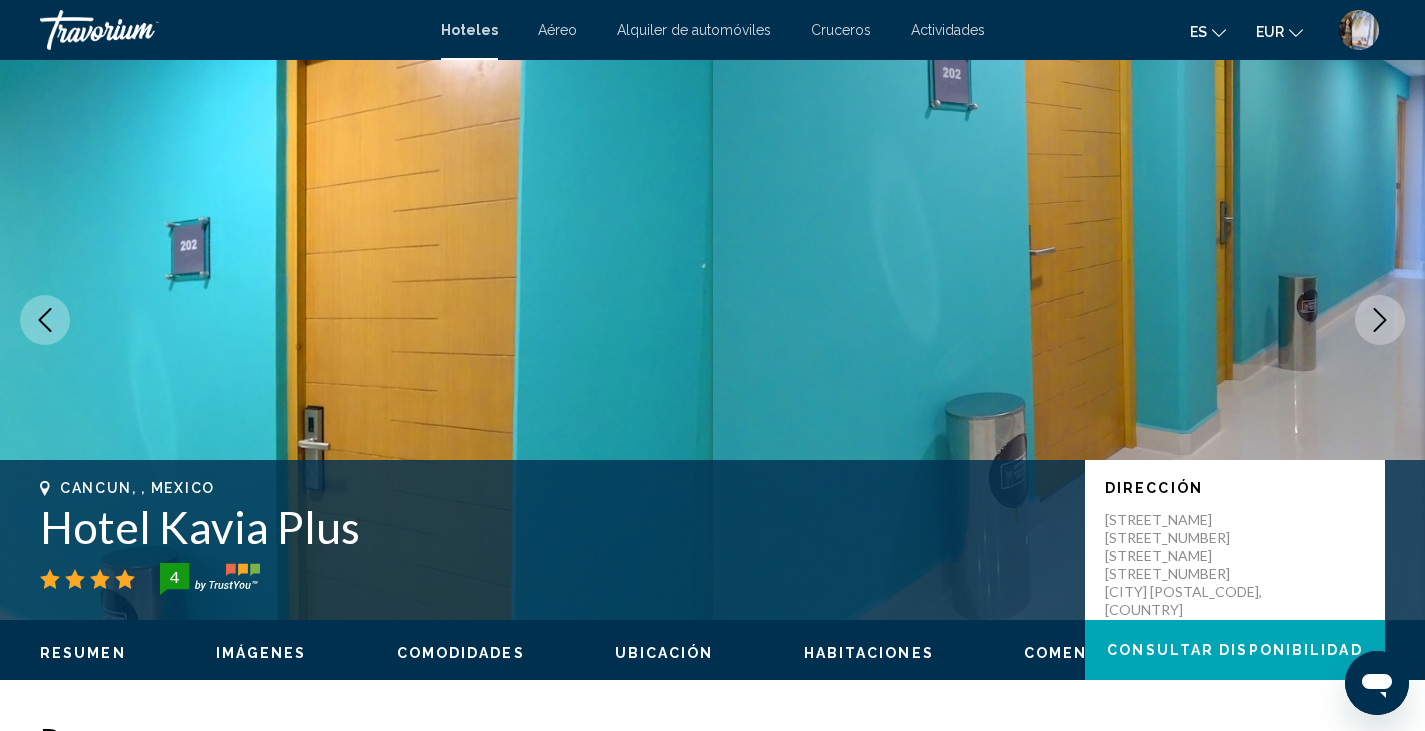 click at bounding box center [1380, 320] 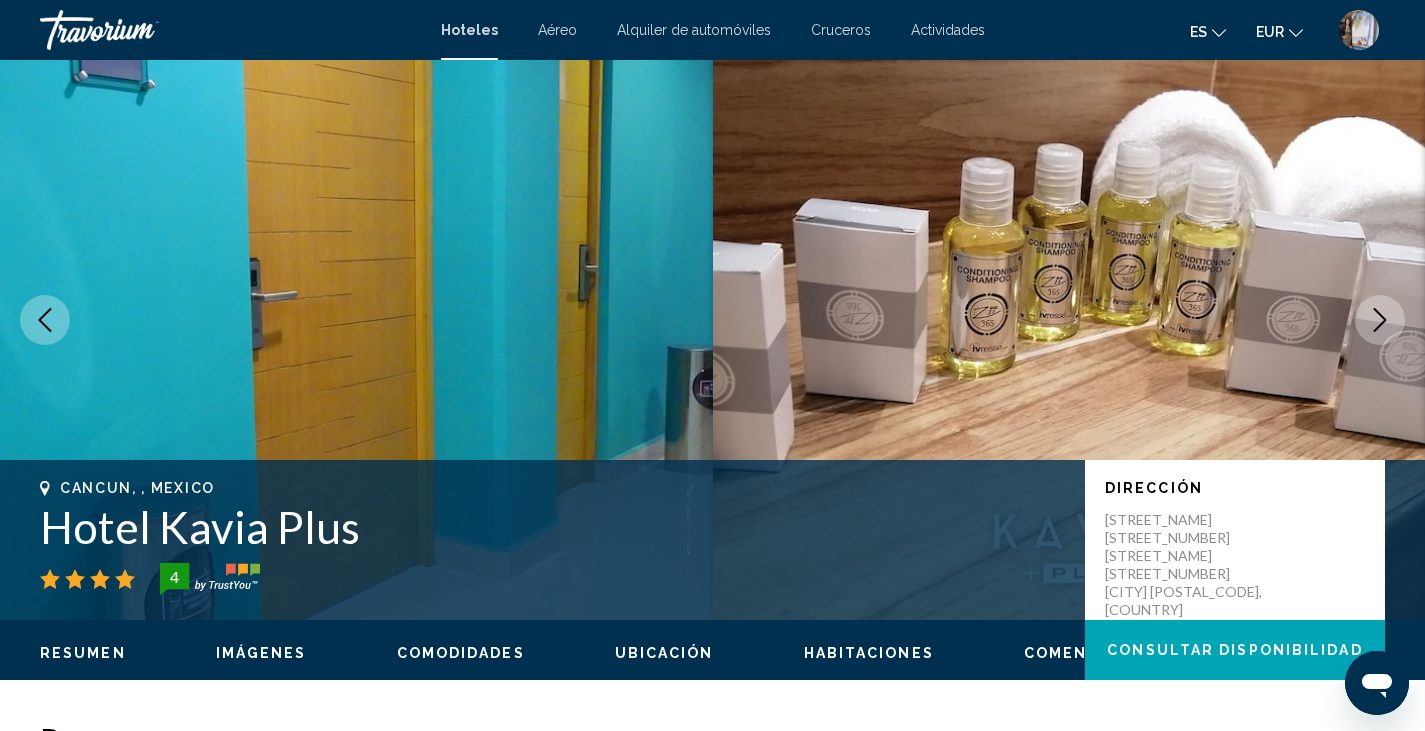 click at bounding box center [1380, 320] 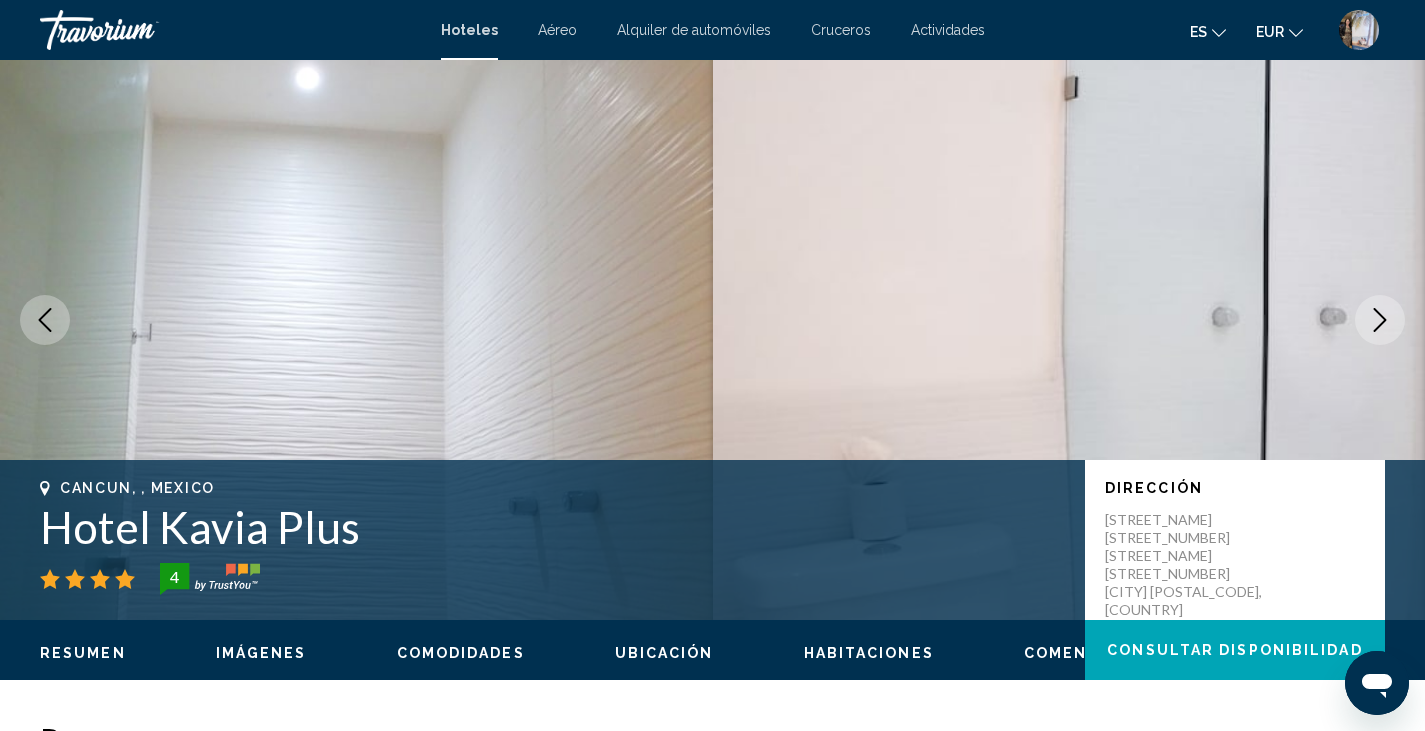 click at bounding box center [1380, 320] 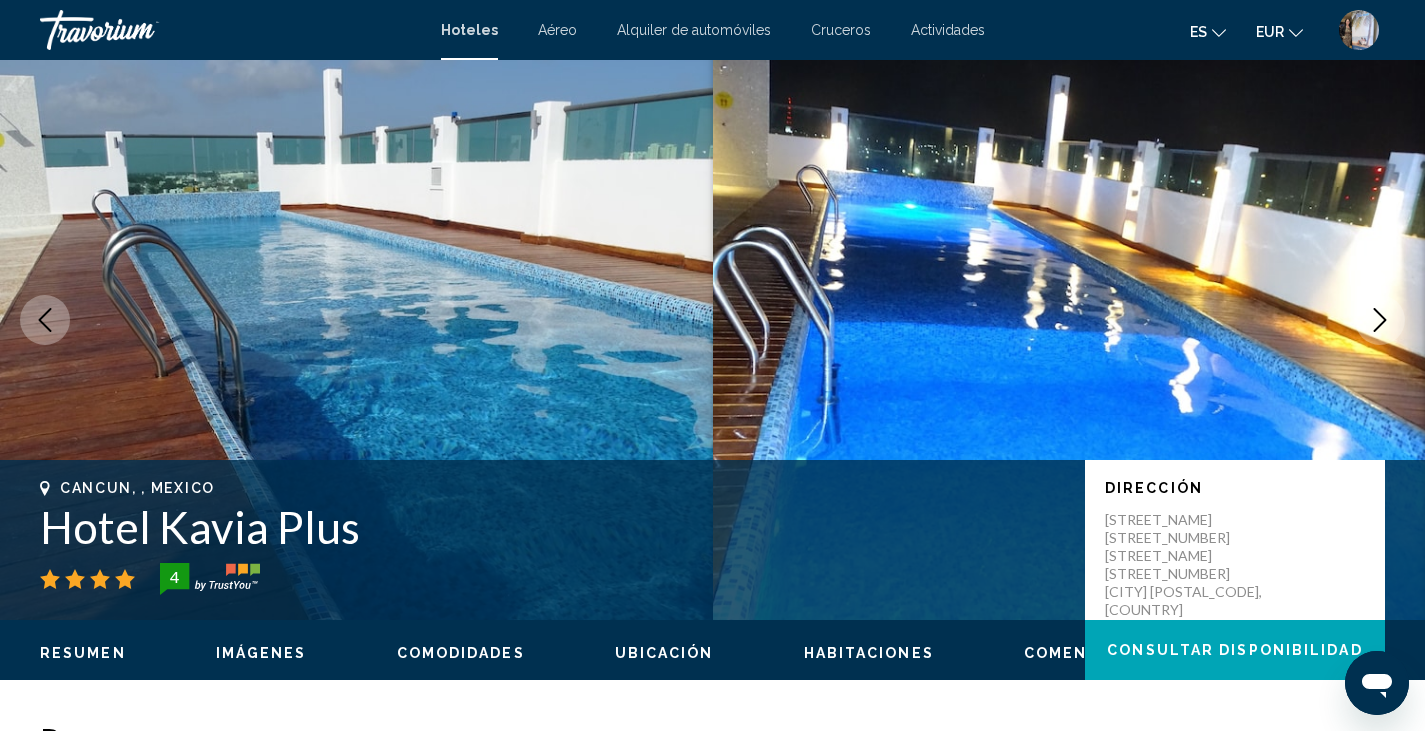 click at bounding box center (1380, 320) 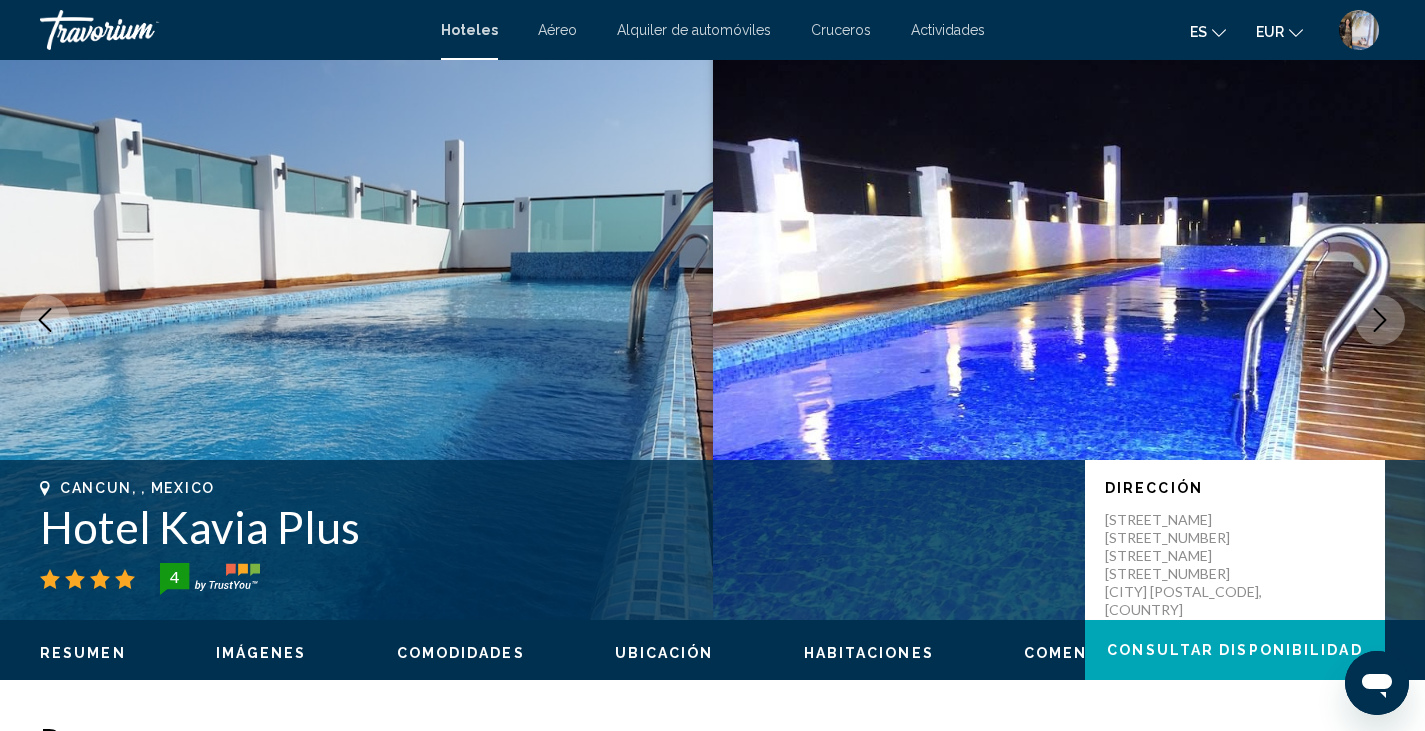 click at bounding box center (1380, 320) 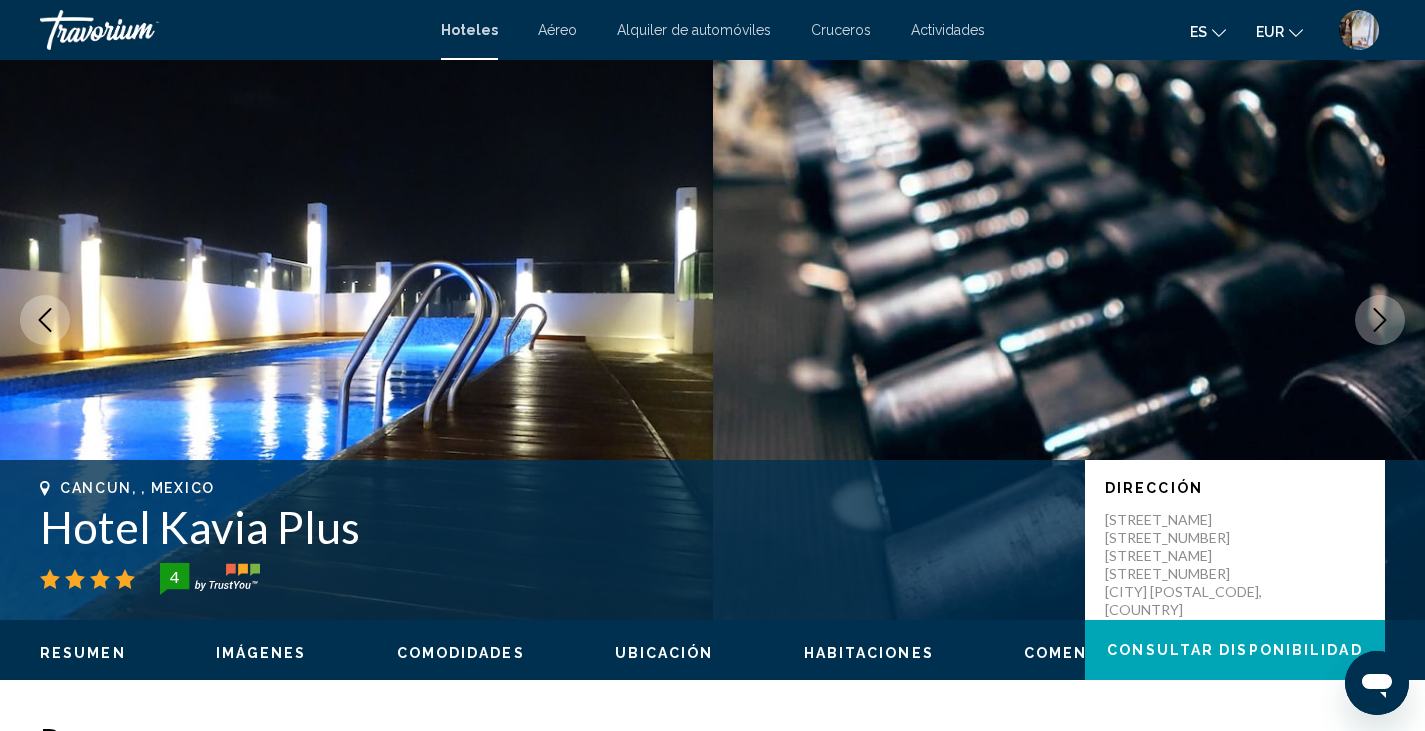 click at bounding box center [1380, 320] 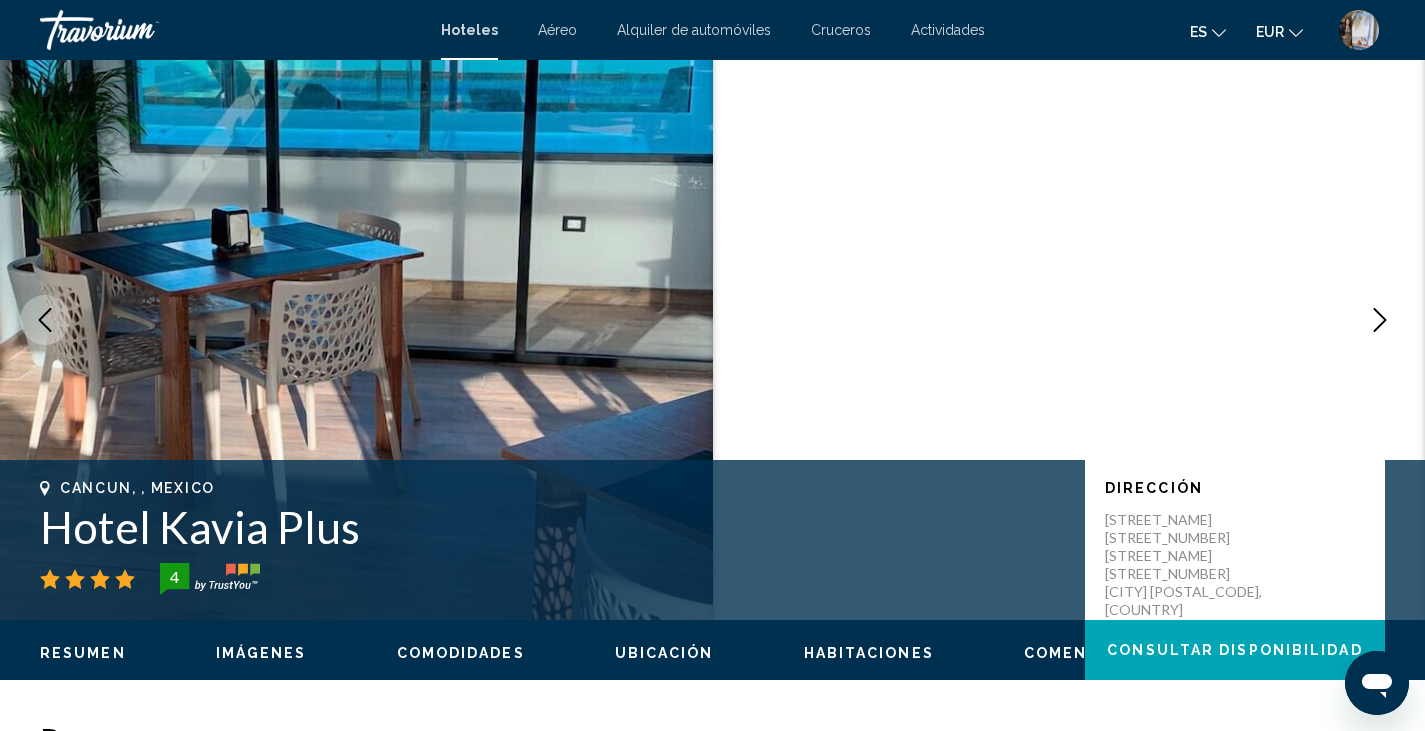 click at bounding box center (1380, 320) 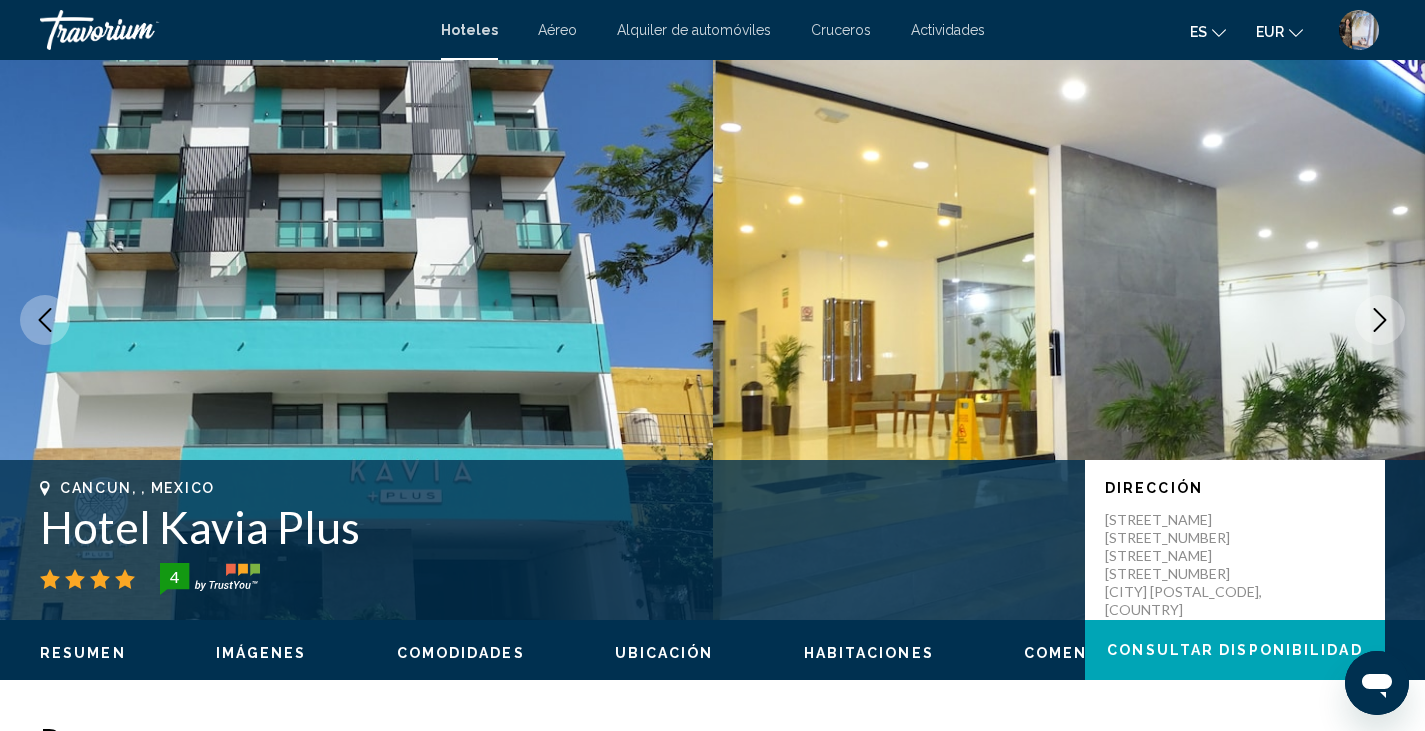 click at bounding box center (1380, 320) 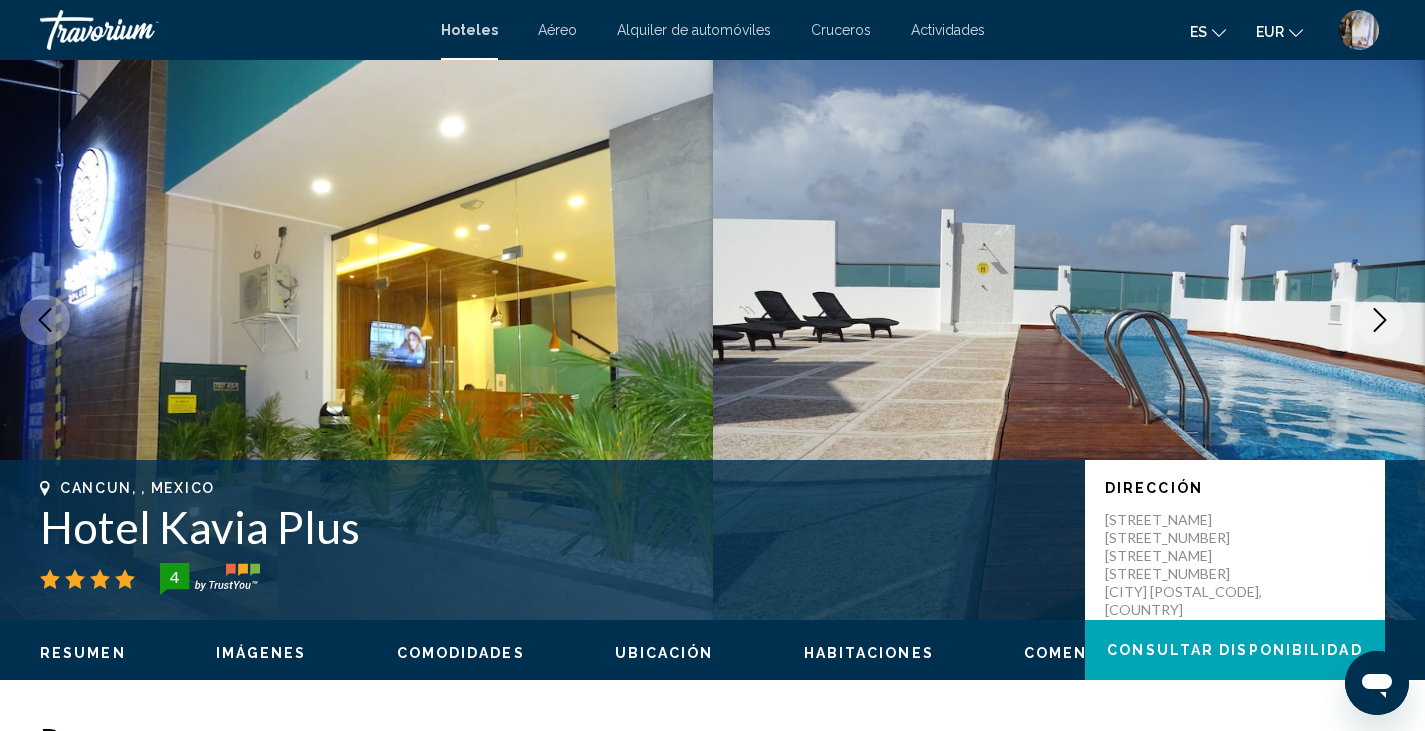 click at bounding box center (1380, 320) 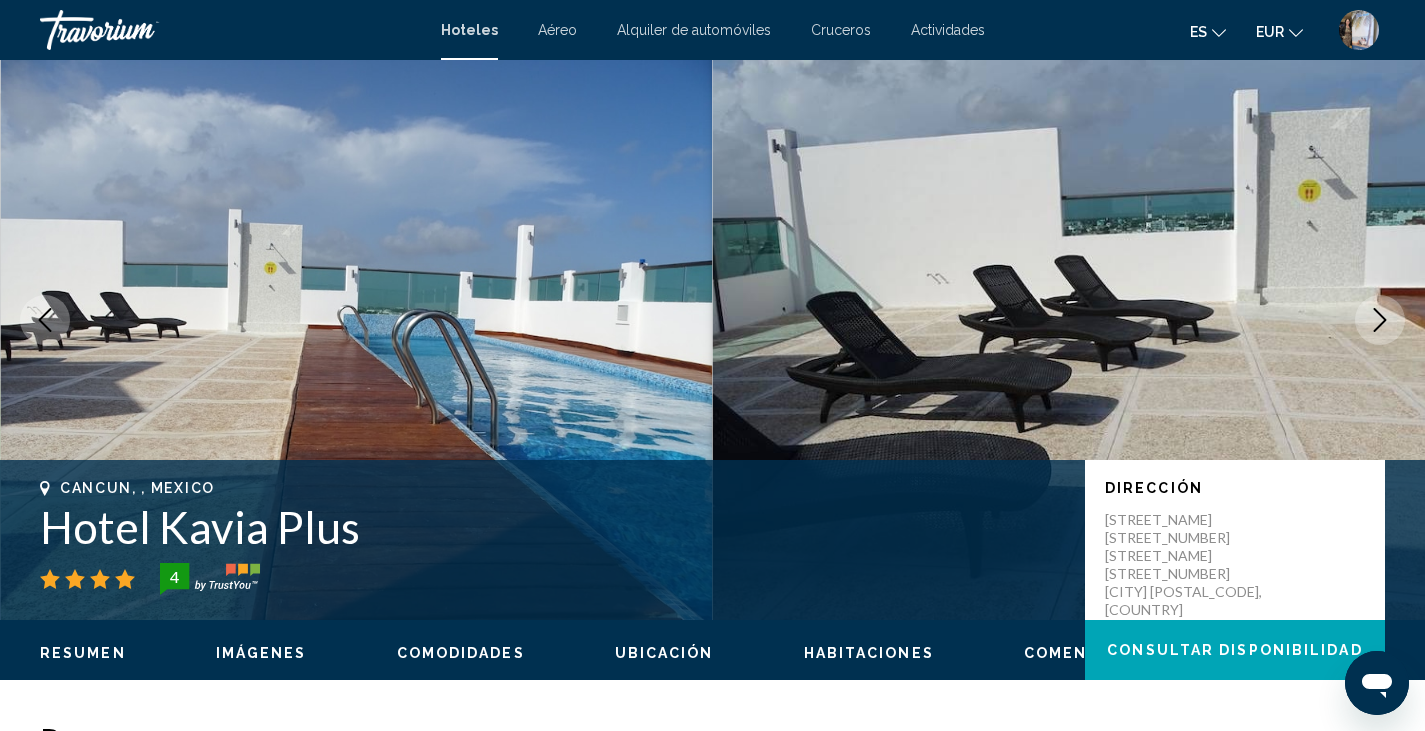 click at bounding box center (1380, 320) 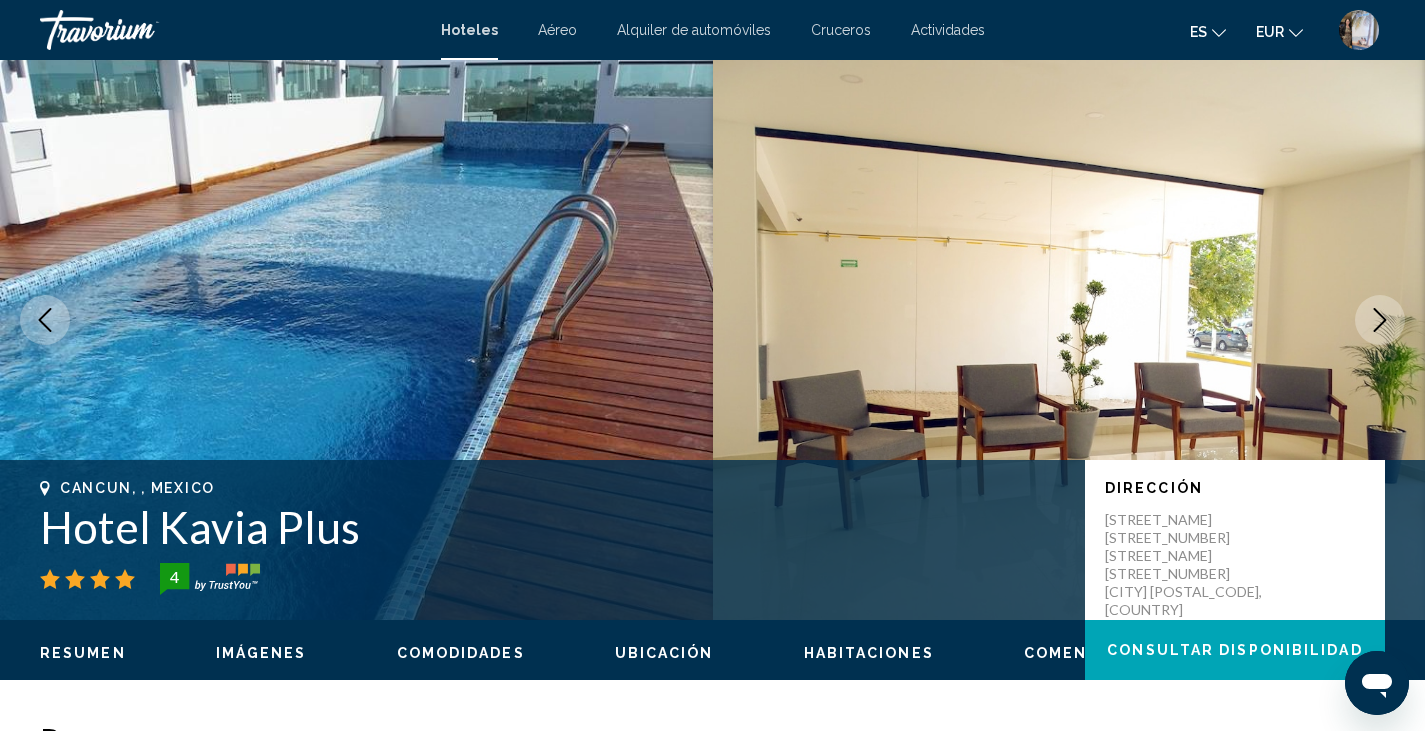 click on "[CITY], [STATE], [COUNTRY] Hotel [HOTEL_NAME]
[NUMBER] Dirección [STREET_NAME] [NEIGHBORHOOD] [CITY] [POSTAL_CODE], [COUNTRY] Resumen
Imágenes
Comodidades
Ubicación
Habitaciones
Comentarios
Consultar disponibilidad Consultar disponibilidad Resumen Tipo Hotel Dirección [STREET_NAME] [NEIGHBORHOOD] [CITY] [POSTAL_CODE], [COUNTRY] Descripción Amenities No te pierdas las instalaciones recreativas a tu disposición, que incluyen una piscina al aire libre y gimnasio. Encontrarás también conexión a Internet wifi gratis y asistencia turística (adquisición de entradas). Dining En Hotel [HOTEL_NAME] [CITY] tienes un restaurante a tu disposición para comer algo. Renovations +" at bounding box center [712, 2684] 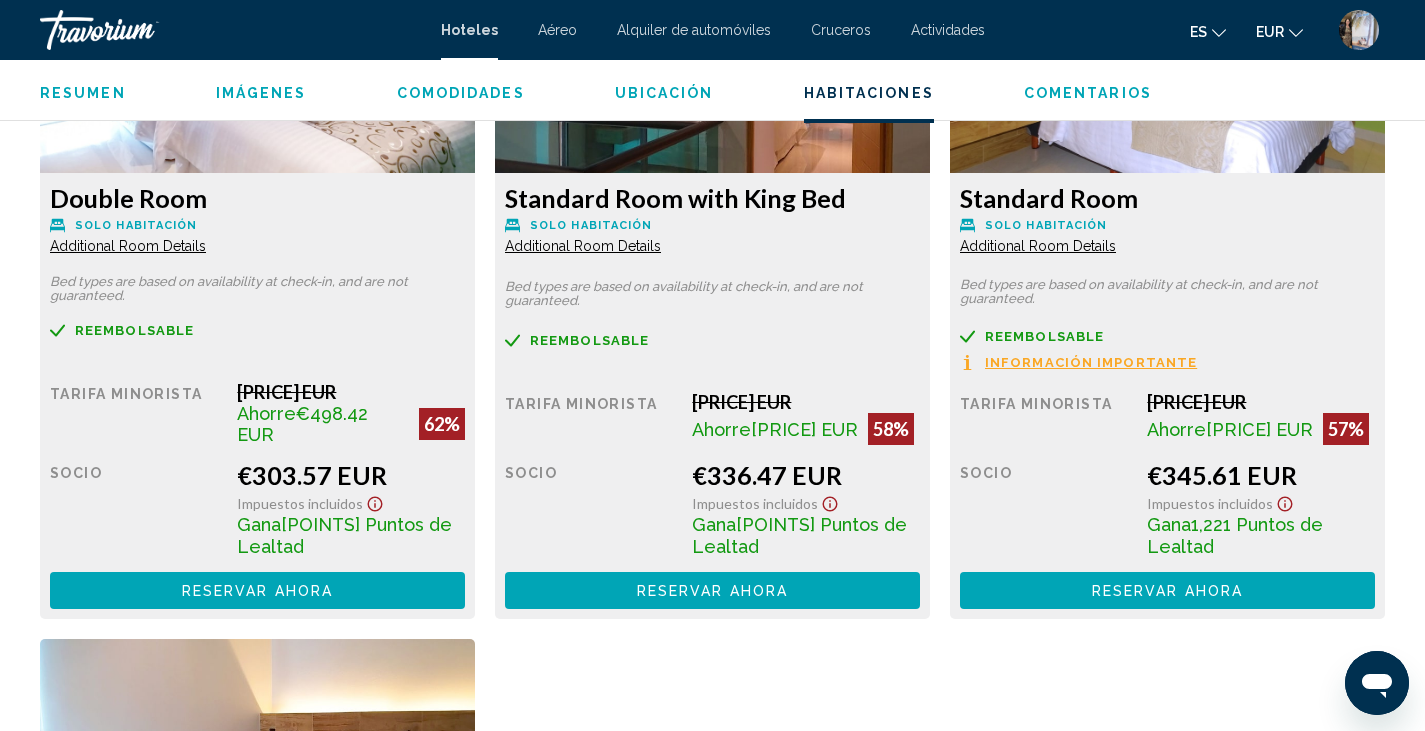 scroll, scrollTop: 2911, scrollLeft: 0, axis: vertical 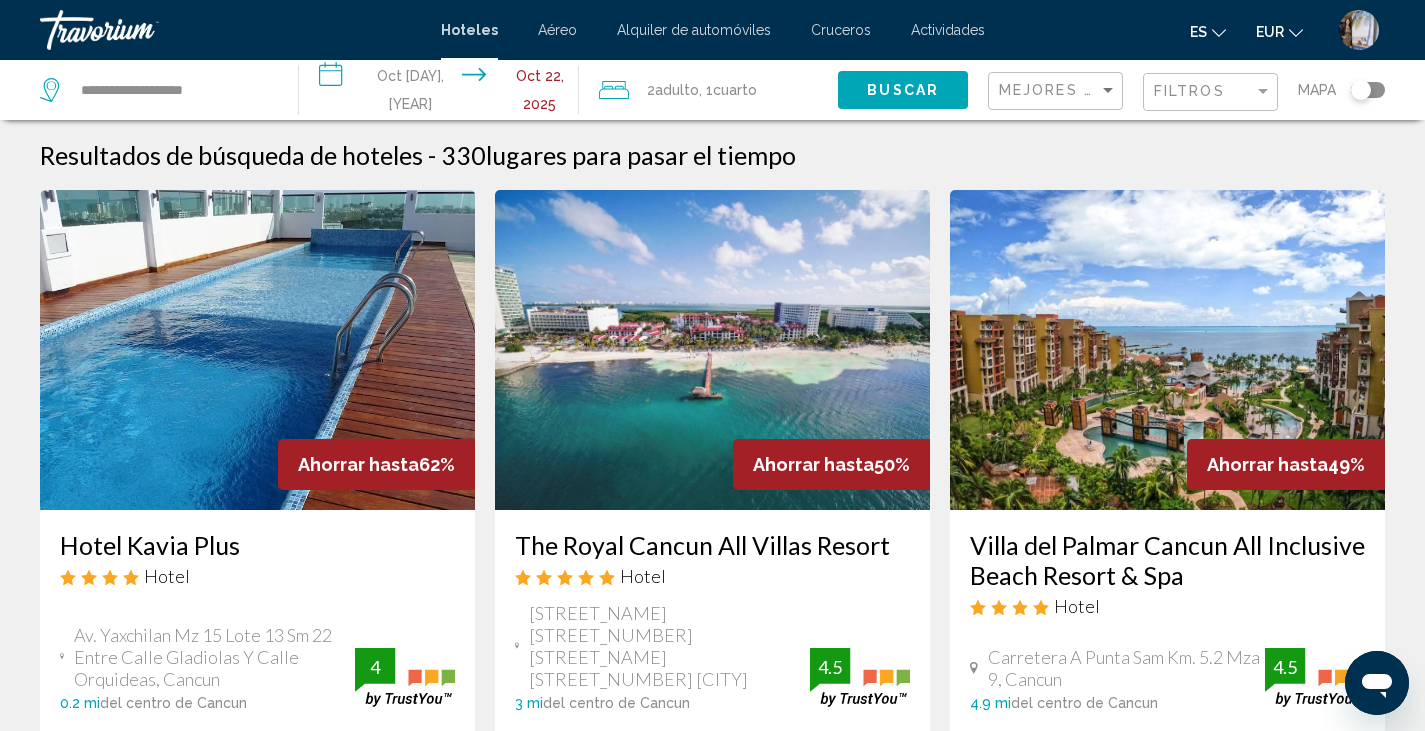 click at bounding box center [1167, 350] 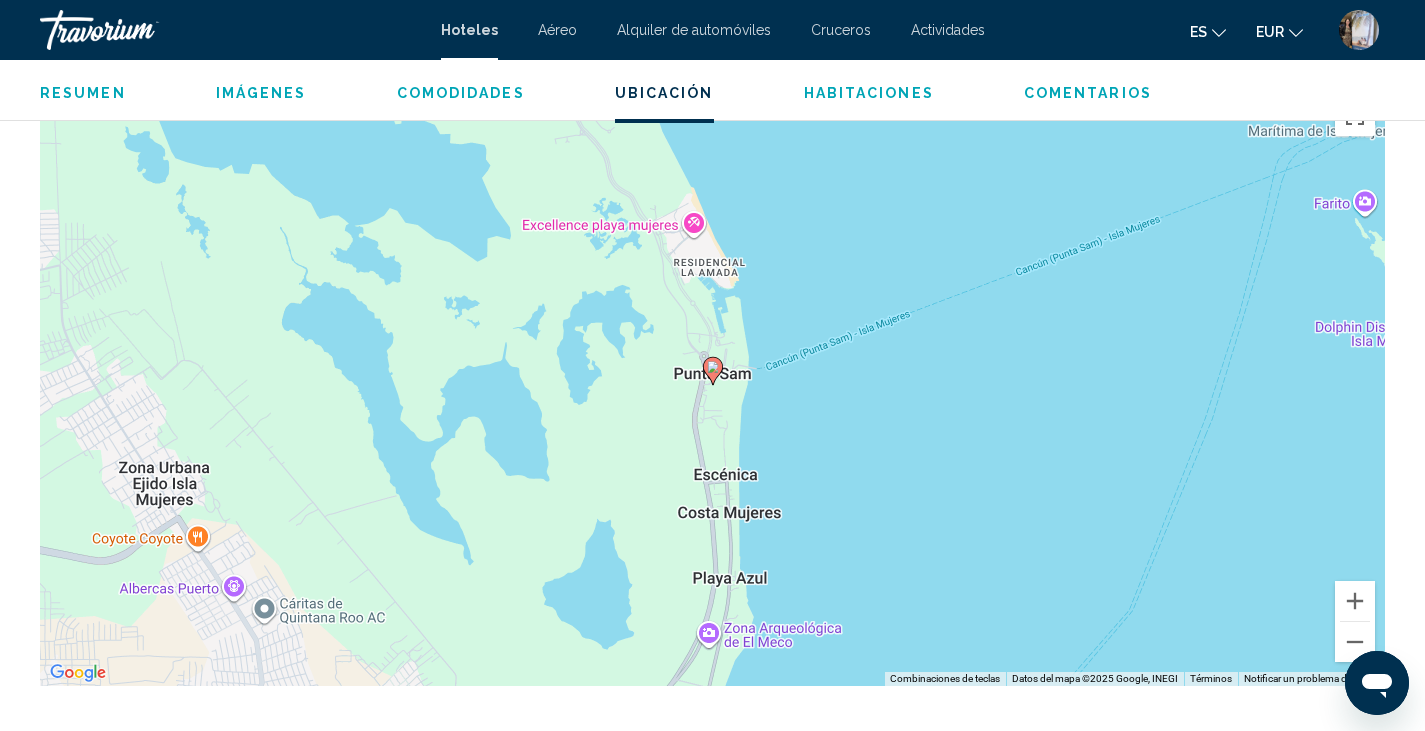 scroll, scrollTop: 1937, scrollLeft: 0, axis: vertical 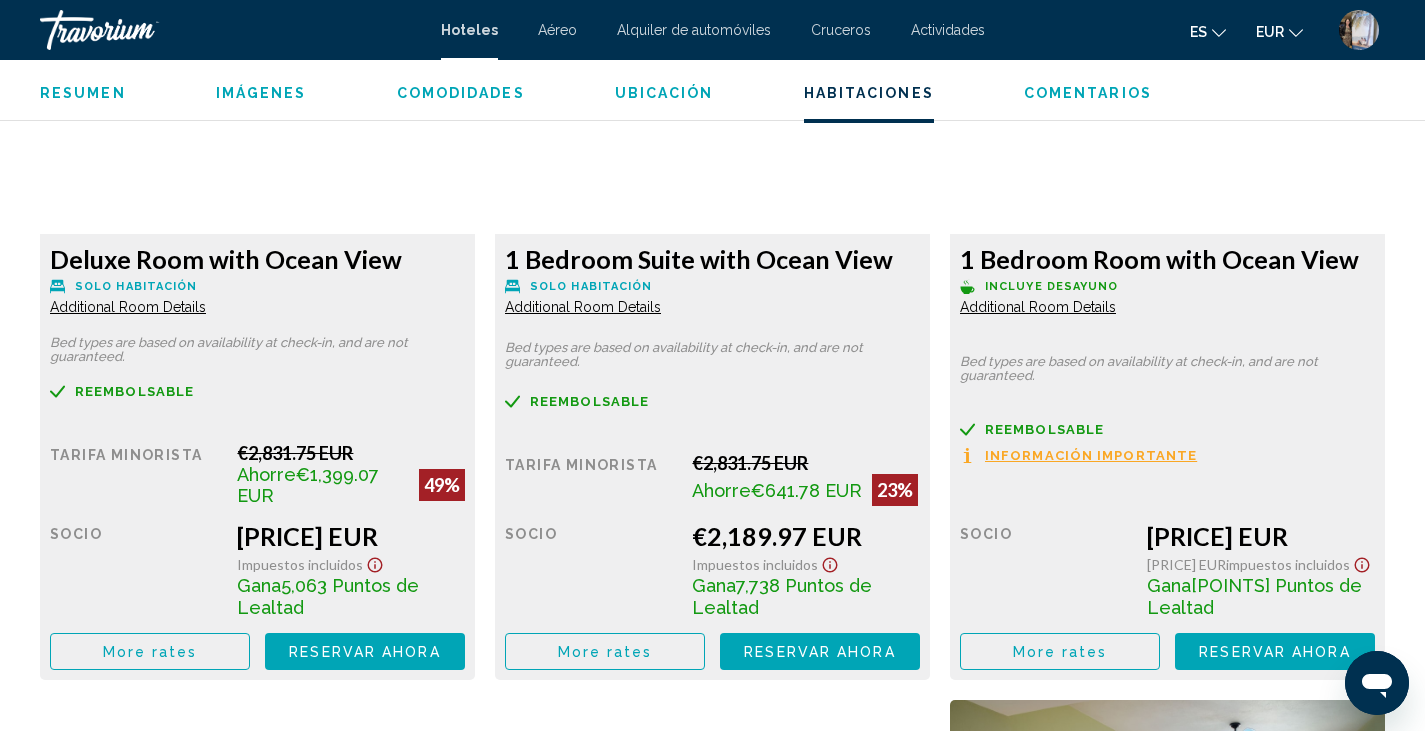 click at bounding box center (1296, 33) 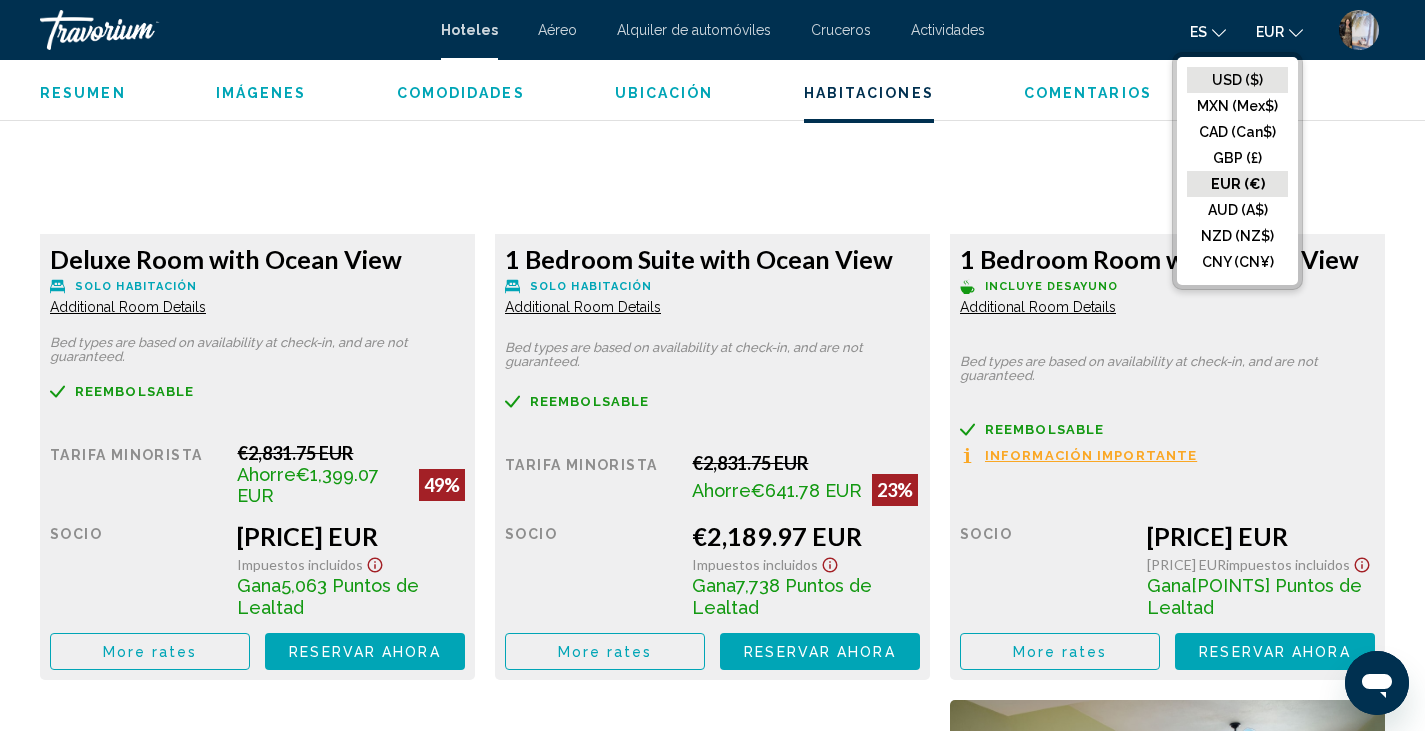 click on "USD ($)" at bounding box center (1237, 80) 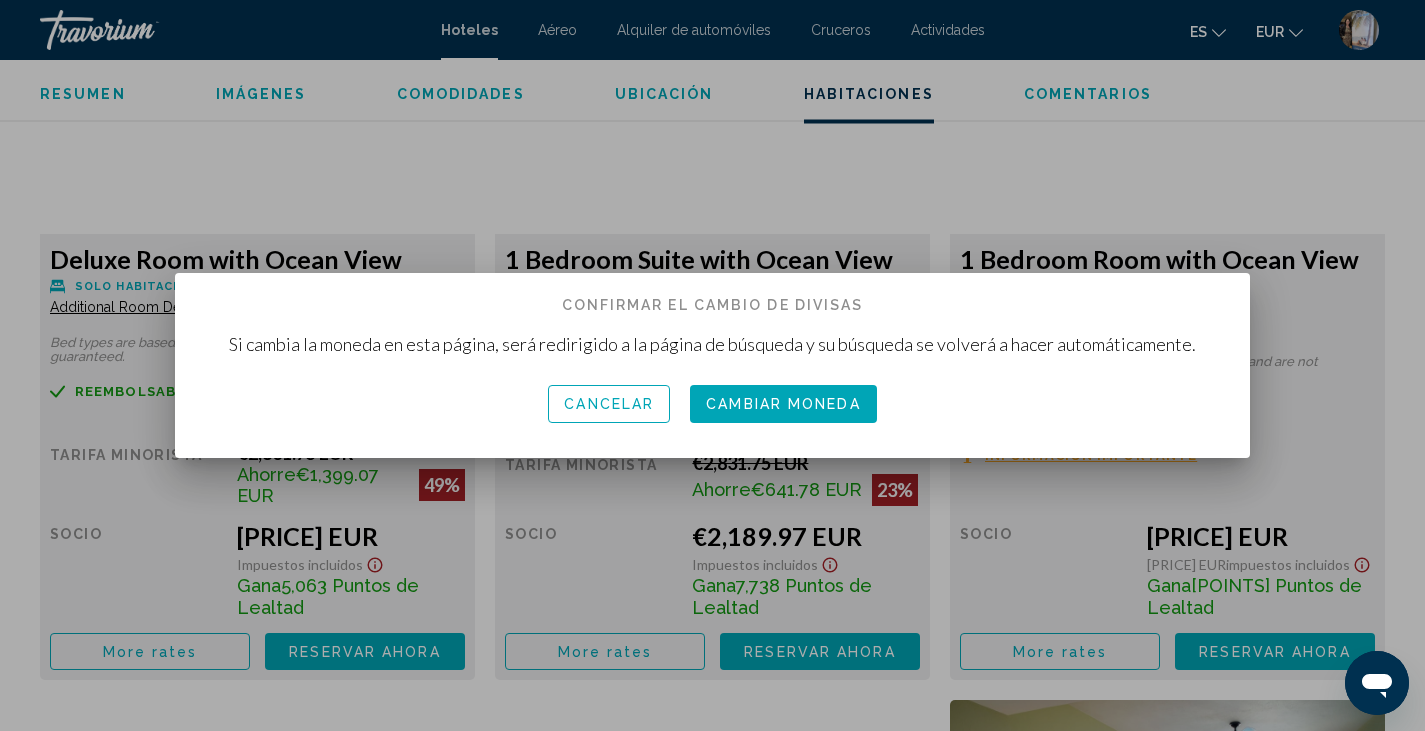scroll, scrollTop: 0, scrollLeft: 0, axis: both 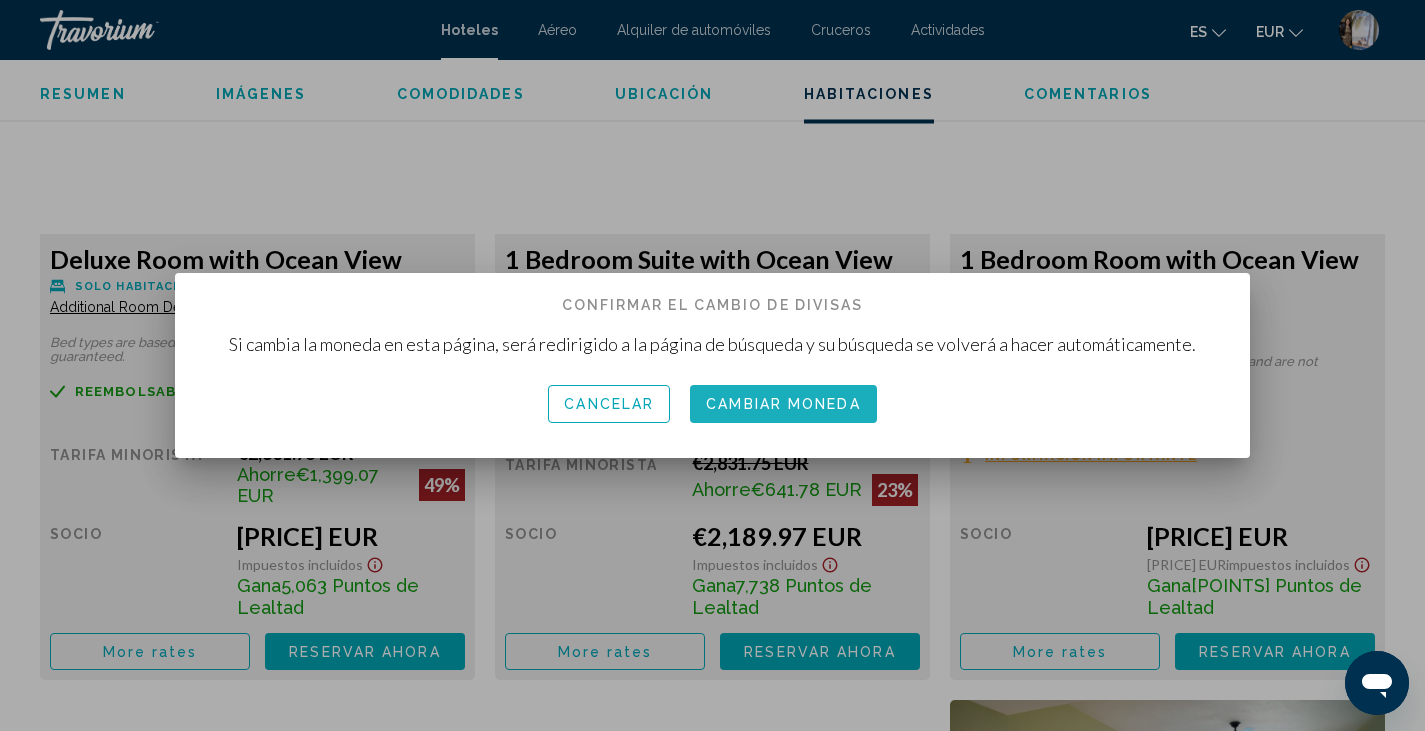 click on "Cambiar moneda" at bounding box center (783, 405) 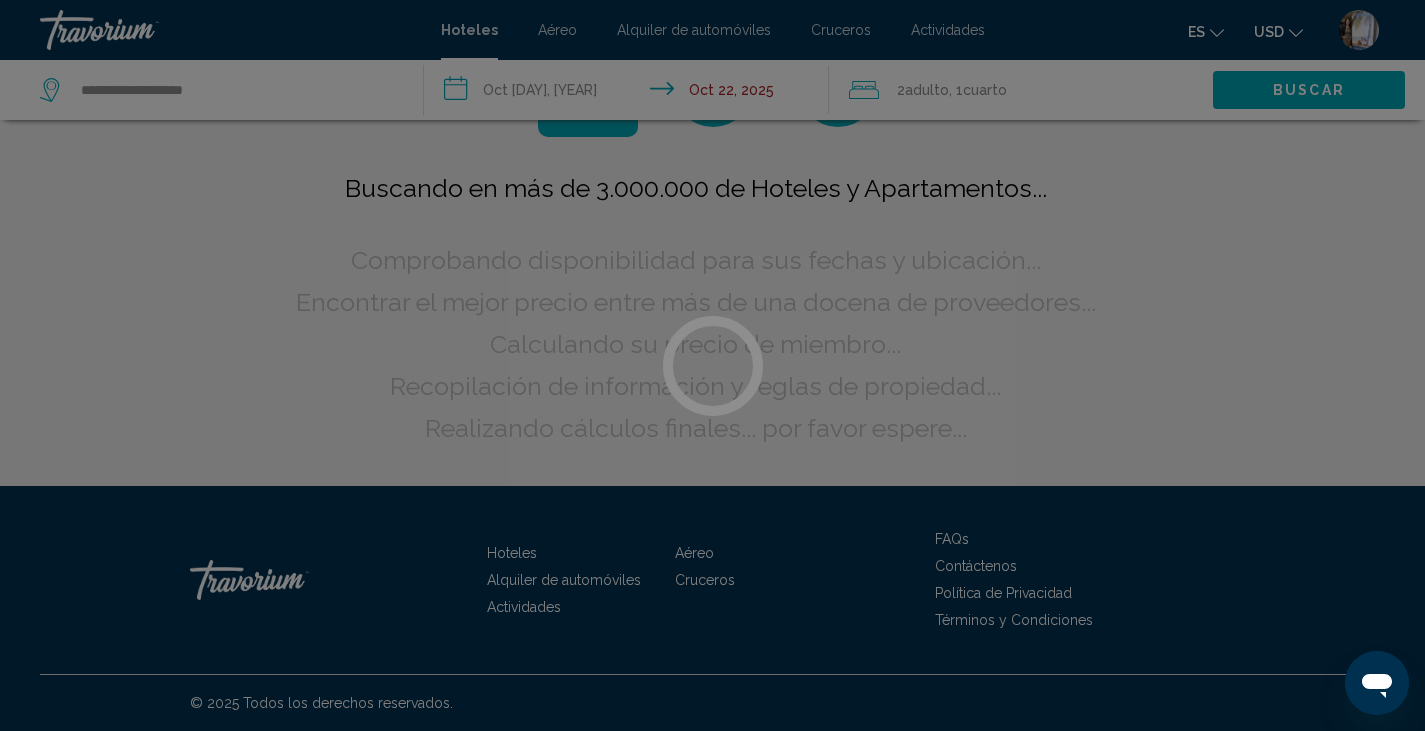 scroll, scrollTop: 0, scrollLeft: 0, axis: both 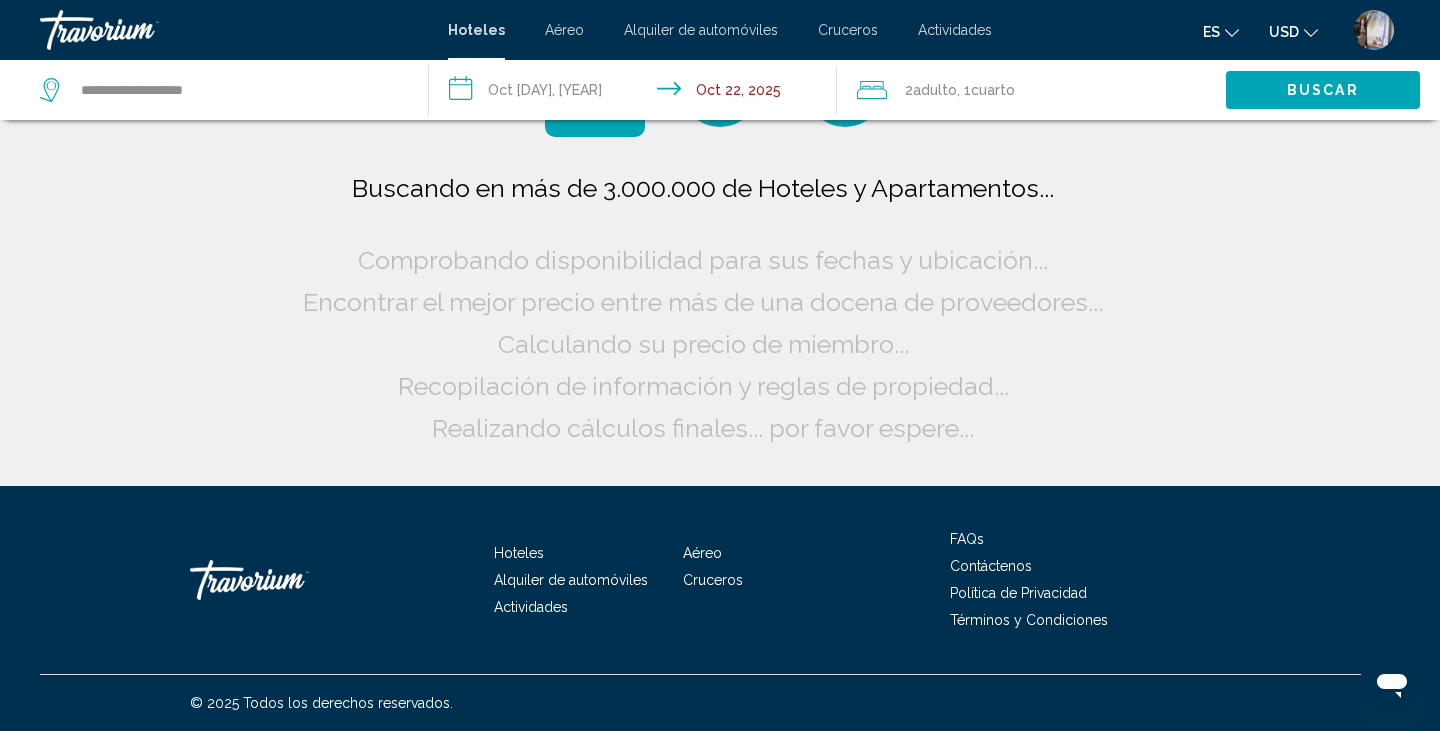 click at bounding box center [1311, 33] 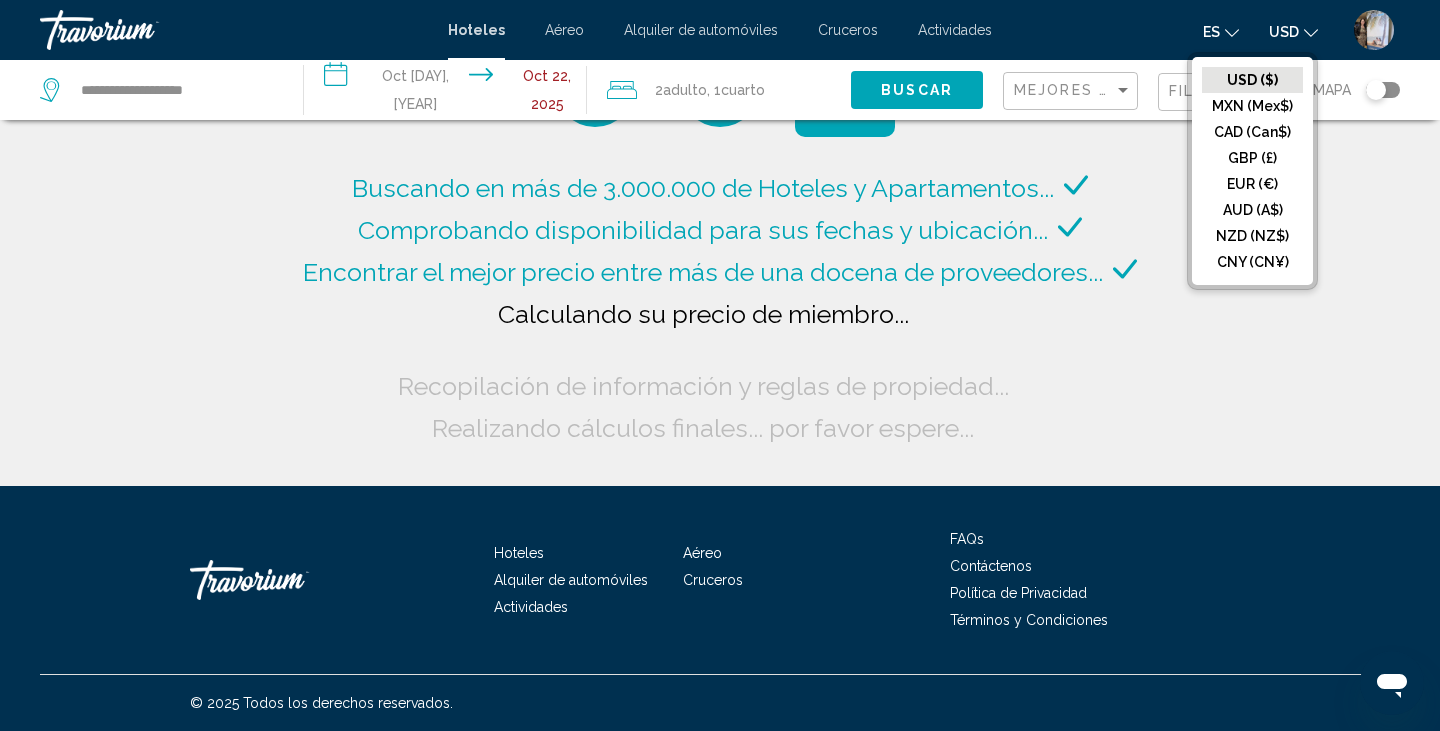 click on "USD ($)" at bounding box center [1252, 80] 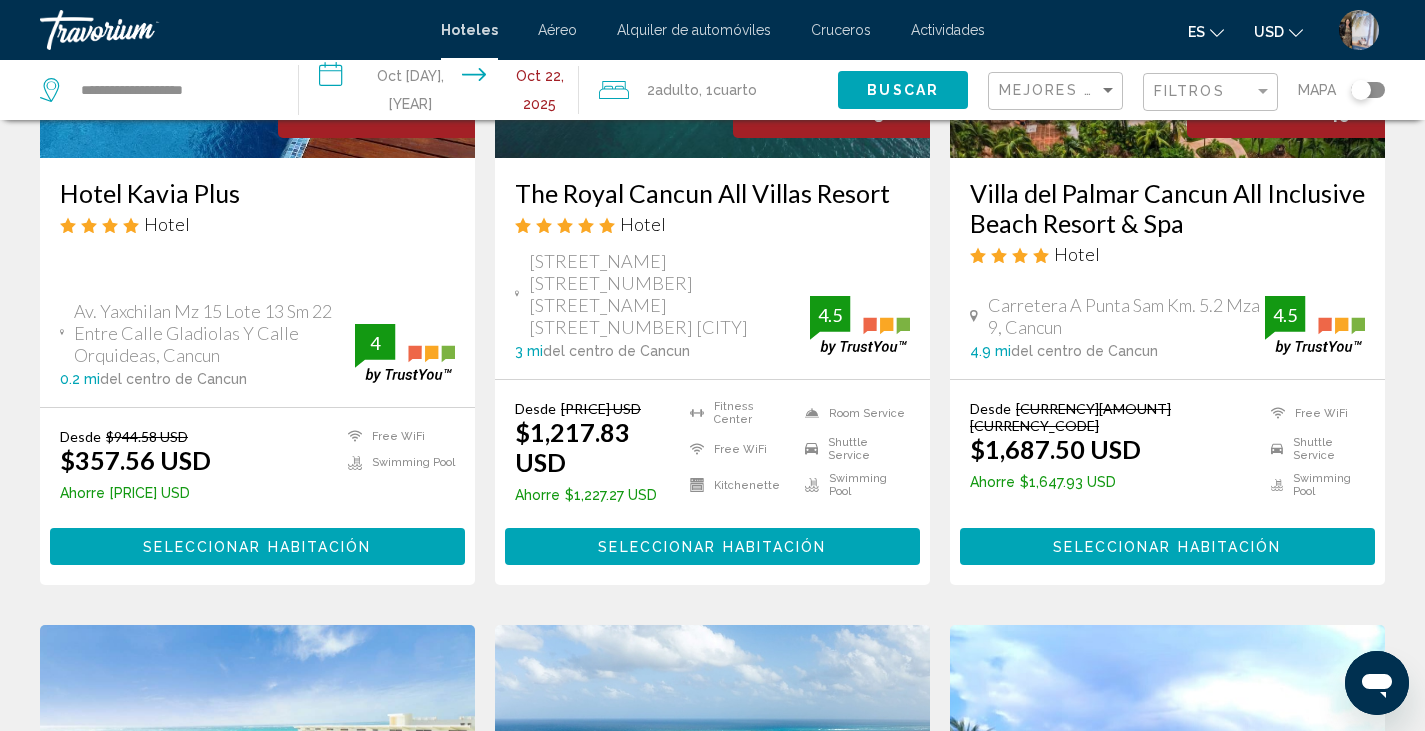 scroll, scrollTop: 355, scrollLeft: 0, axis: vertical 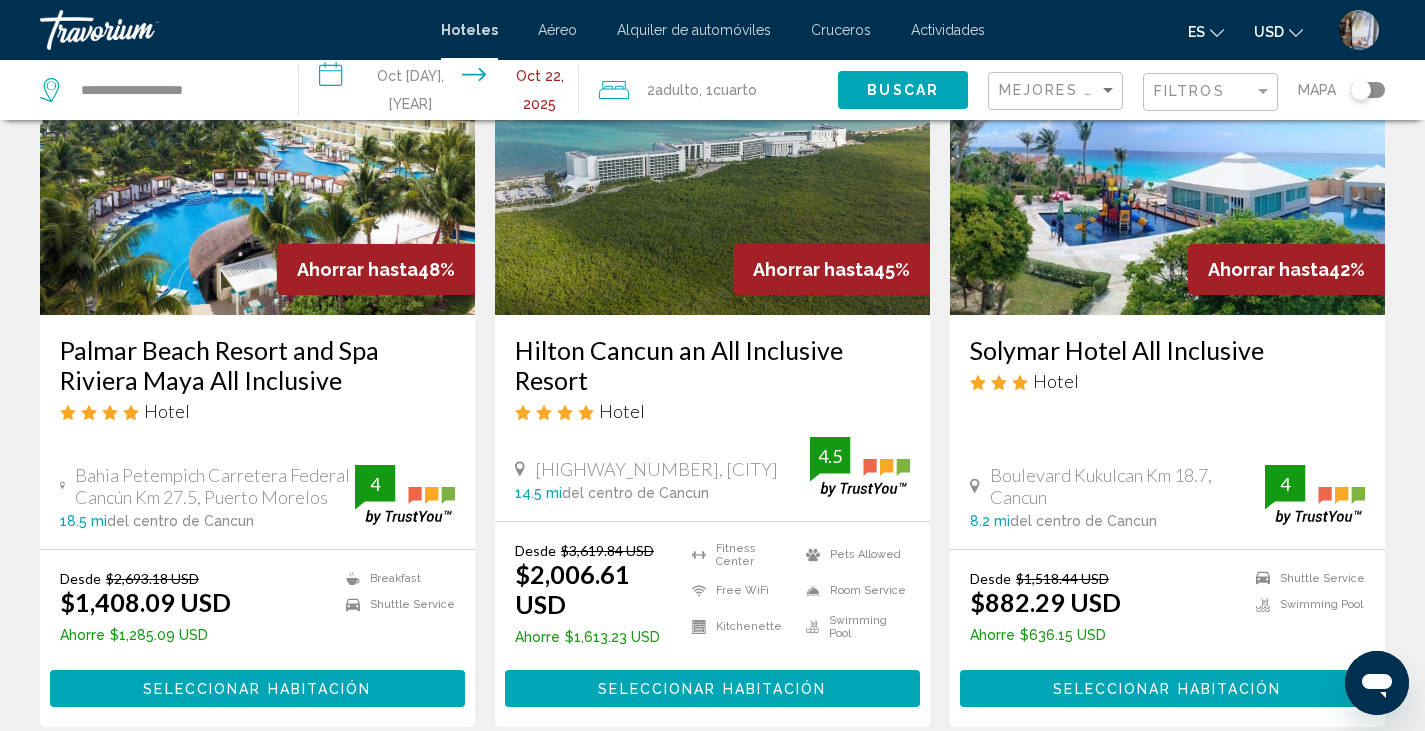 click at bounding box center [257, 155] 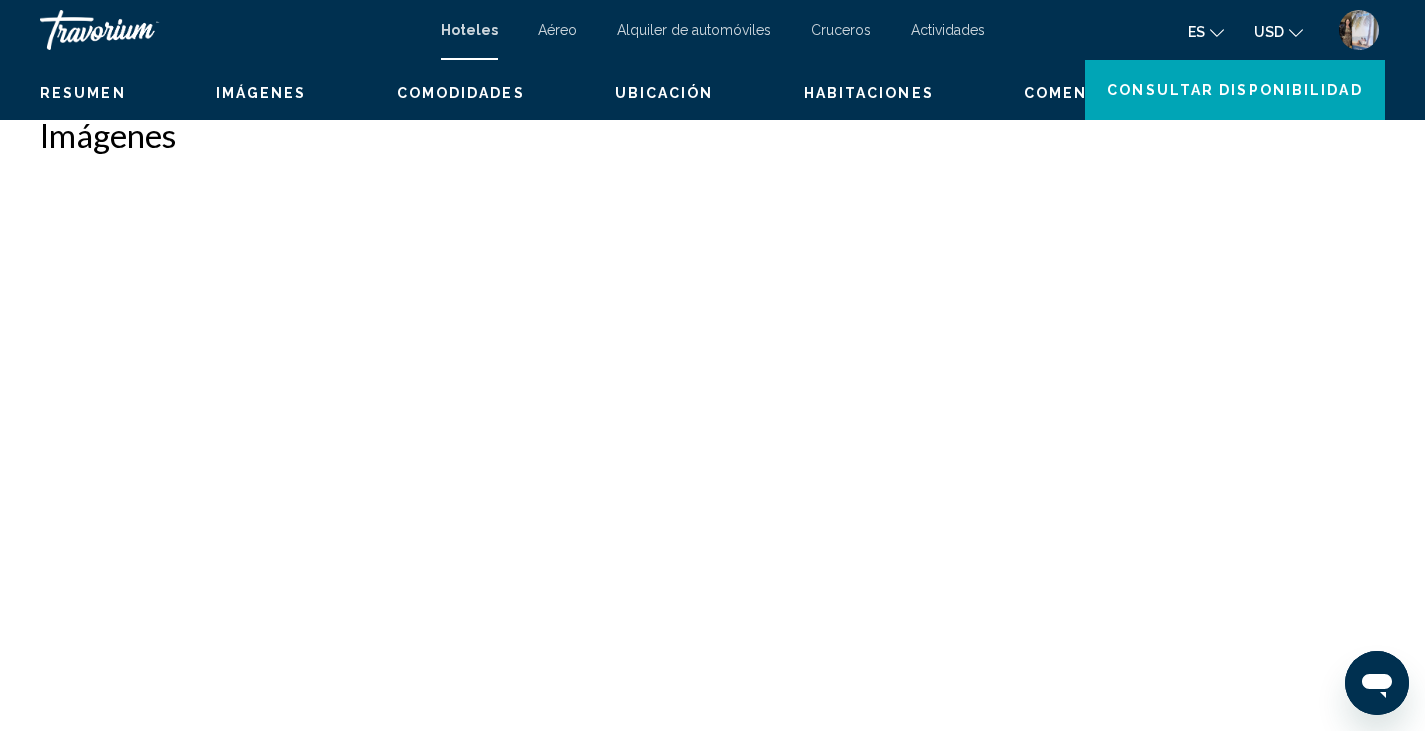 scroll, scrollTop: 0, scrollLeft: 0, axis: both 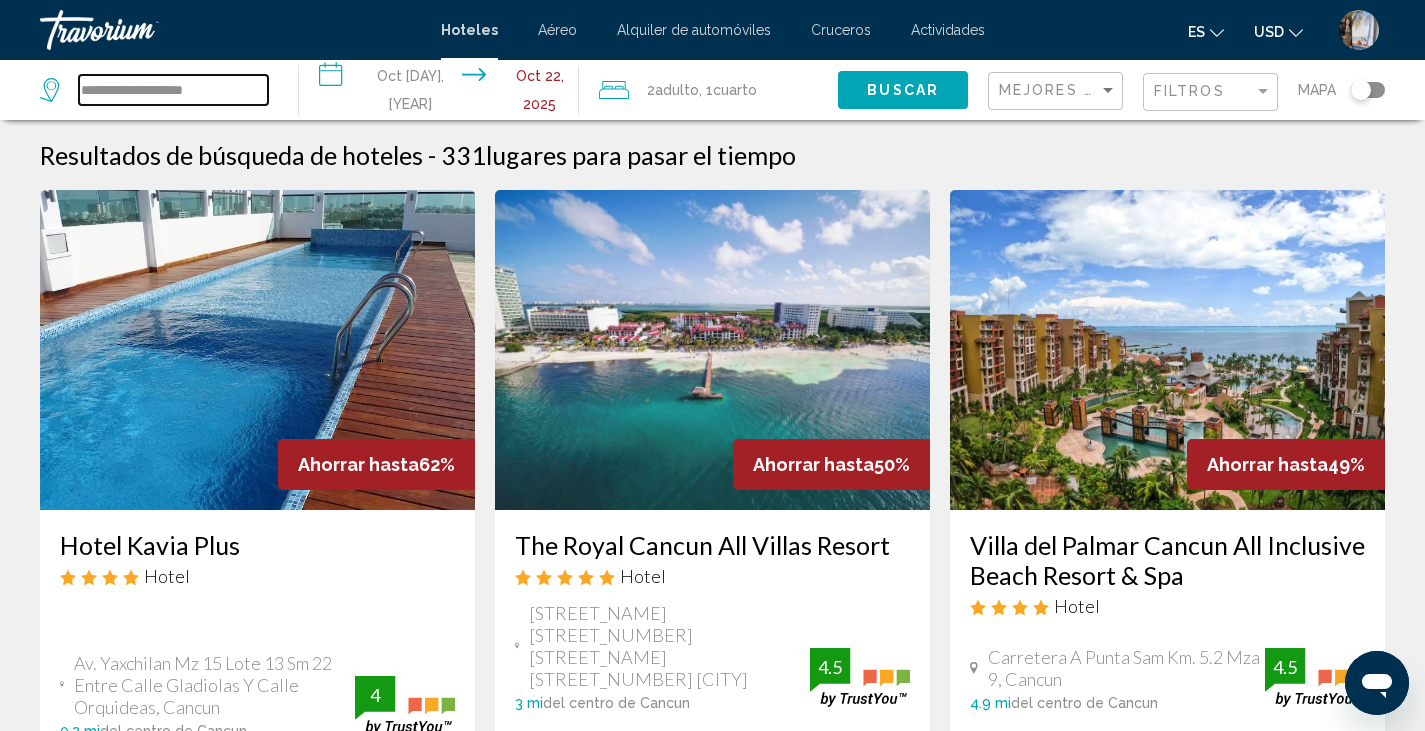 click on "**********" at bounding box center [173, 90] 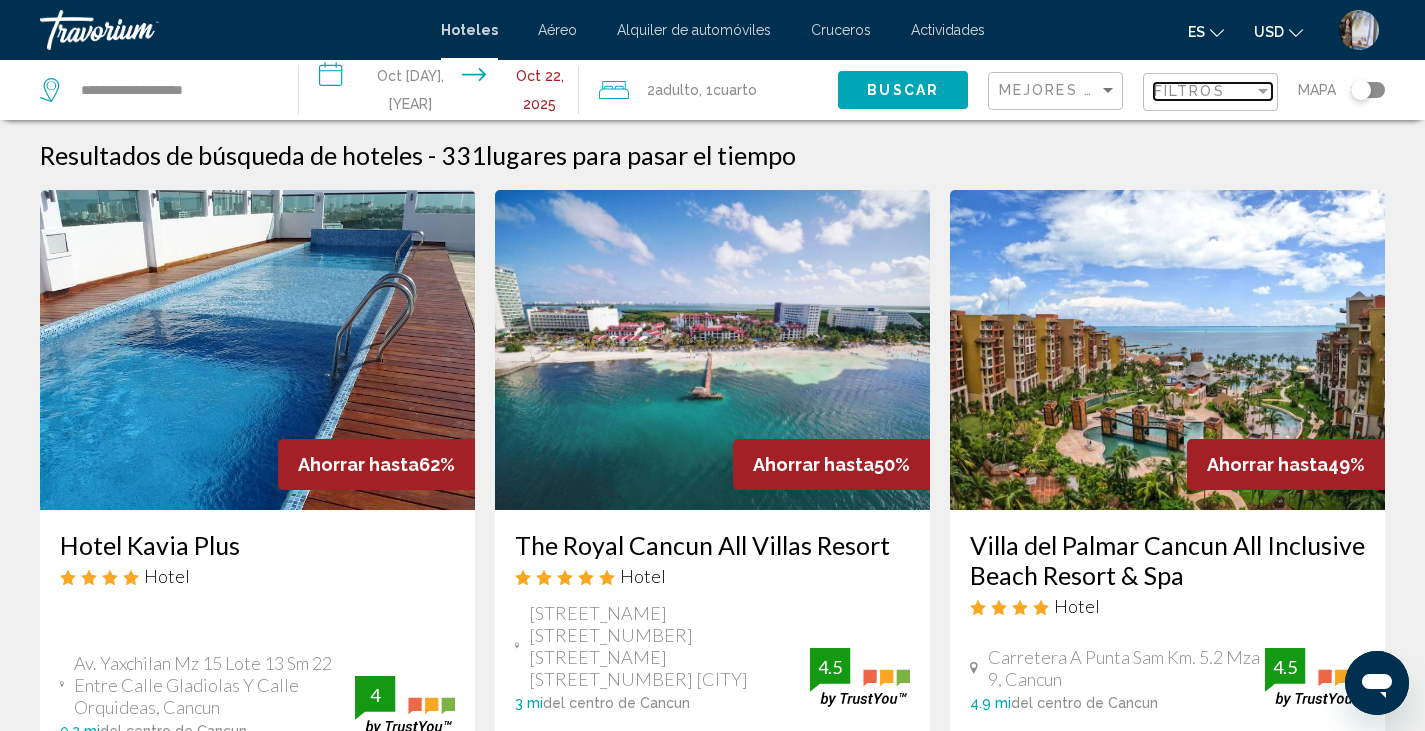 click on "Filtros" at bounding box center (1204, 91) 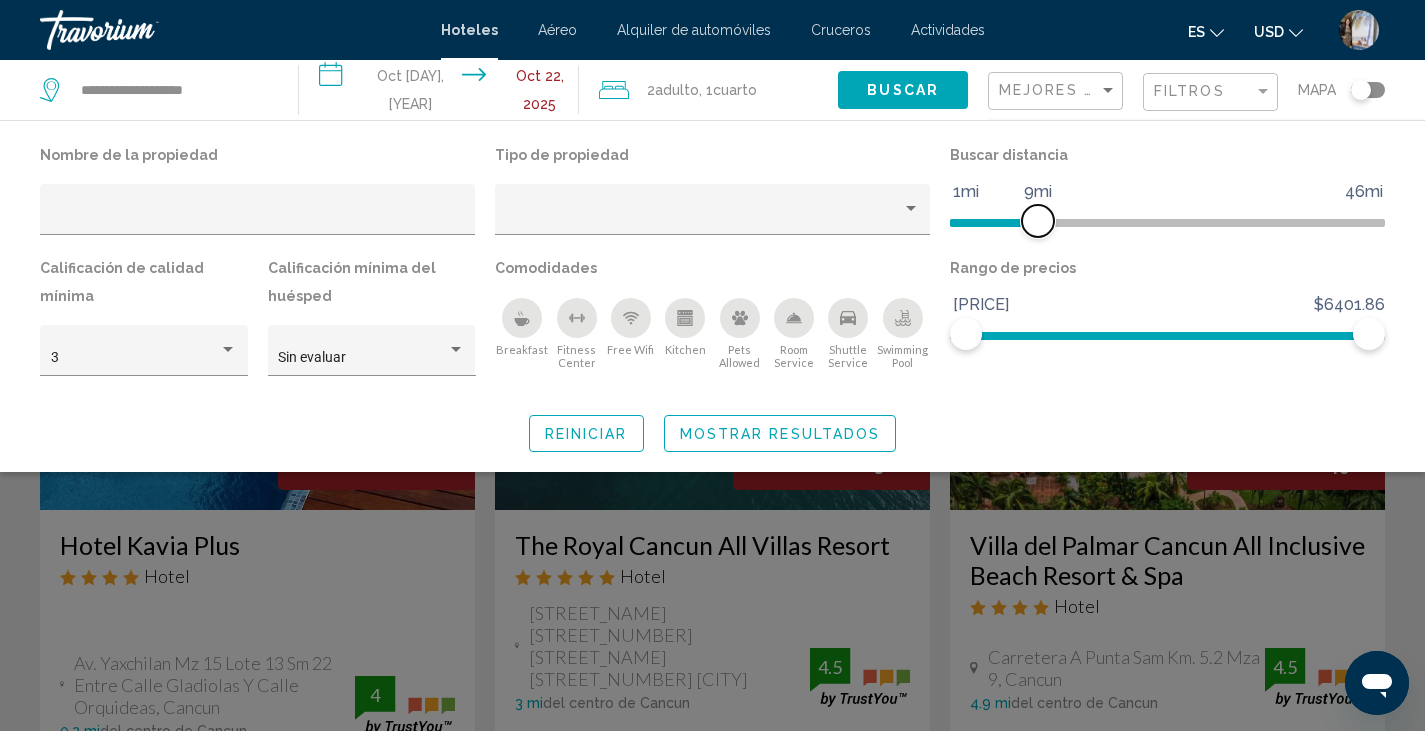 drag, startPoint x: 1228, startPoint y: 211, endPoint x: 1035, endPoint y: 205, distance: 193.09325 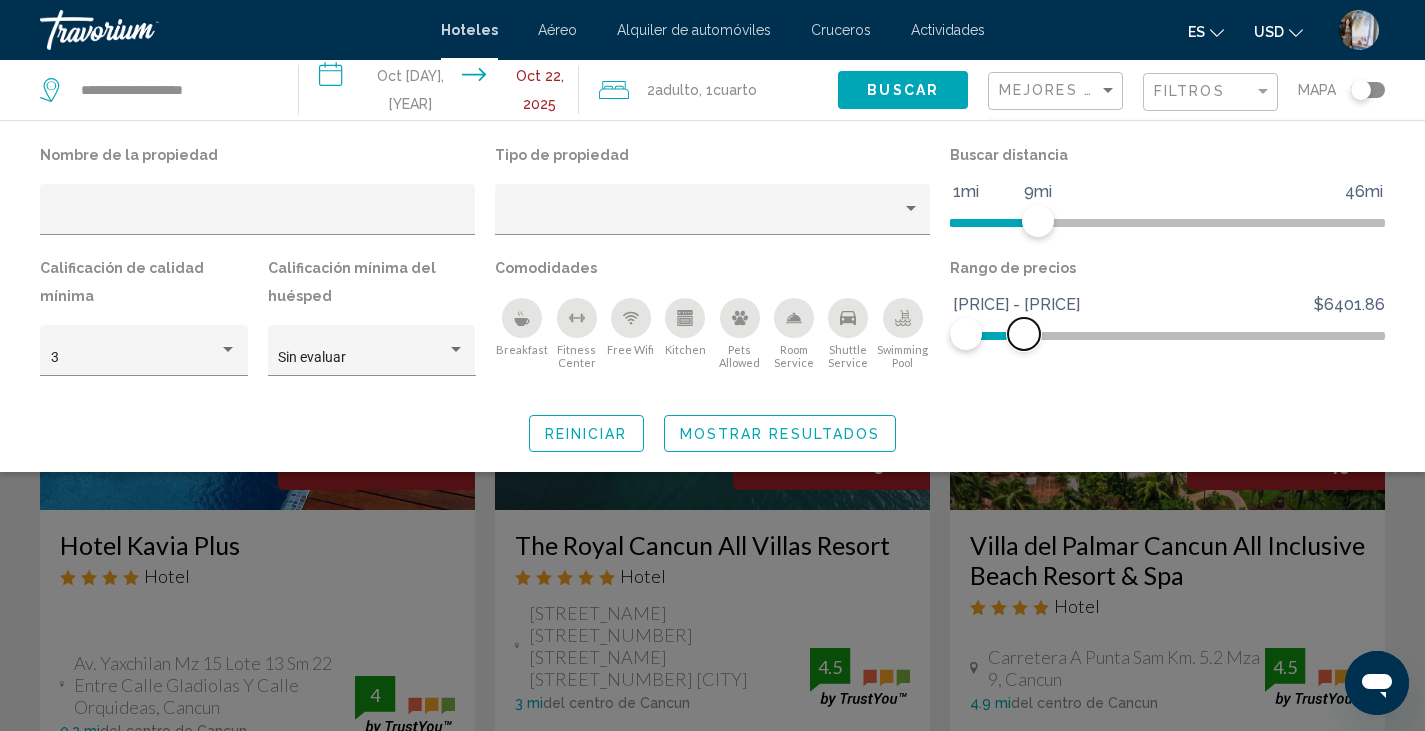 drag, startPoint x: 1373, startPoint y: 332, endPoint x: 1026, endPoint y: 331, distance: 347.00143 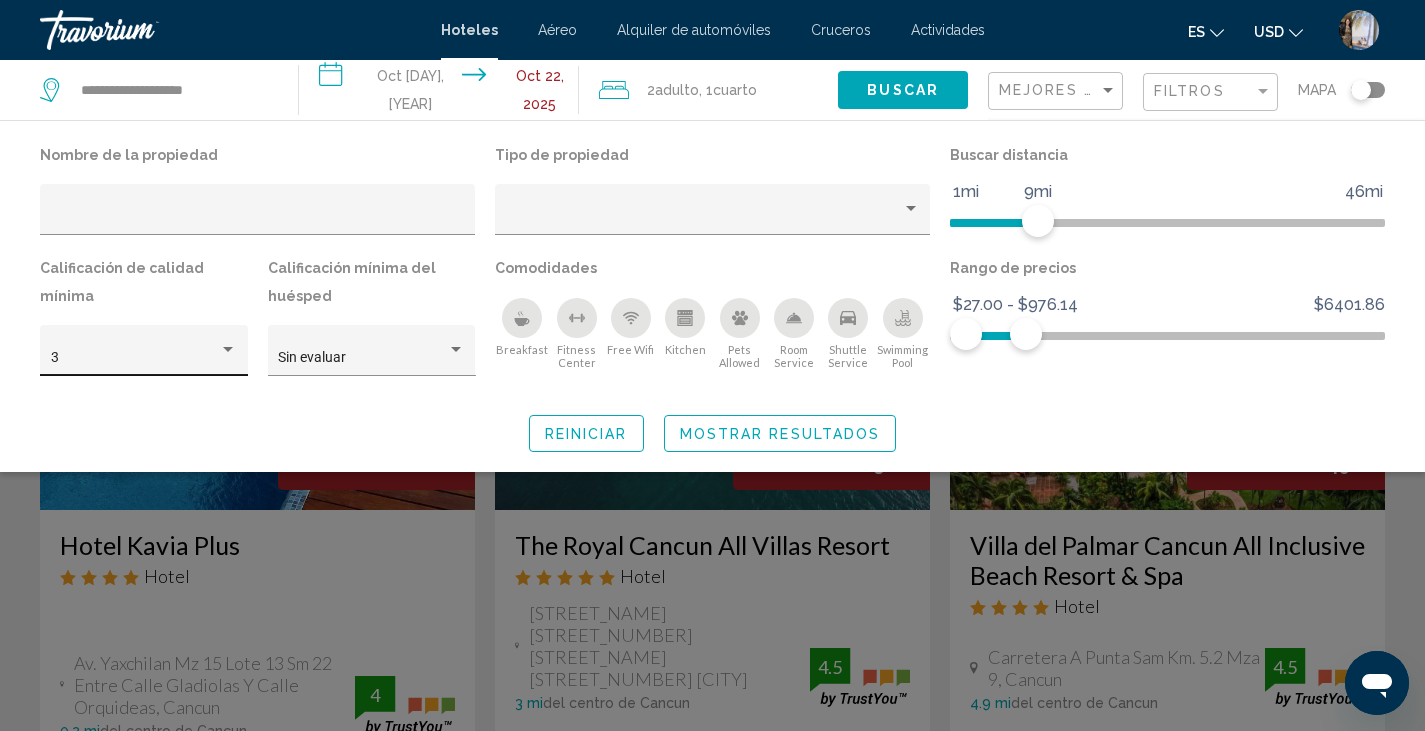 click at bounding box center (228, 349) 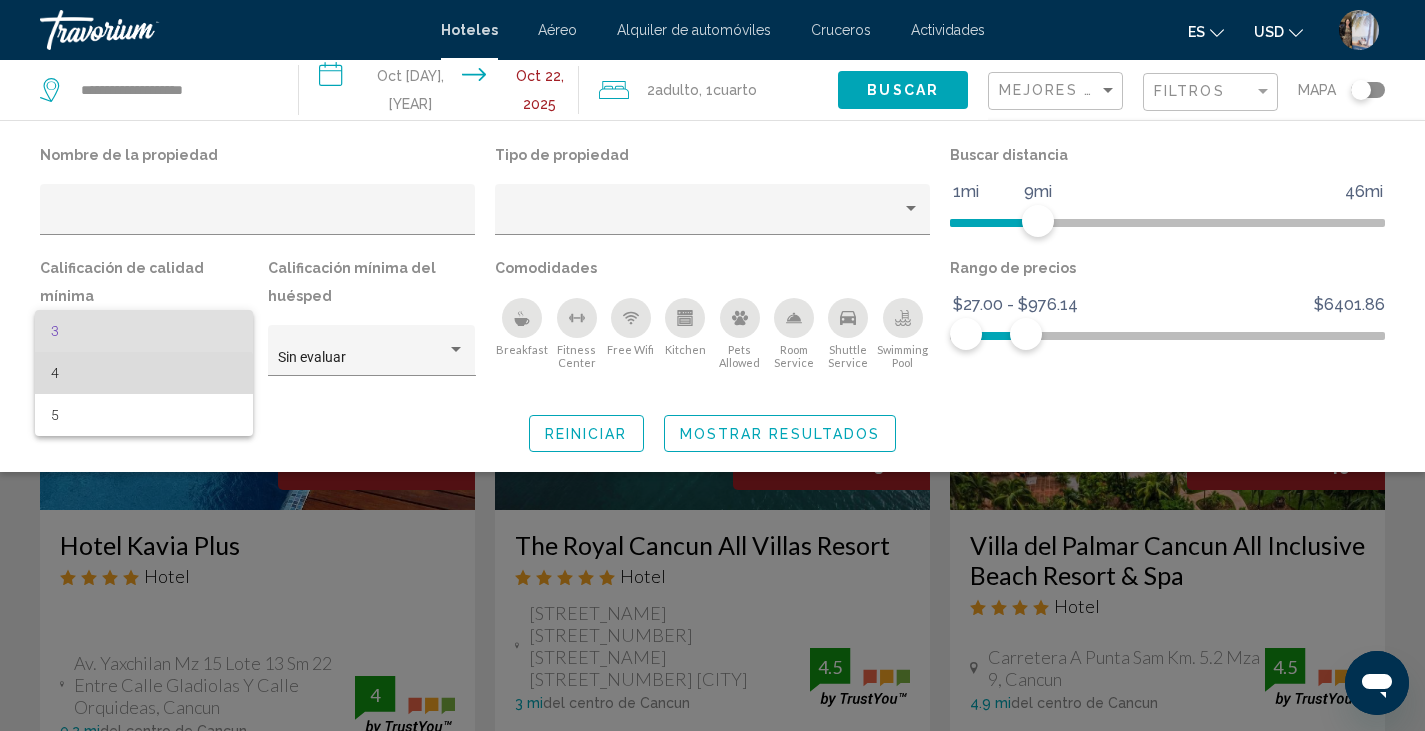 click on "4" at bounding box center [144, 373] 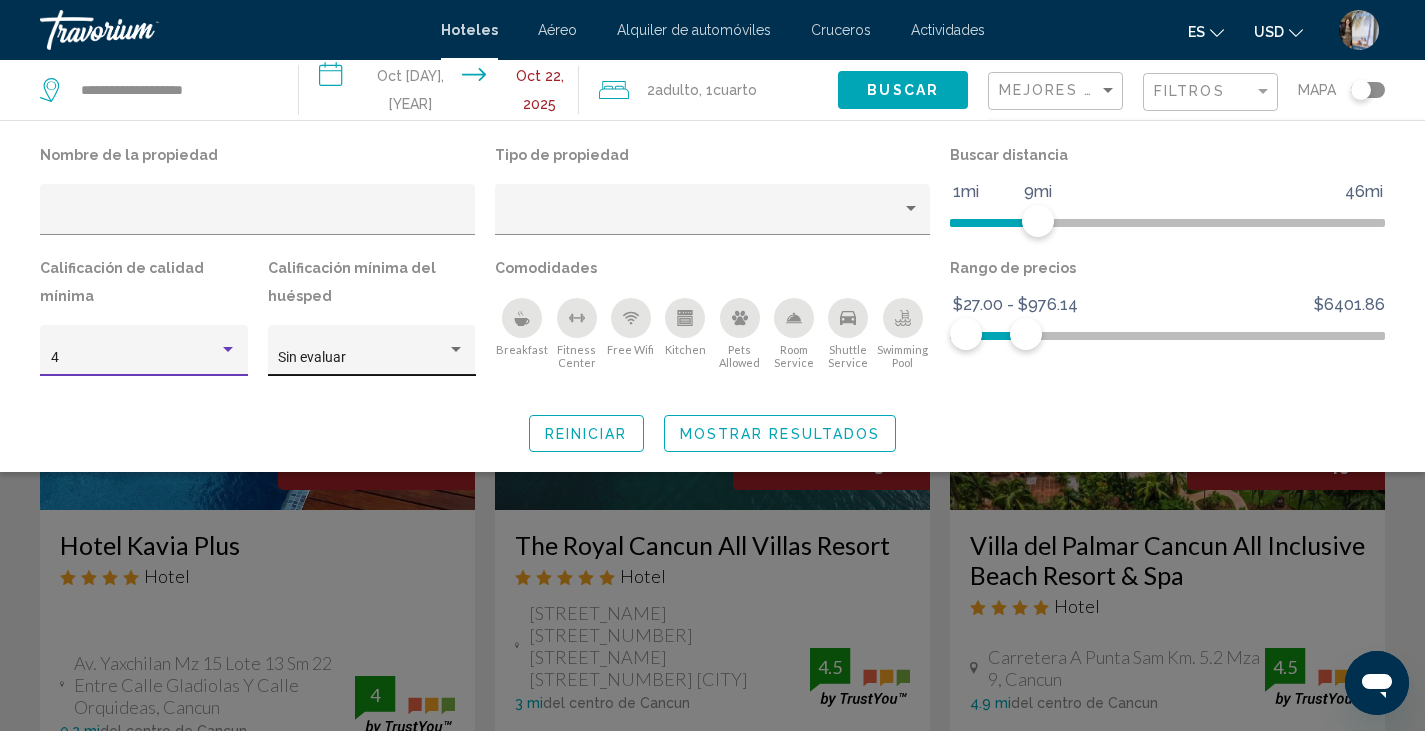 click at bounding box center (456, 350) 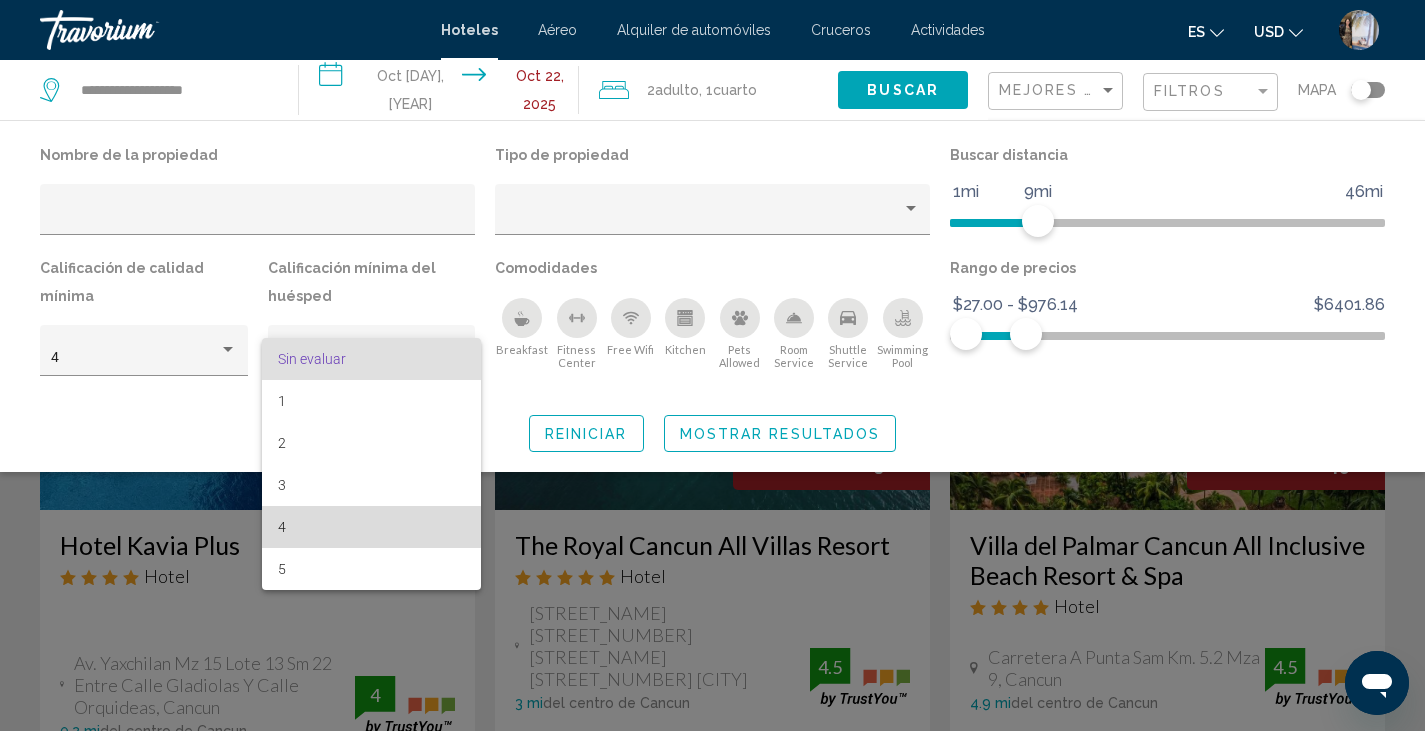click on "4" at bounding box center (371, 527) 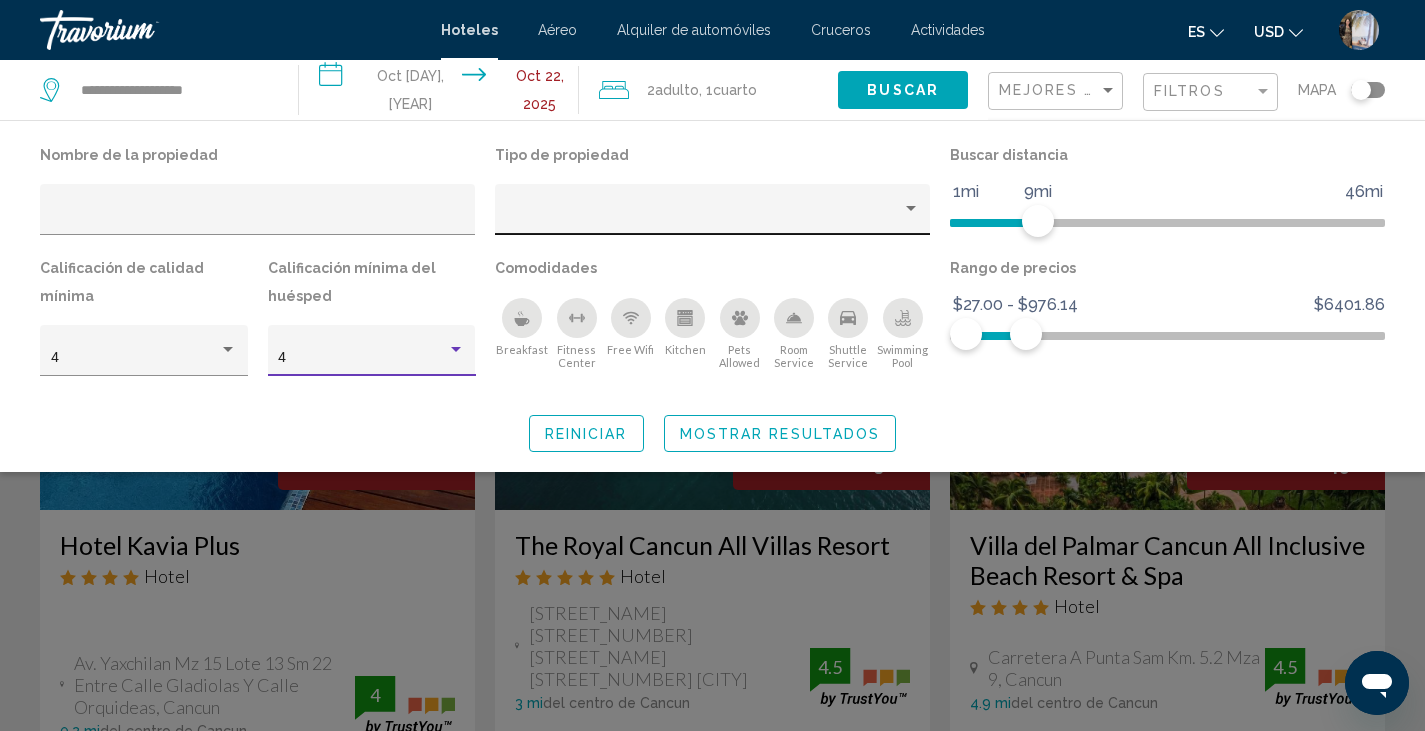 click at bounding box center [911, 209] 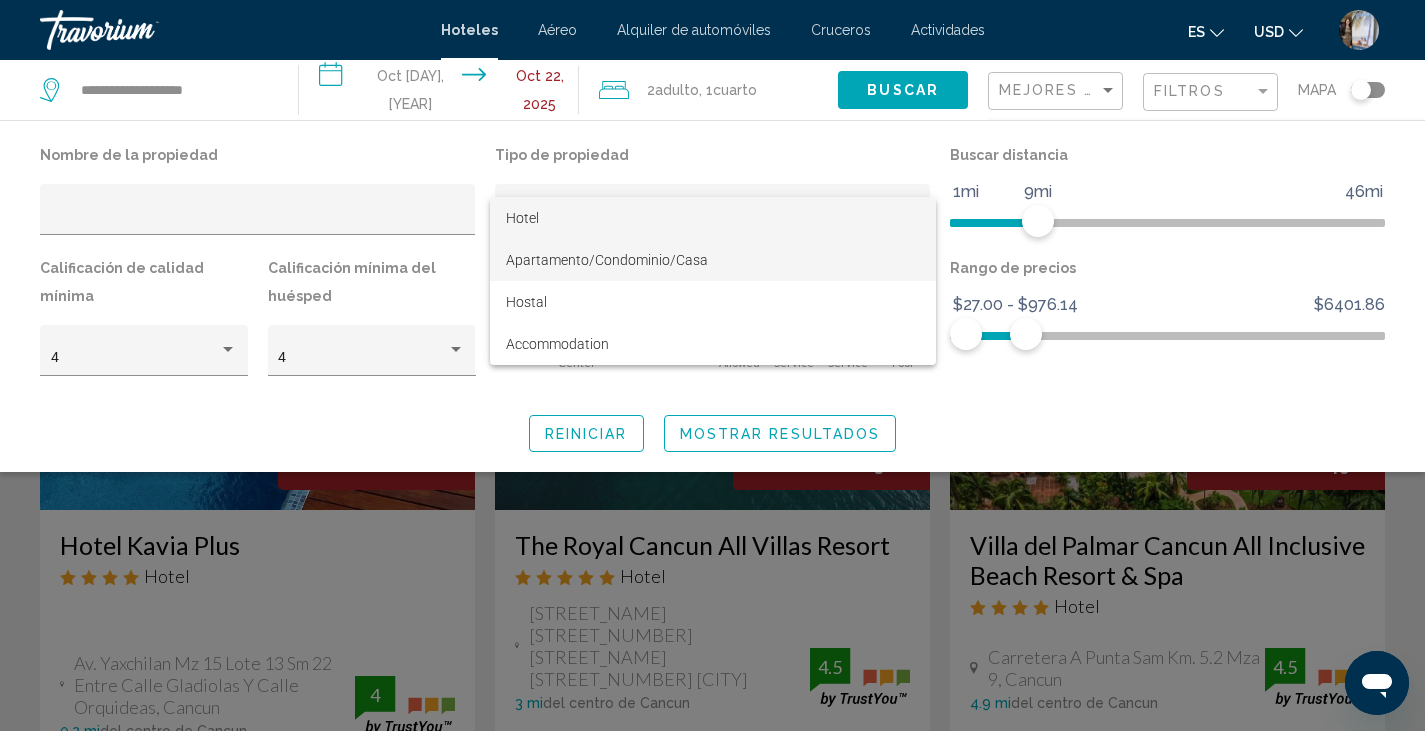 click on "Apartamento/Condominio/Casa" at bounding box center (607, 260) 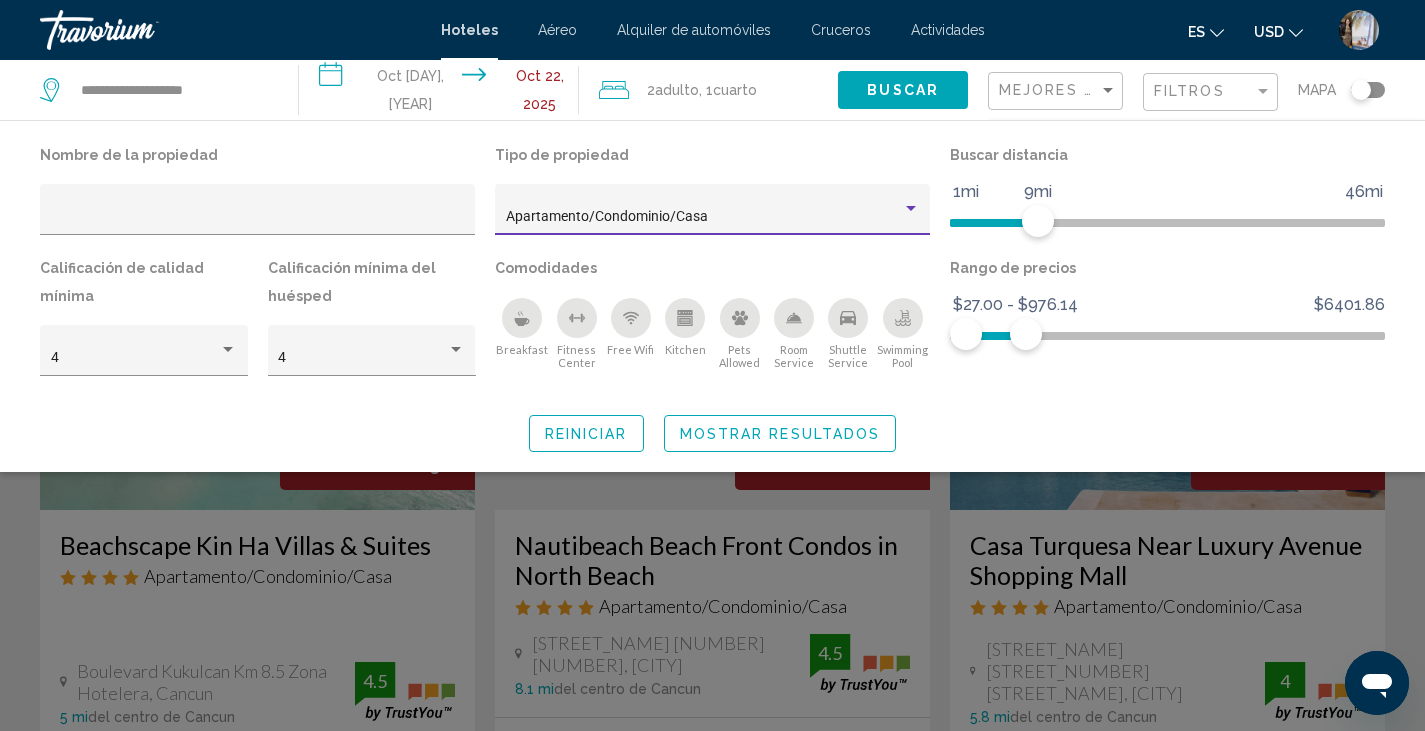 click on "Mostrar resultados" at bounding box center [780, 434] 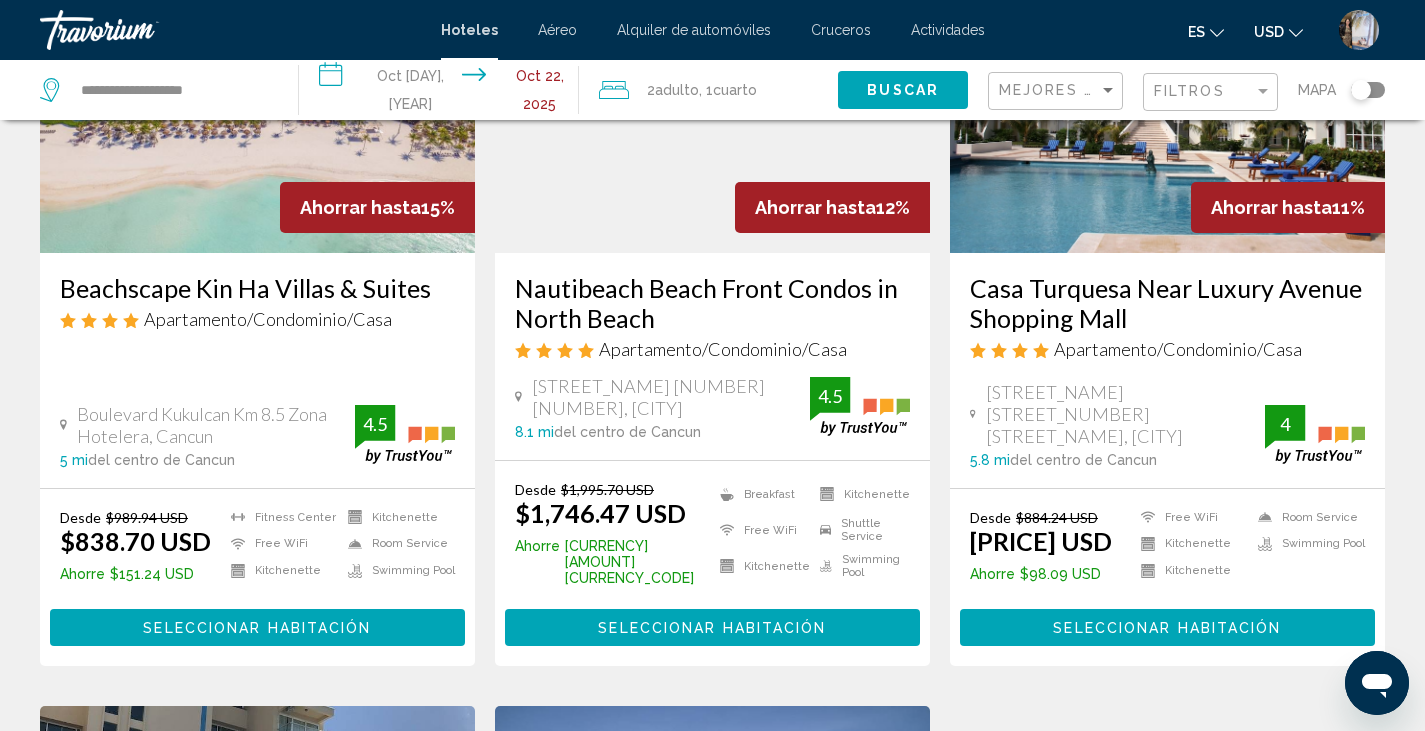 scroll, scrollTop: 254, scrollLeft: 0, axis: vertical 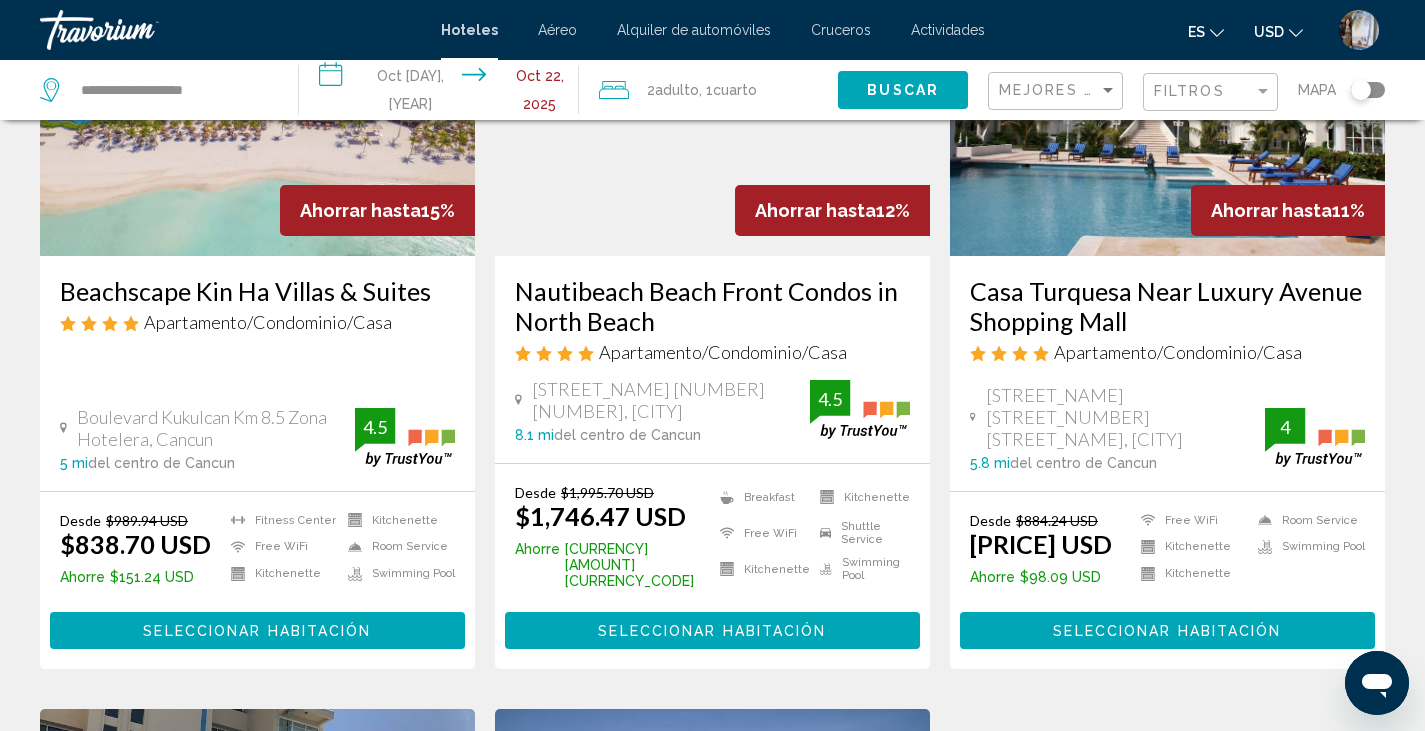 click at bounding box center [257, 96] 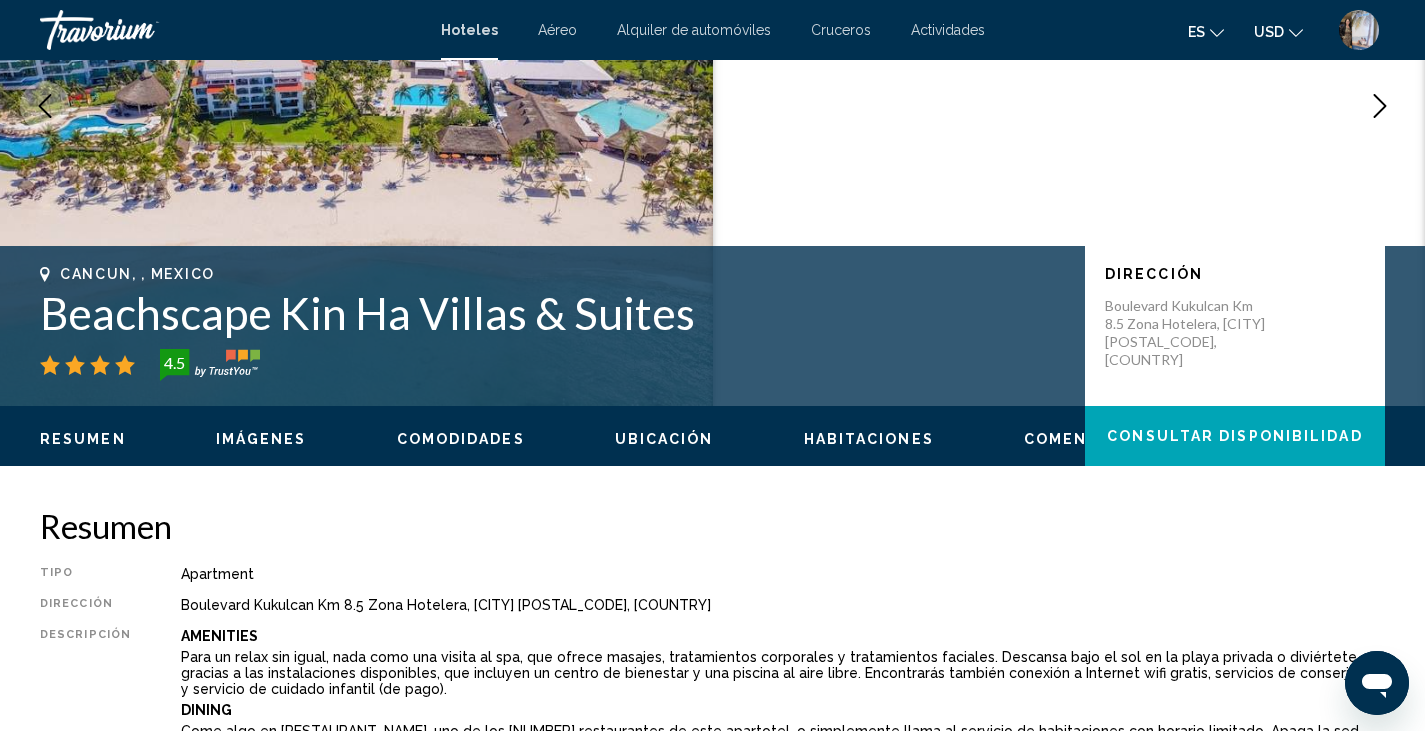 scroll, scrollTop: 0, scrollLeft: 0, axis: both 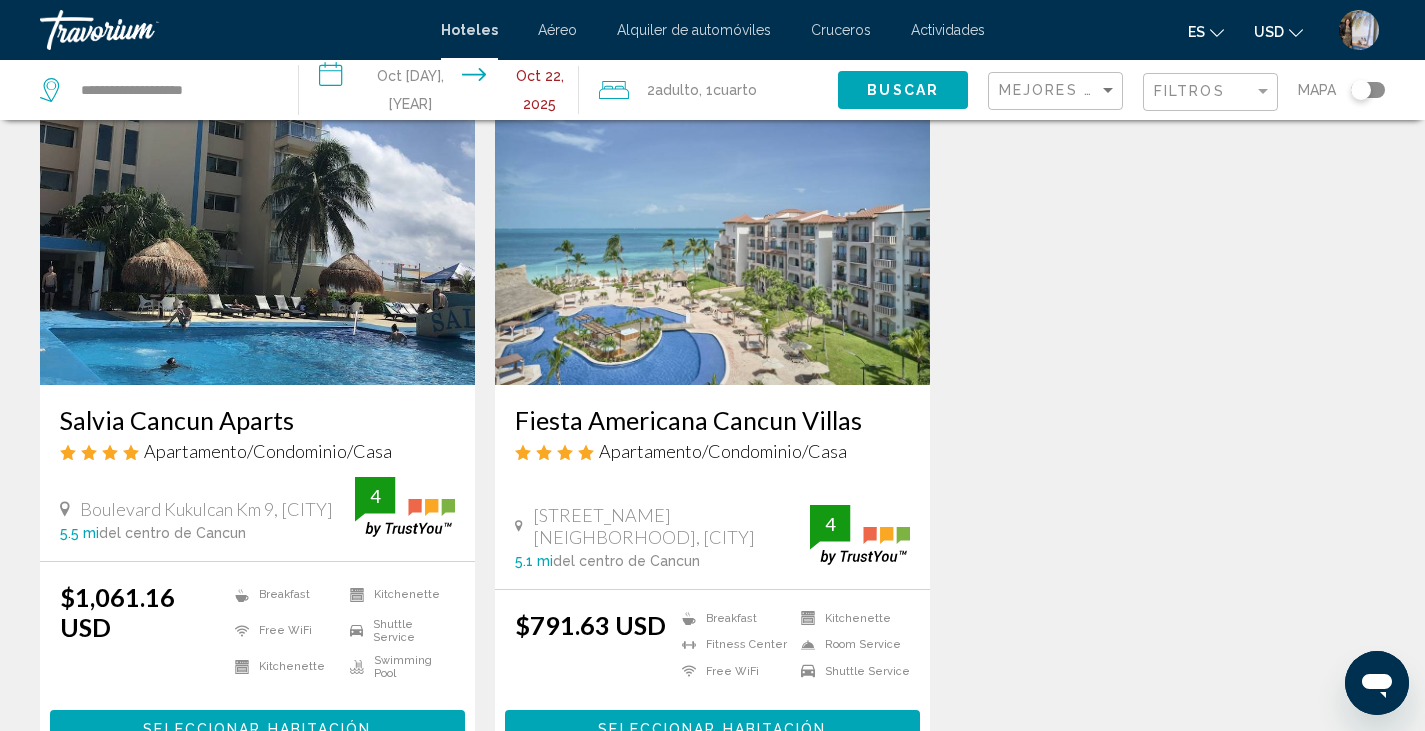 click on "Hoteles" at bounding box center (469, 30) 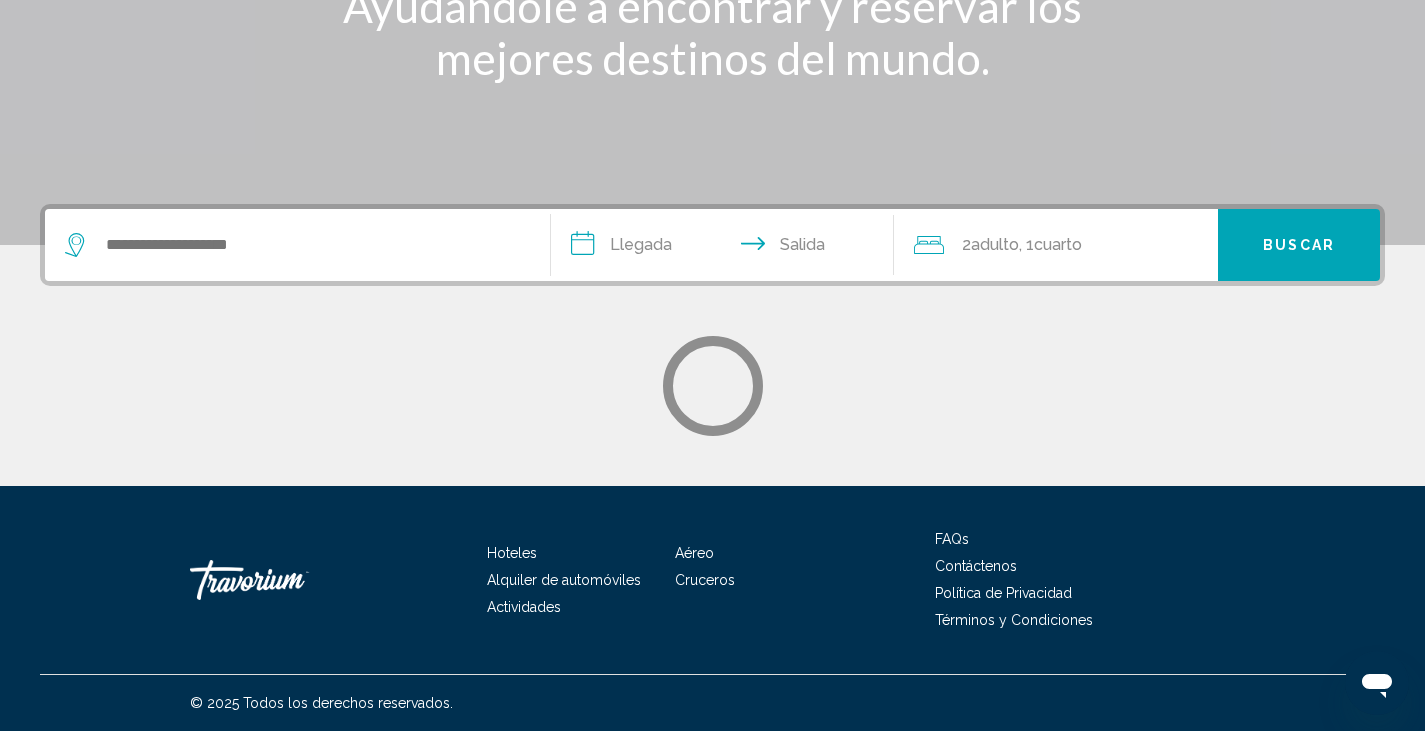 scroll, scrollTop: 0, scrollLeft: 0, axis: both 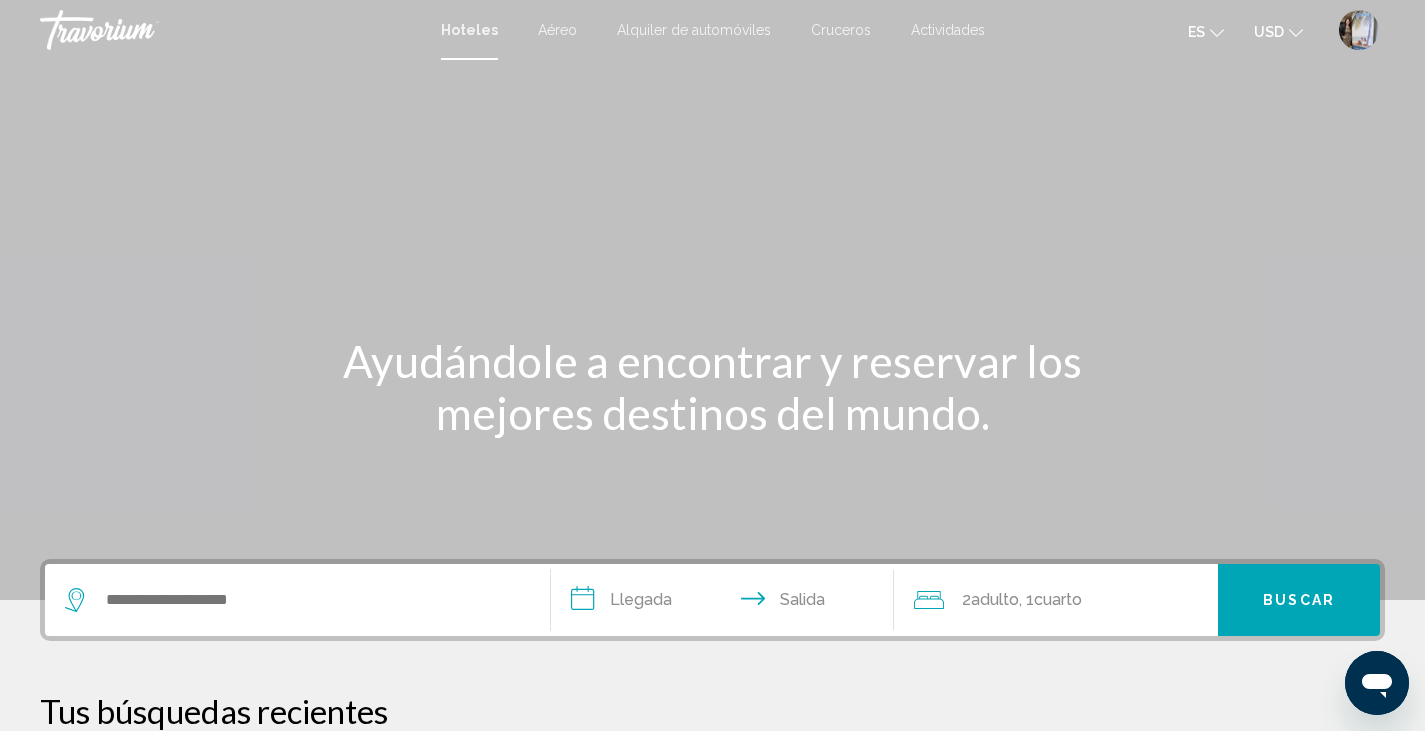 click at bounding box center (297, 600) 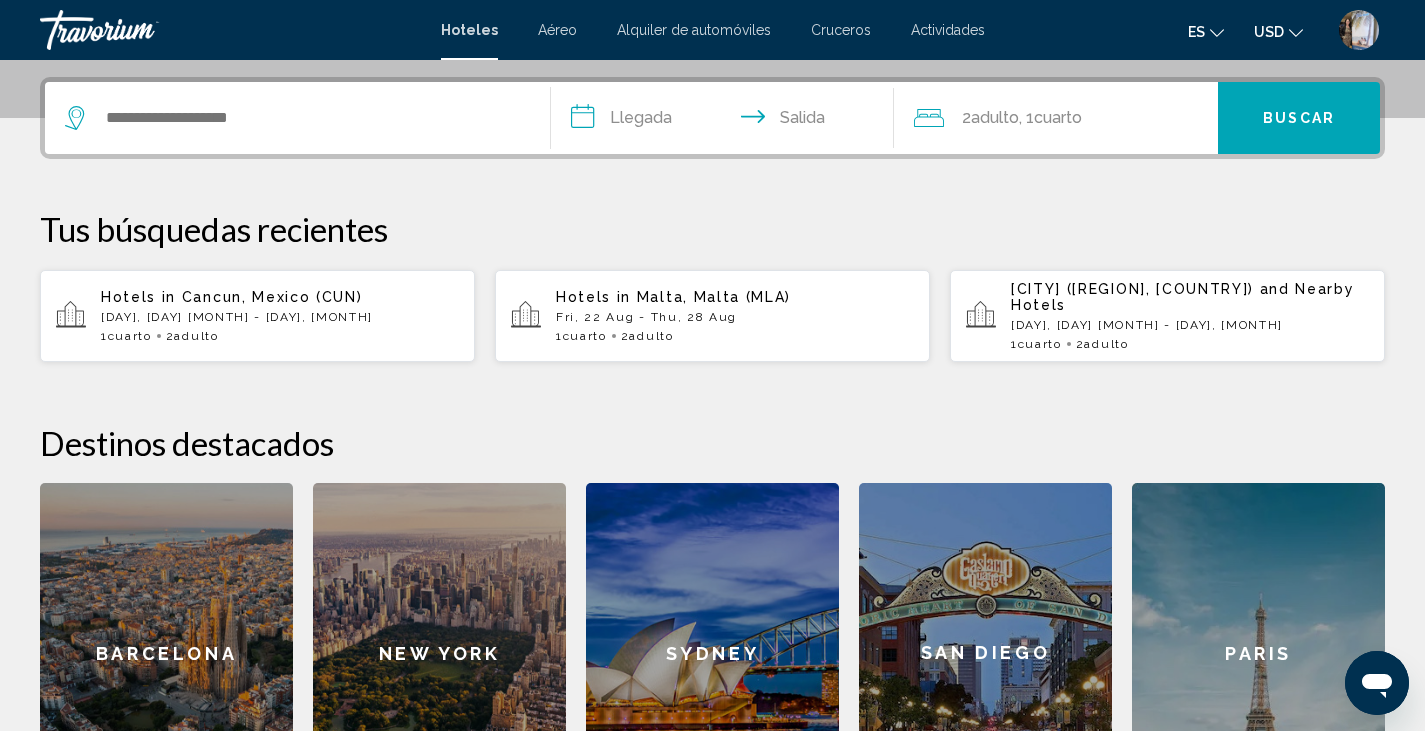 scroll, scrollTop: 494, scrollLeft: 0, axis: vertical 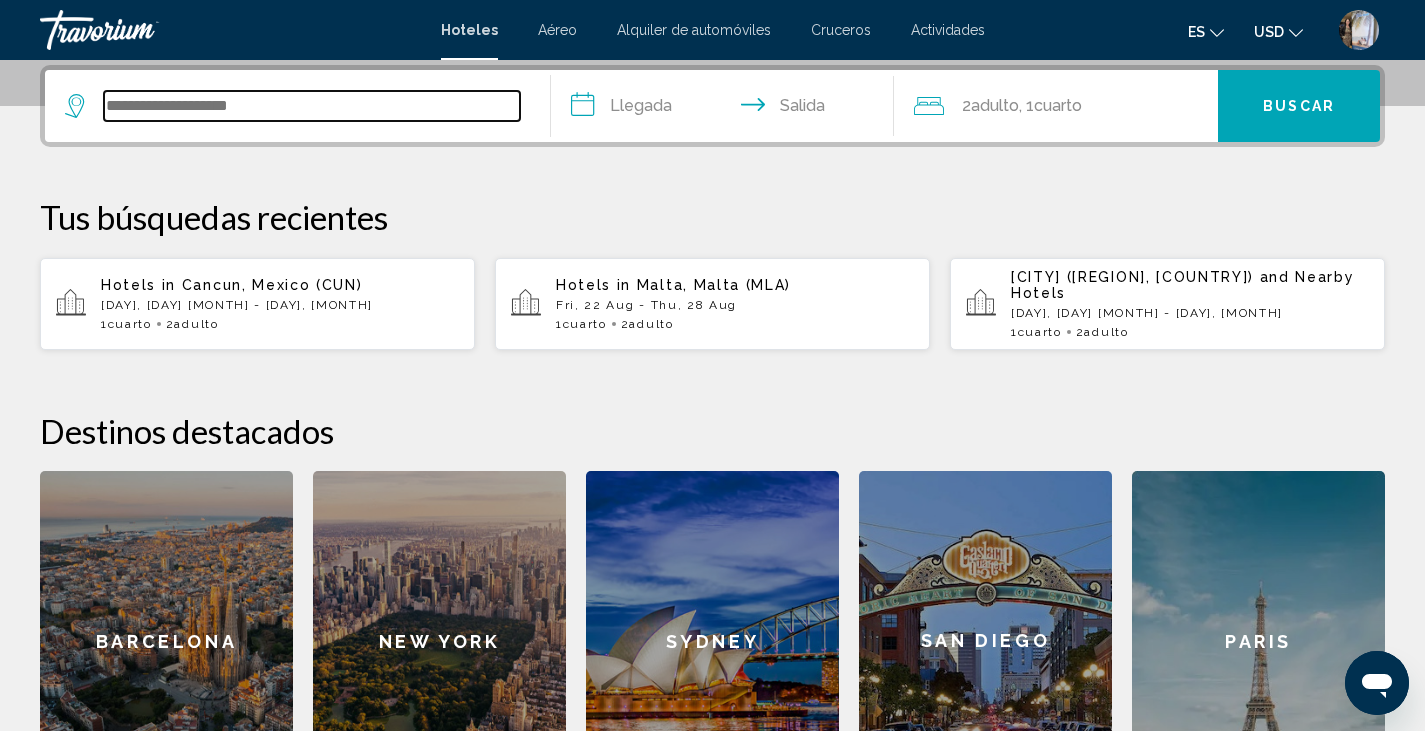click at bounding box center (312, 106) 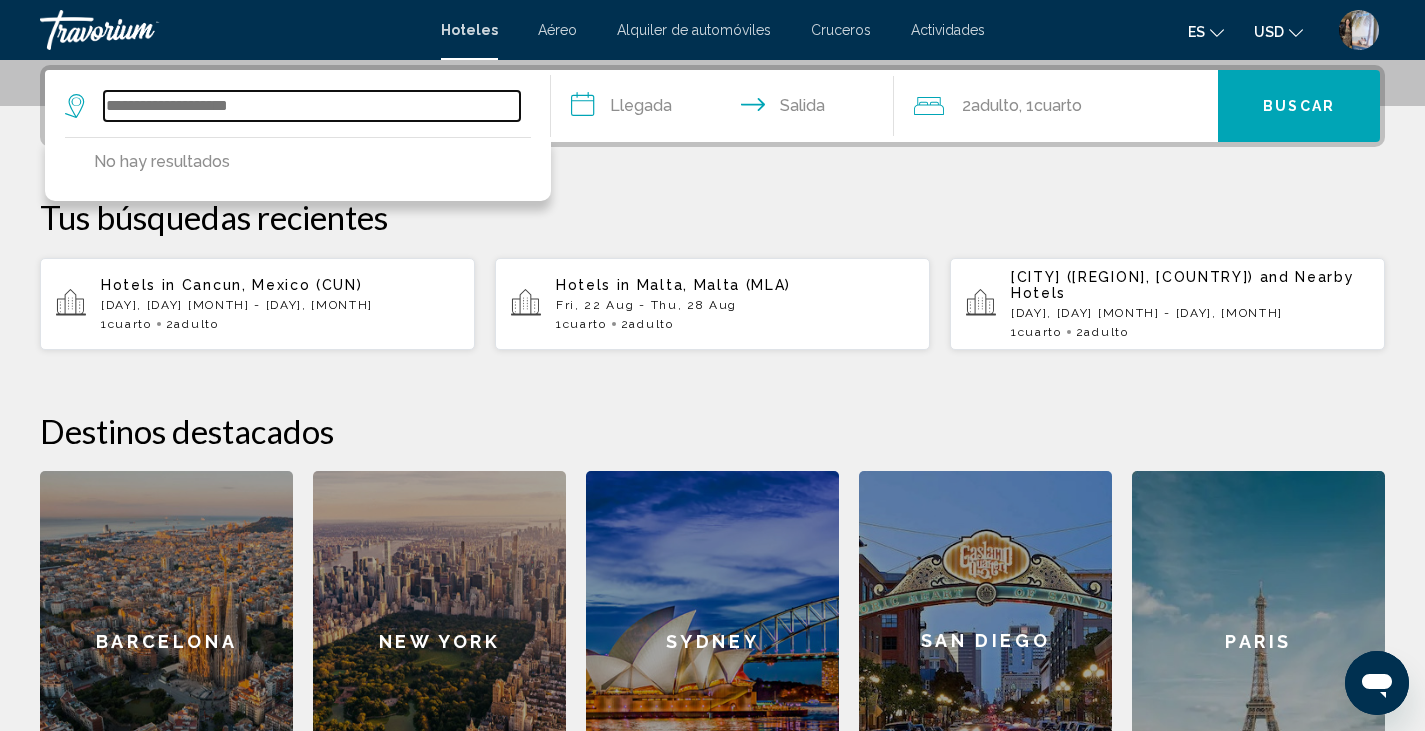 click at bounding box center (312, 106) 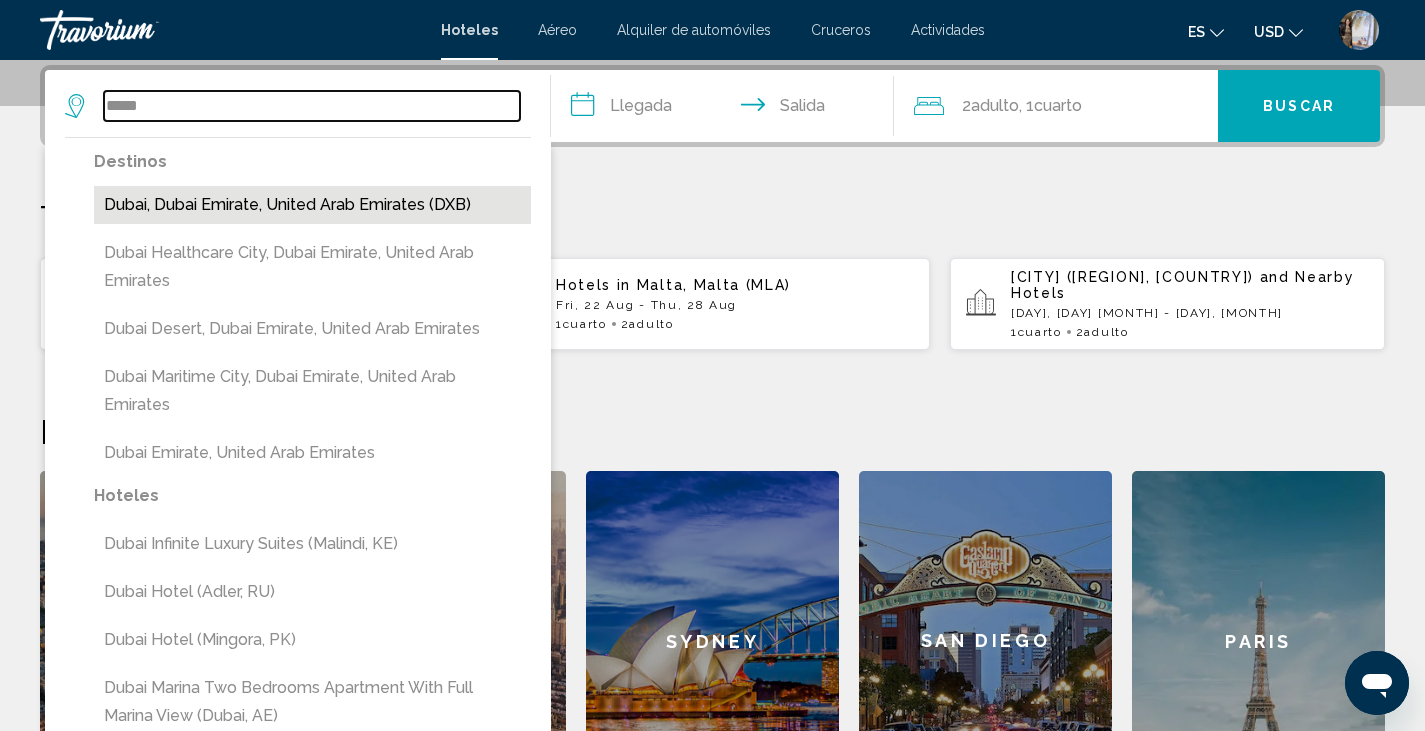type on "*****" 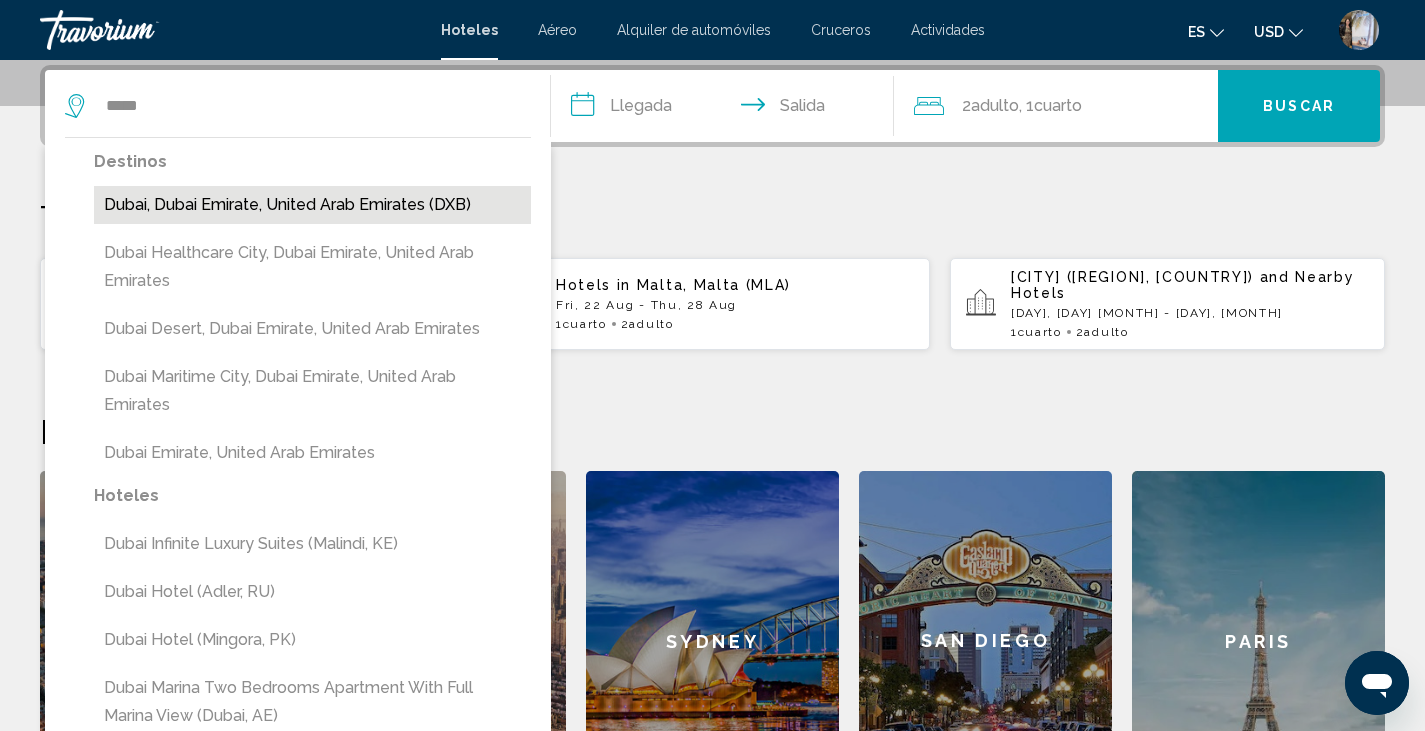 click on "Dubai, Dubai Emirate, United Arab Emirates (DXB)" at bounding box center [312, 205] 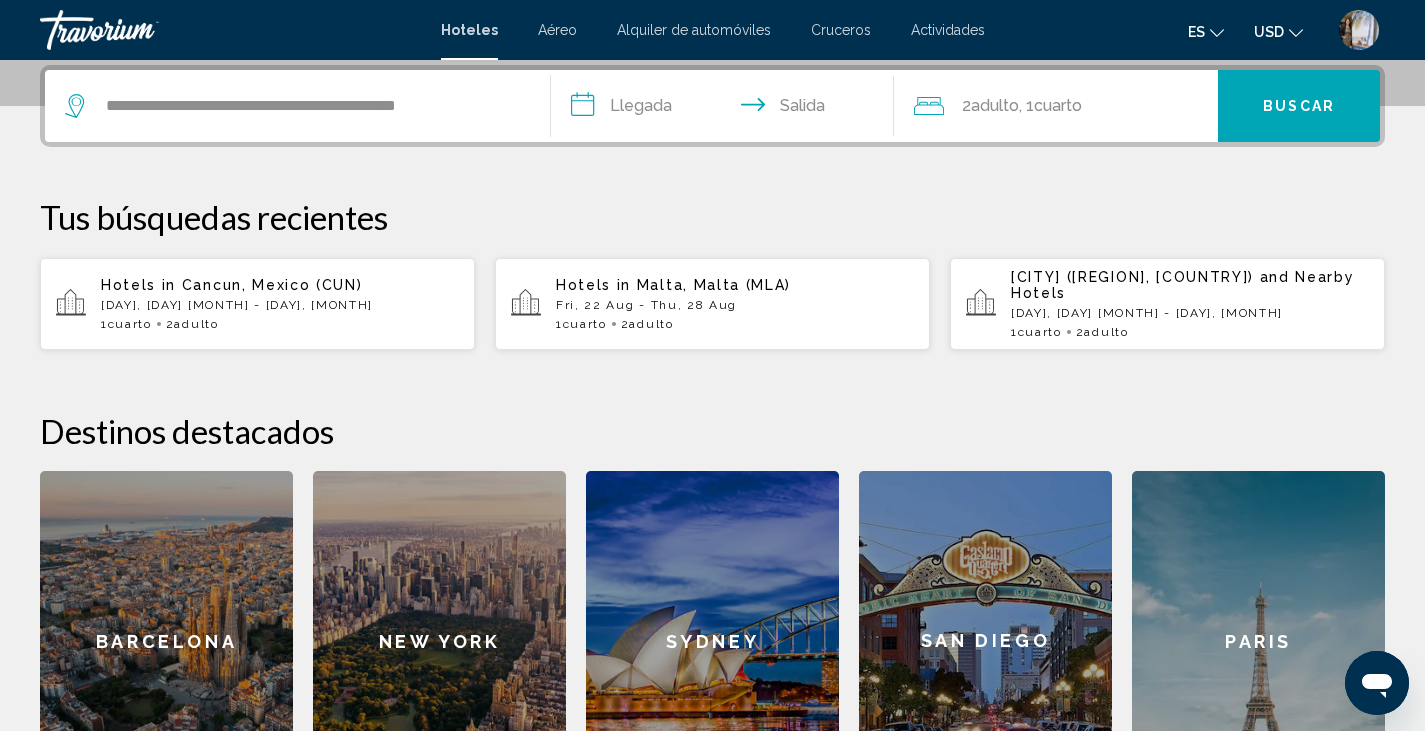 click on "**********" at bounding box center [727, 109] 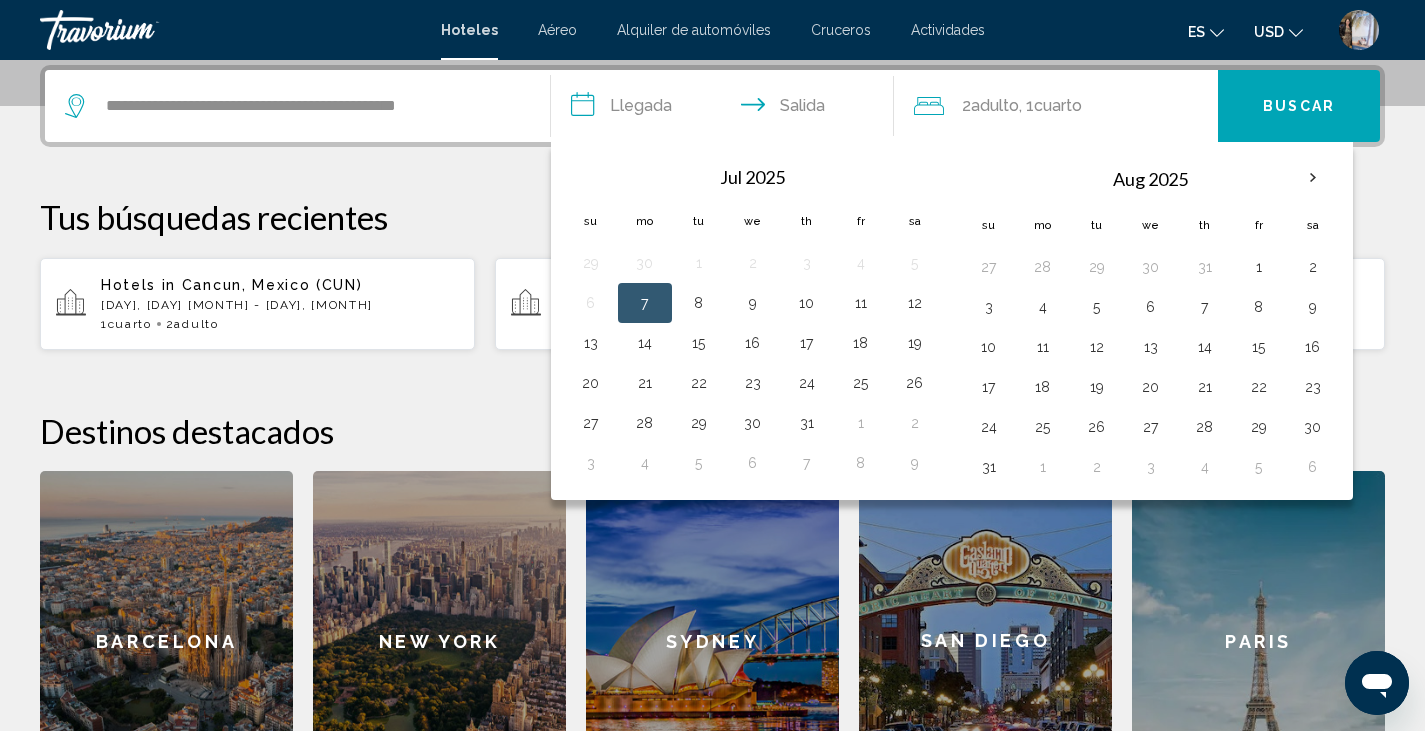click on "**********" at bounding box center [712, 438] 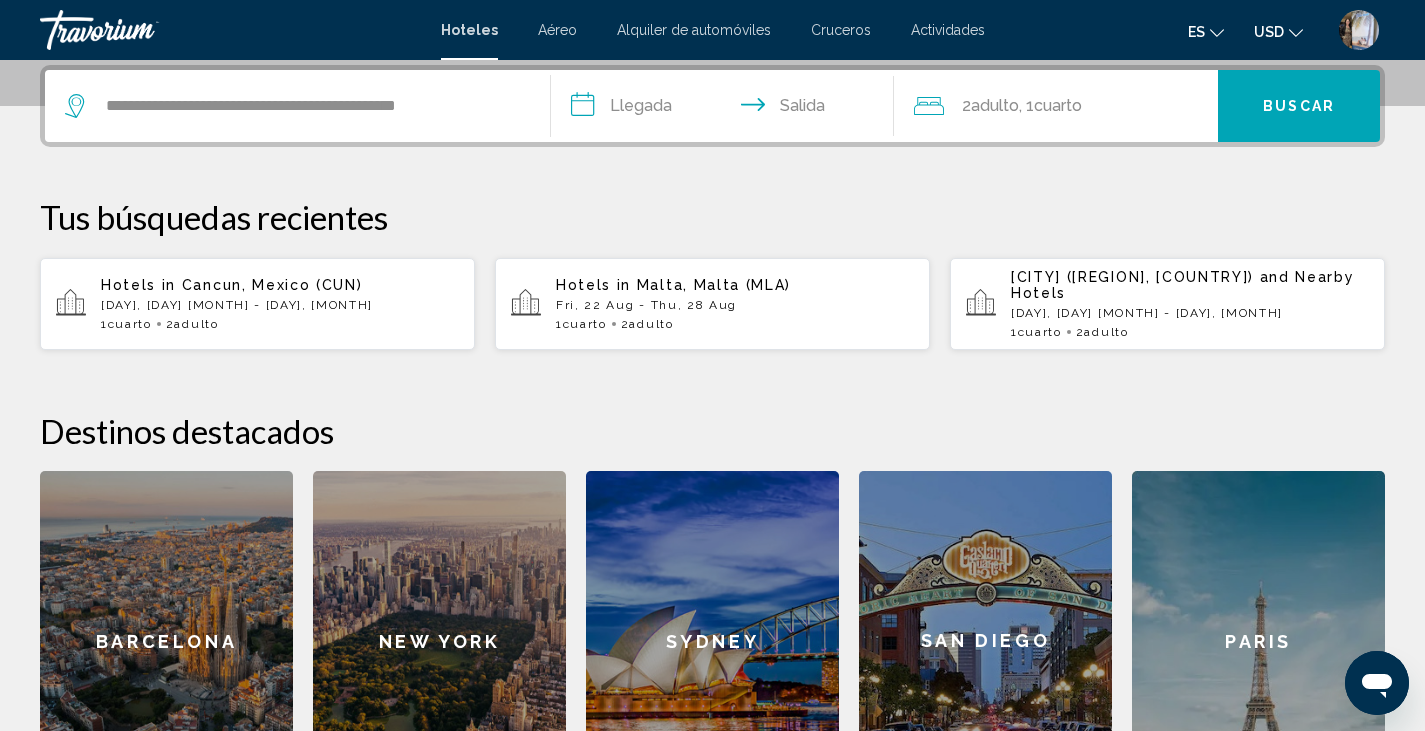 click on "**********" at bounding box center [727, 109] 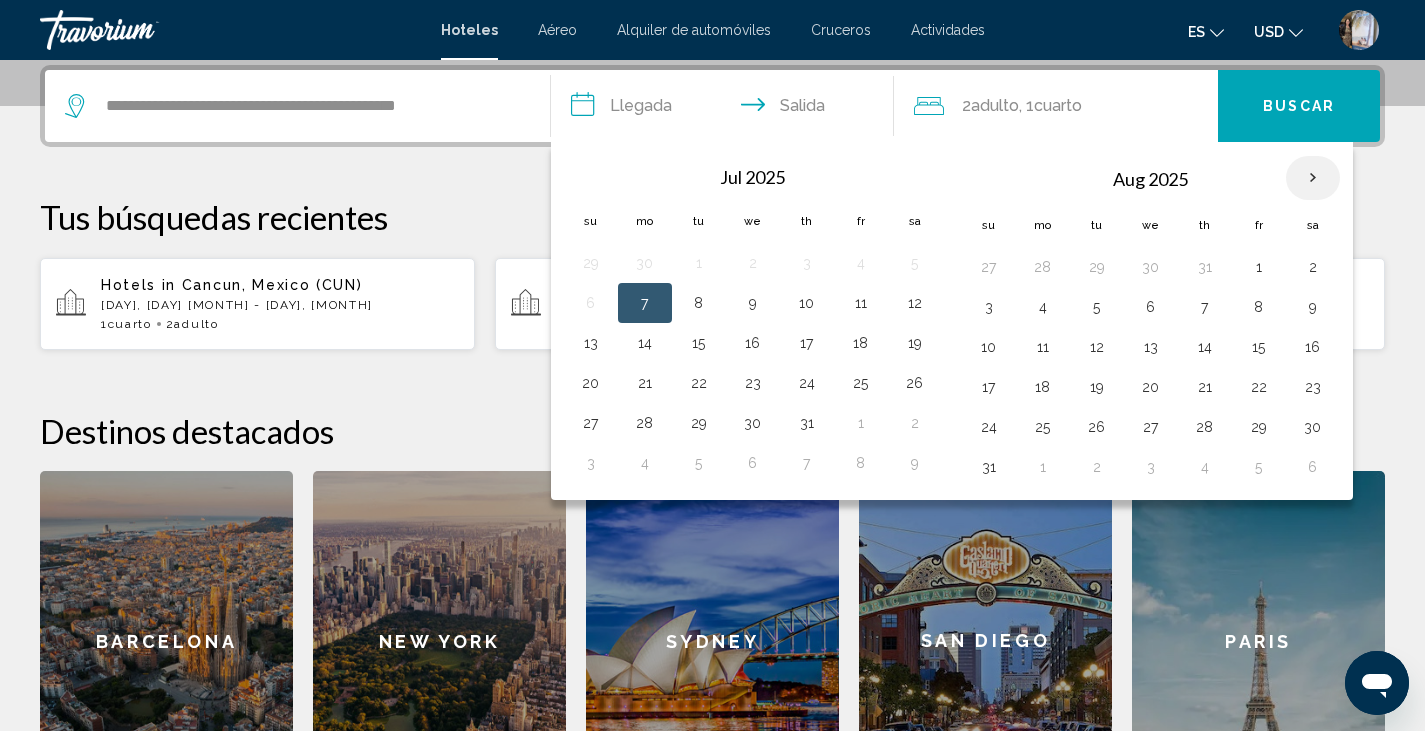 click at bounding box center [1313, 178] 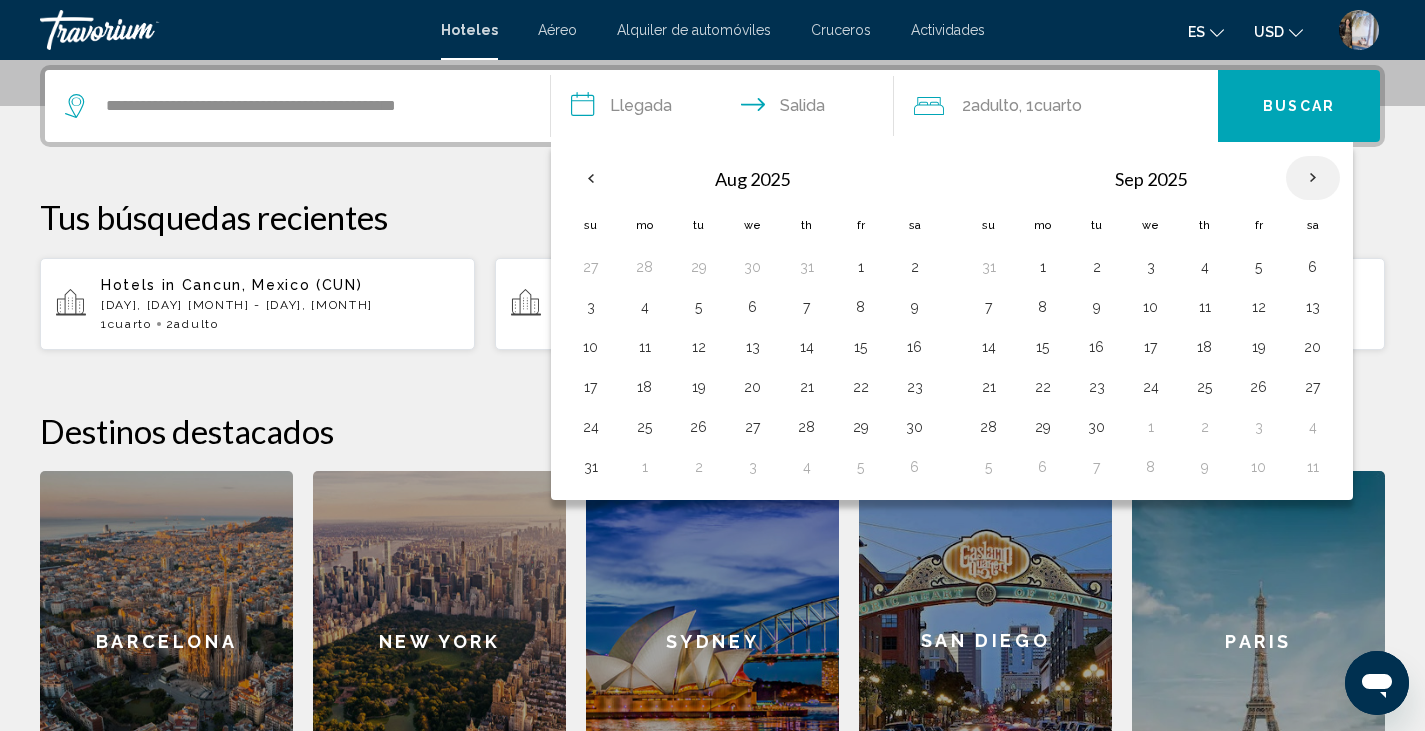 click at bounding box center [1313, 178] 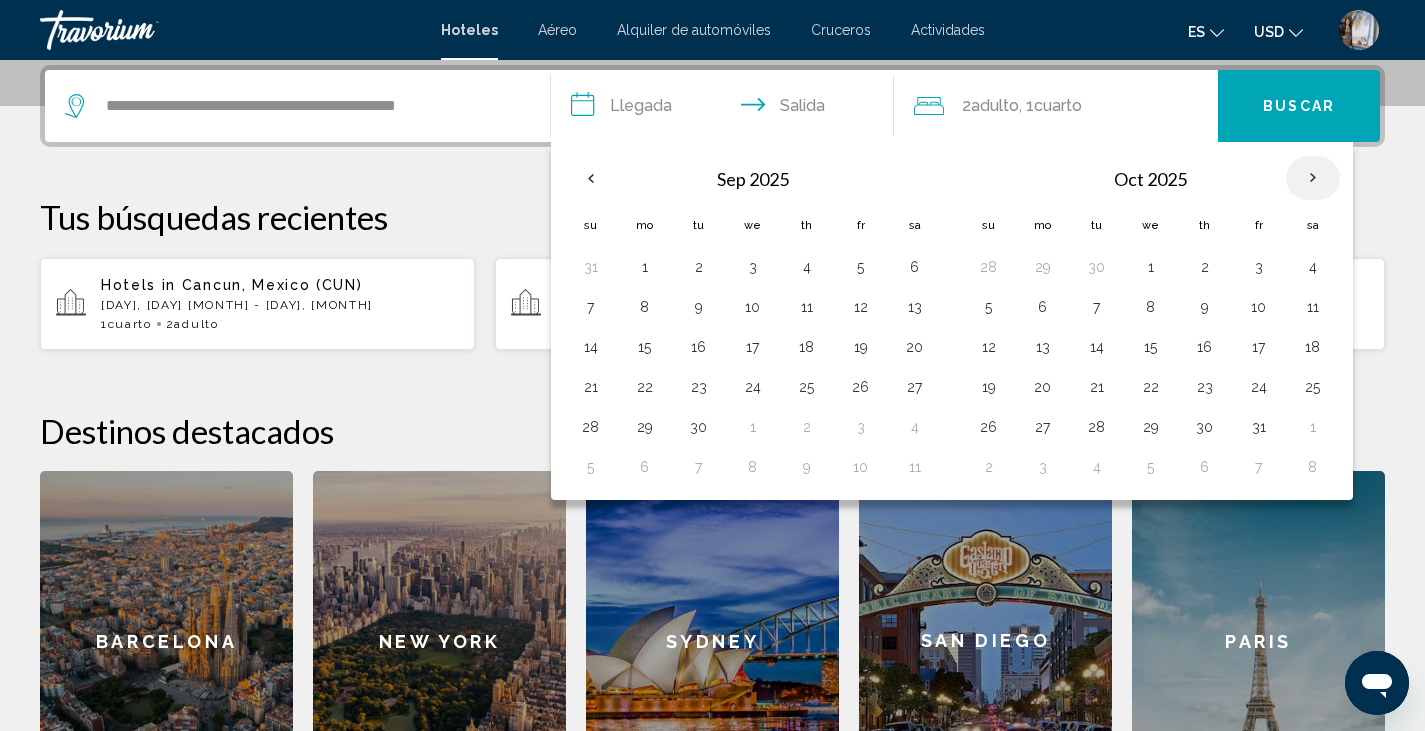 click at bounding box center [1313, 178] 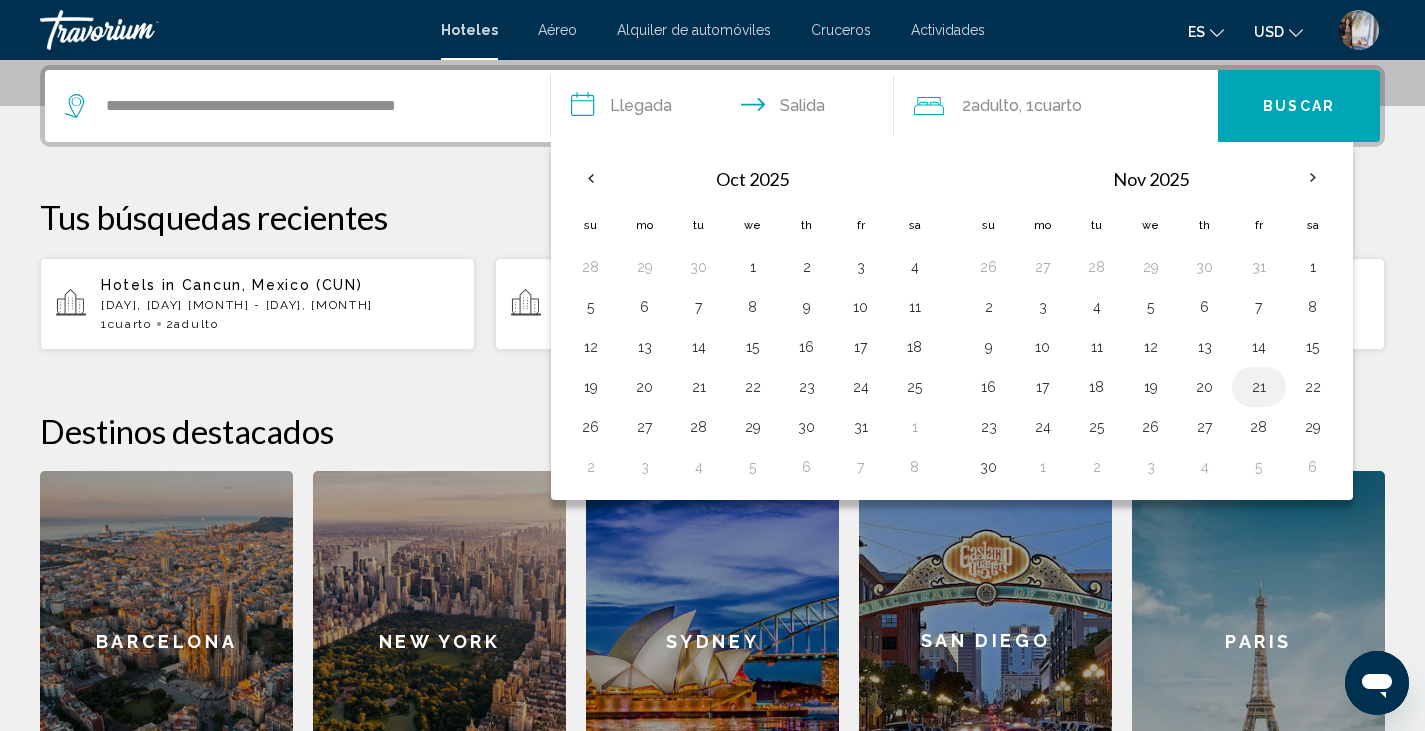click on "21" at bounding box center (1259, 387) 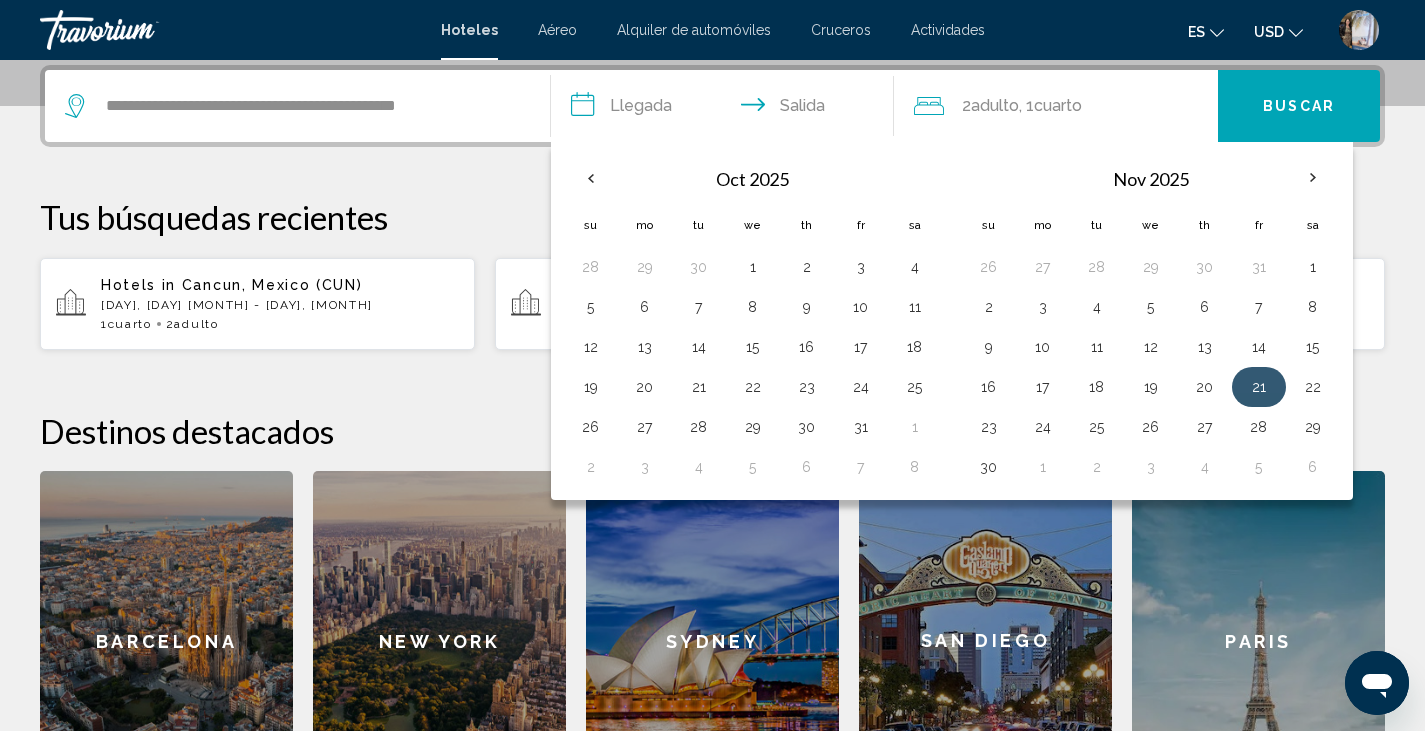 click on "21" at bounding box center [1259, 387] 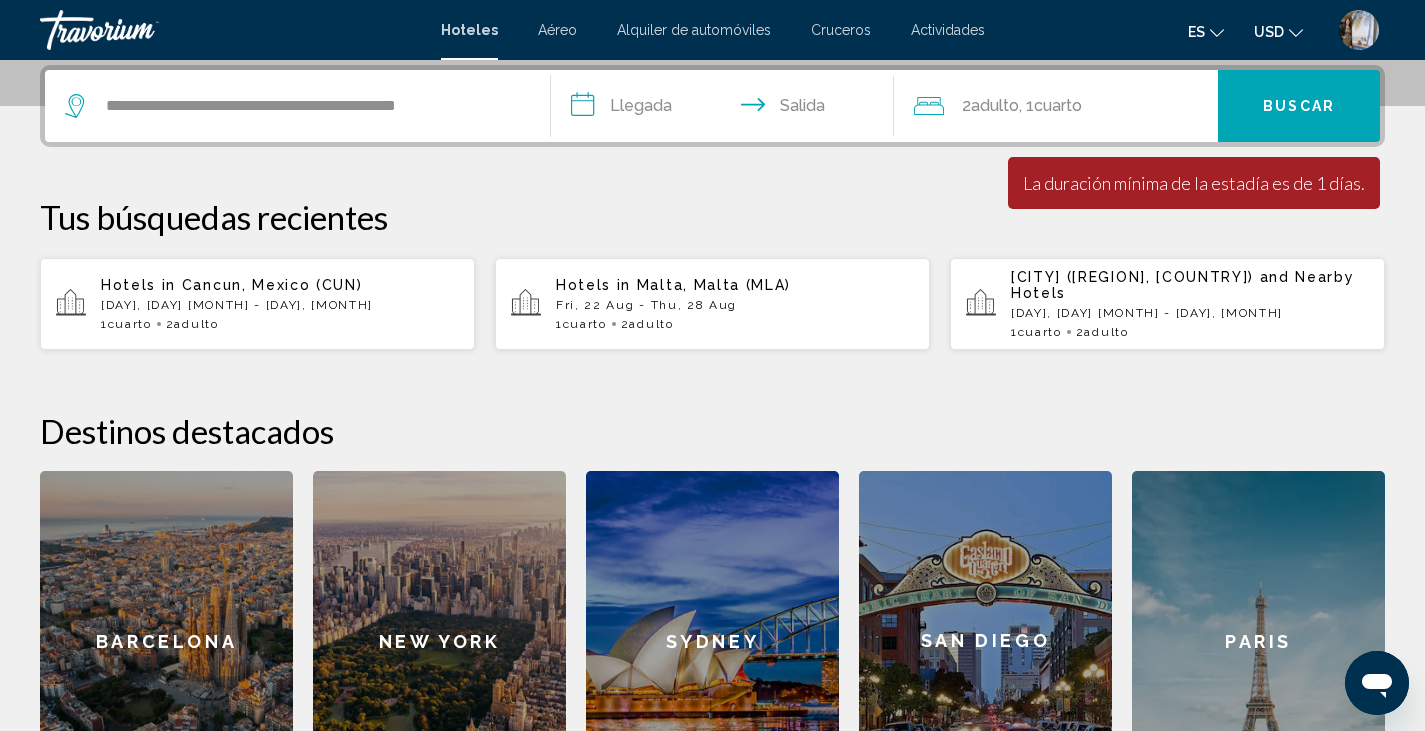 click on "**********" at bounding box center [727, 109] 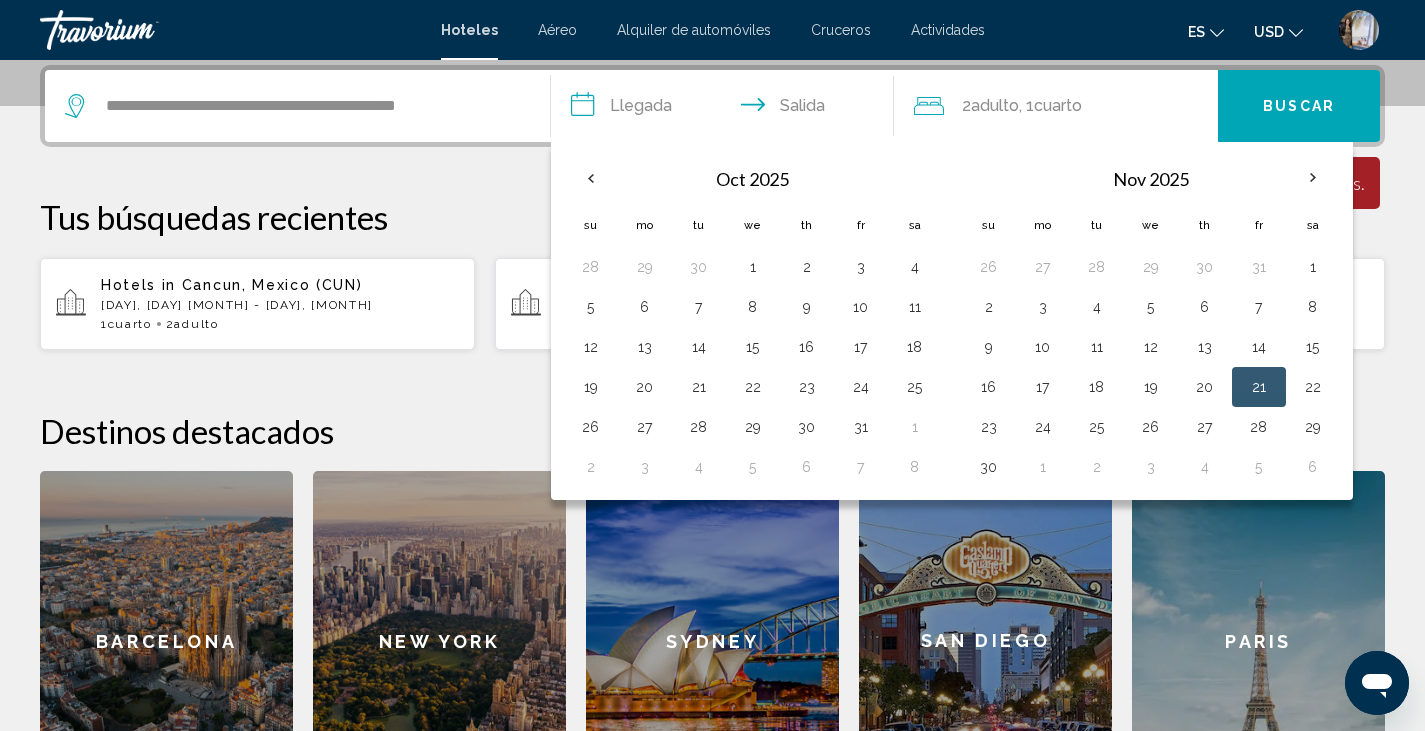 click on "21" at bounding box center (1259, 387) 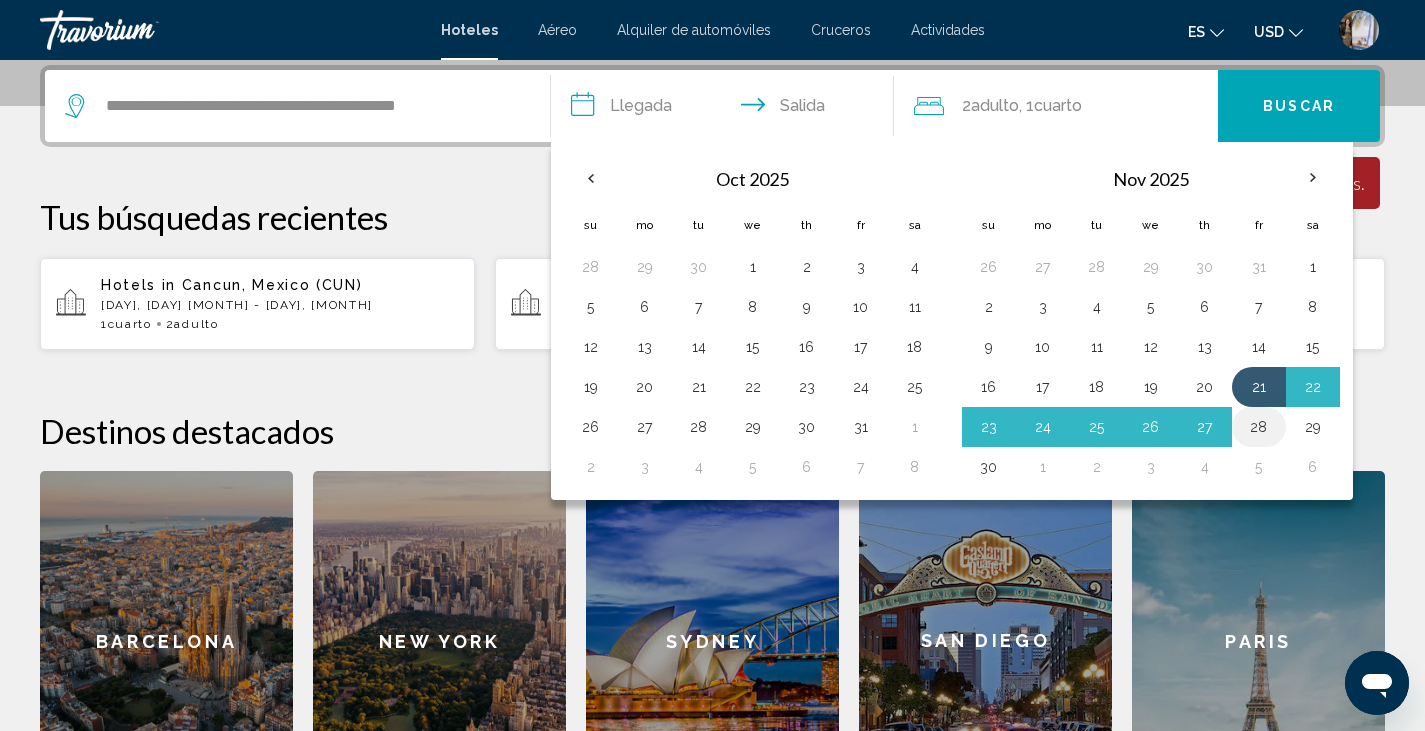 click on "28" at bounding box center (1097, 267) 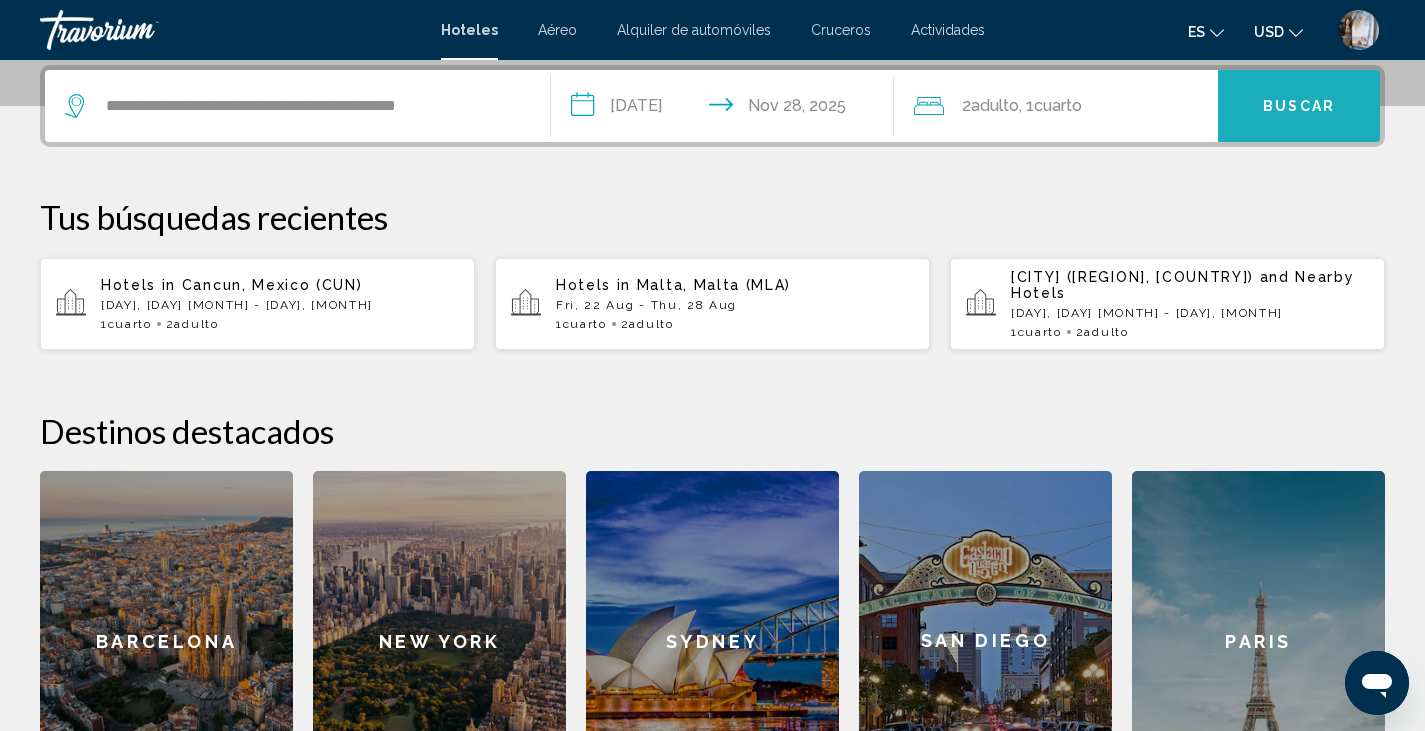 click on "Buscar" at bounding box center (1299, 107) 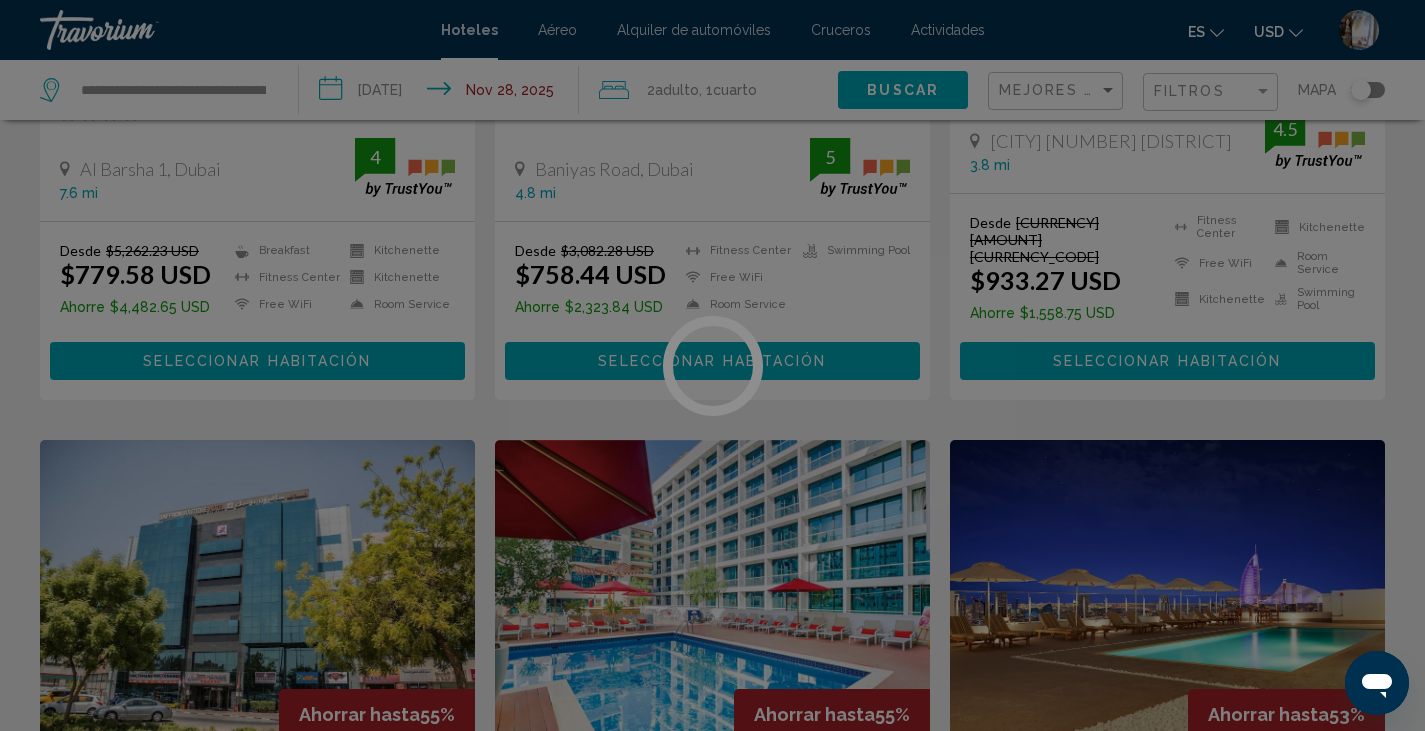 scroll, scrollTop: 0, scrollLeft: 0, axis: both 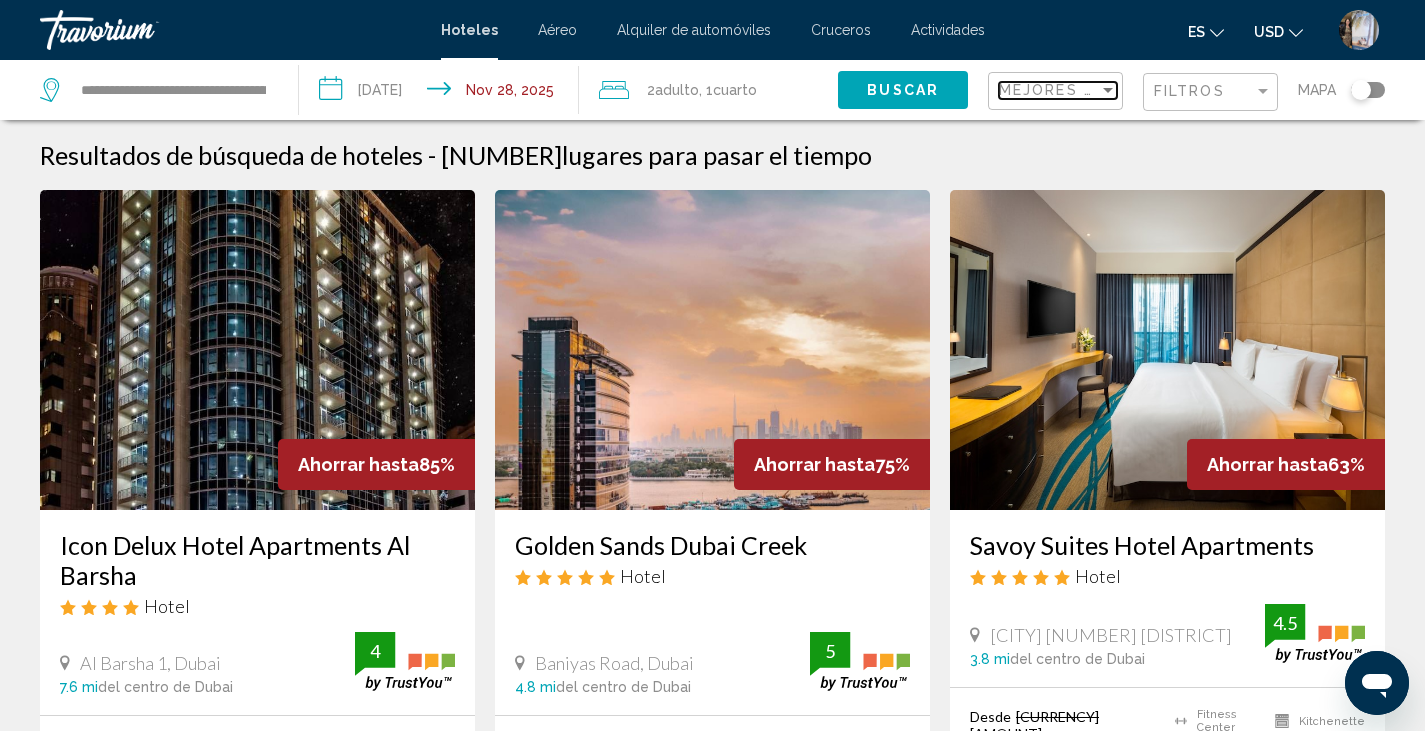 click on "Mejores descuentos" at bounding box center [1099, 90] 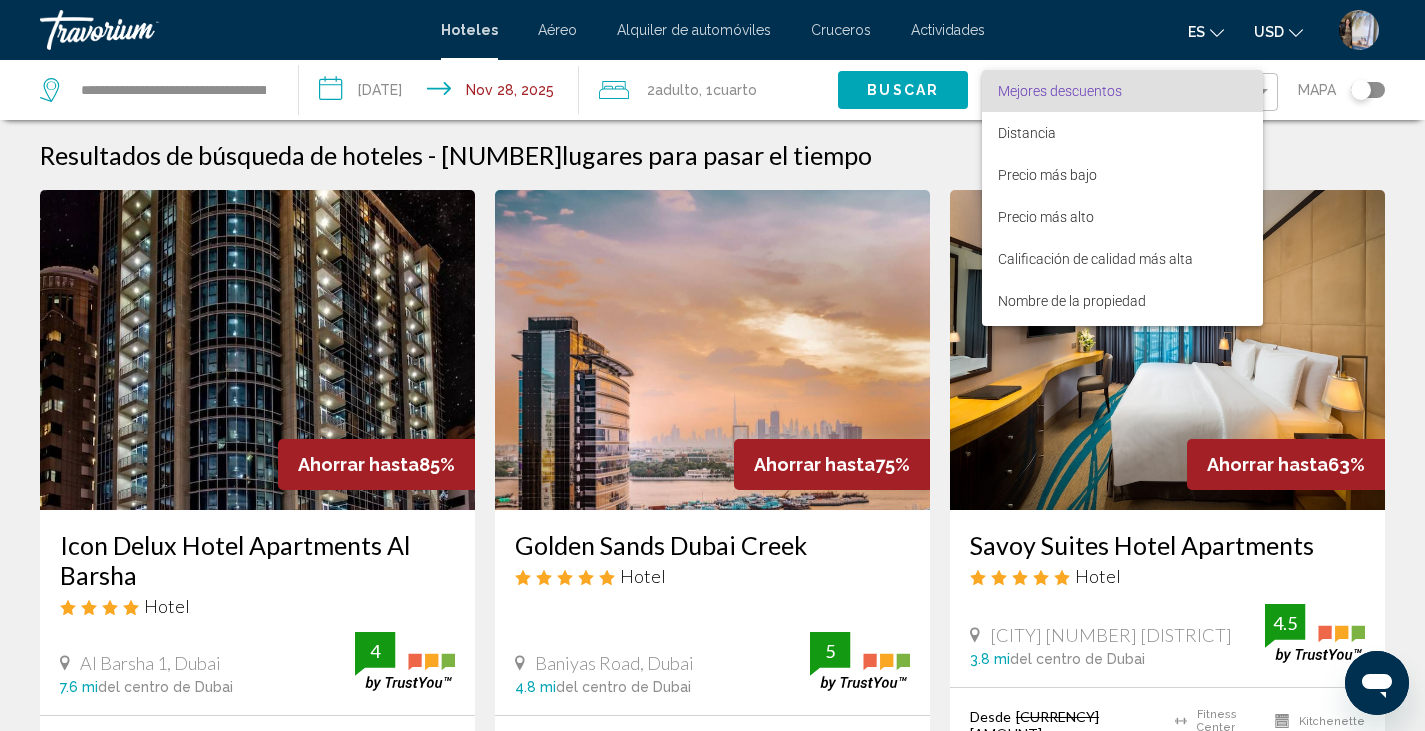 click on "Mejores descuentos" at bounding box center (1060, 91) 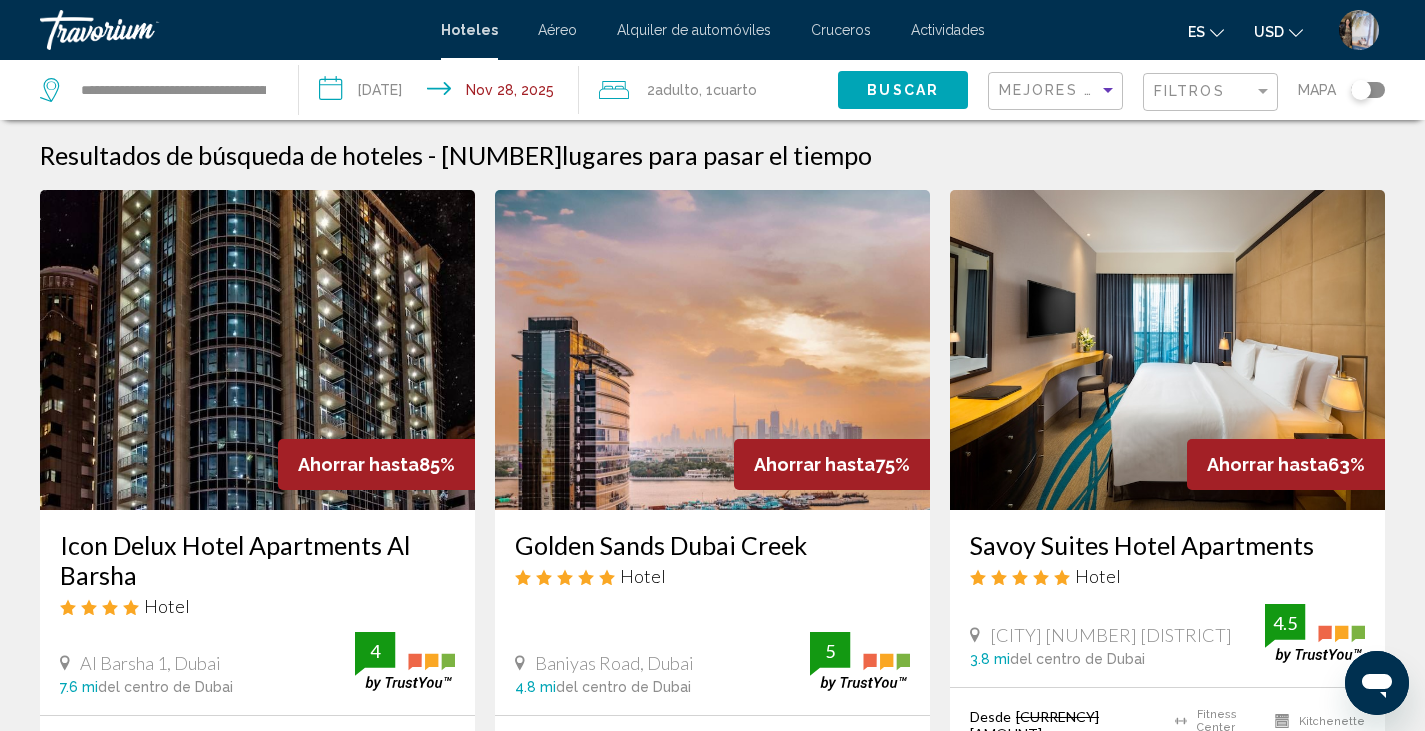 click on "Filtros" at bounding box center [1213, 92] 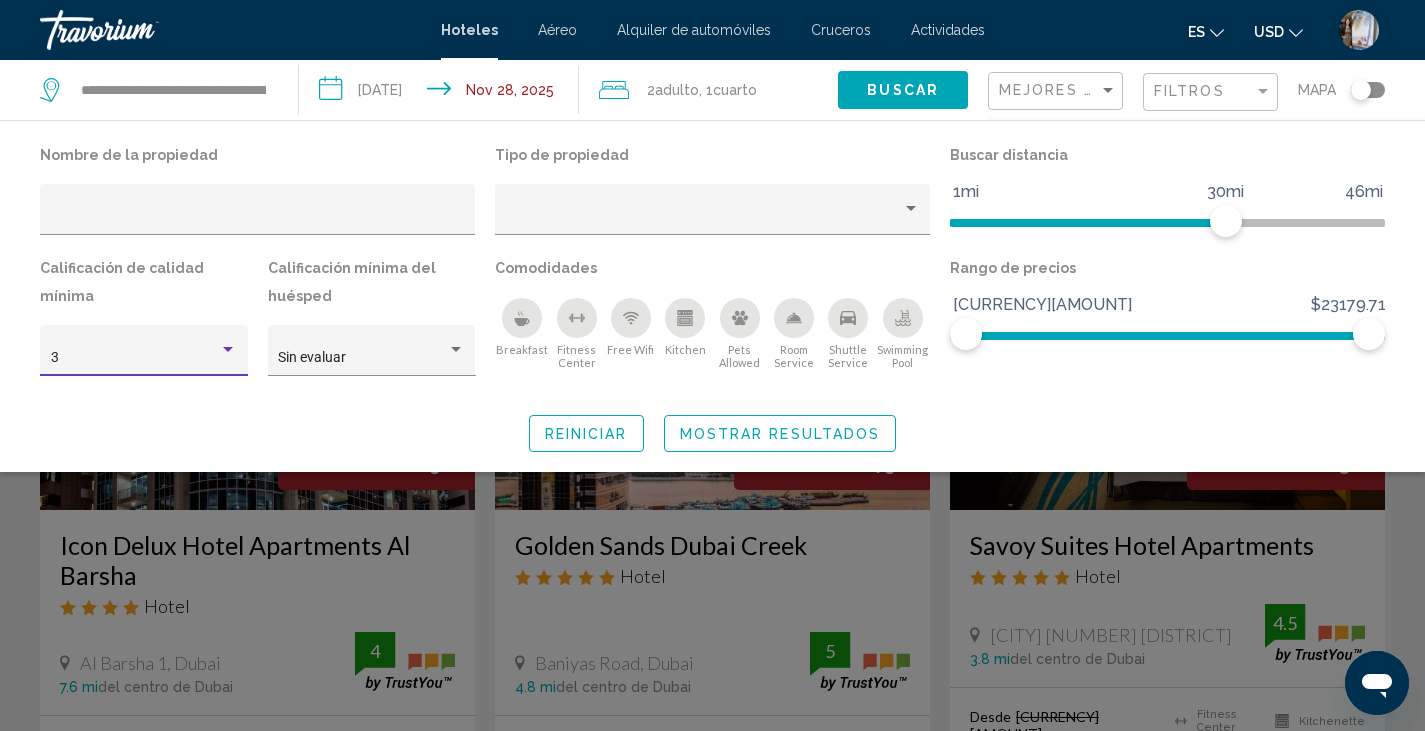click at bounding box center [228, 349] 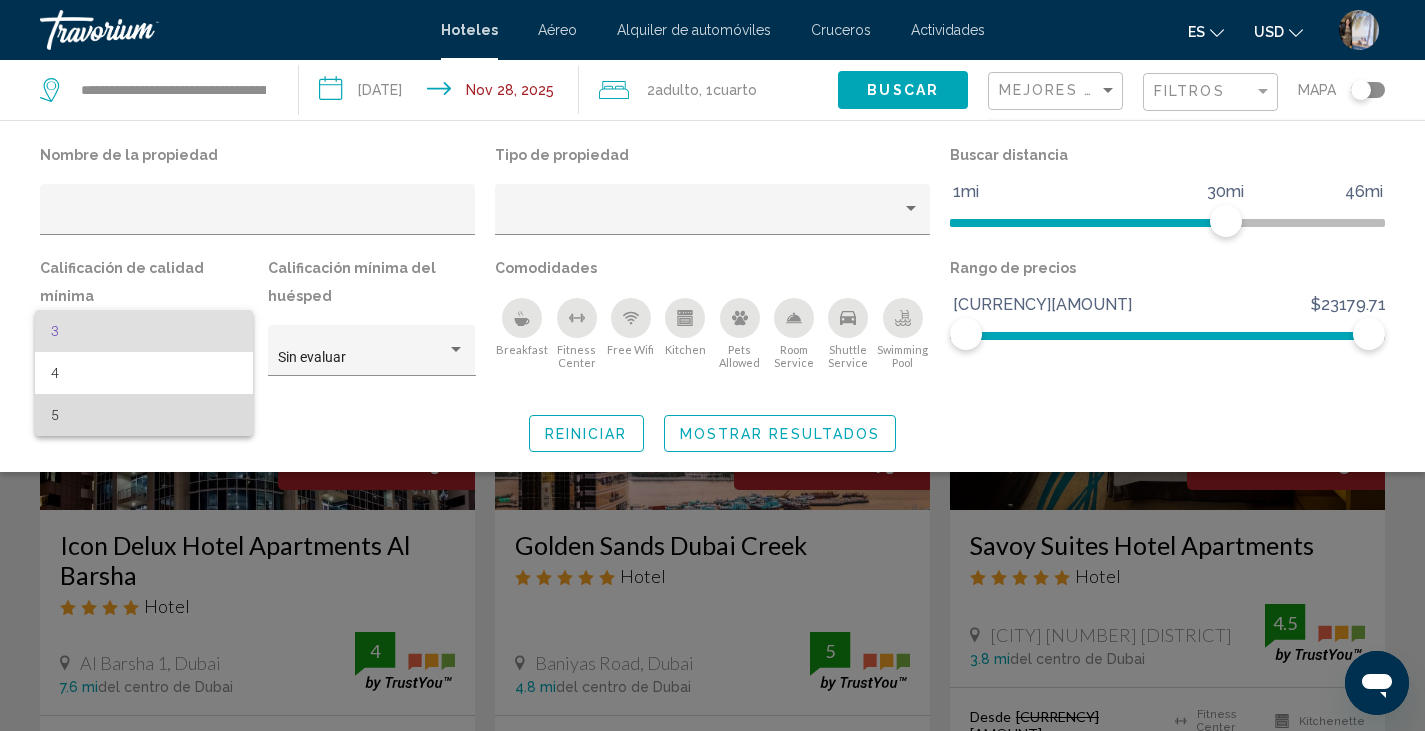 click on "5" at bounding box center [144, 415] 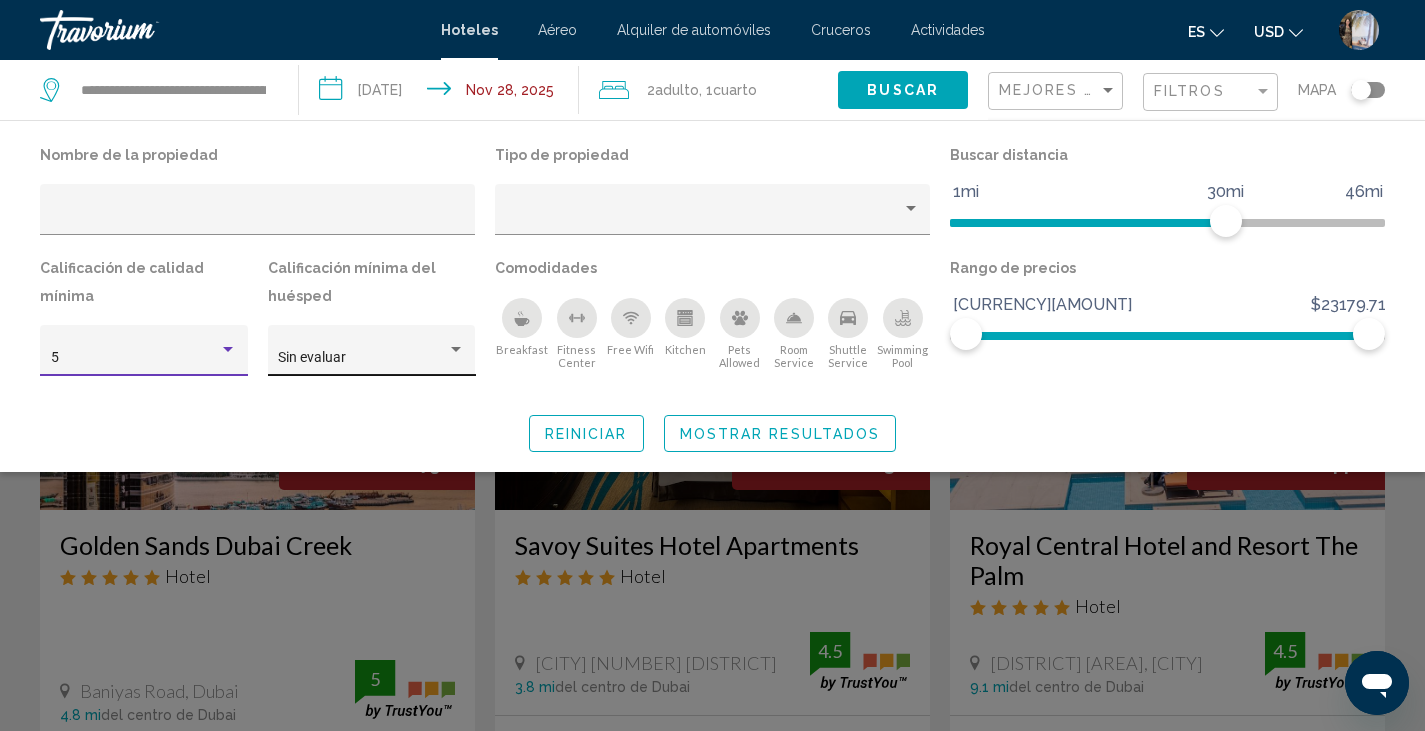 click at bounding box center [456, 349] 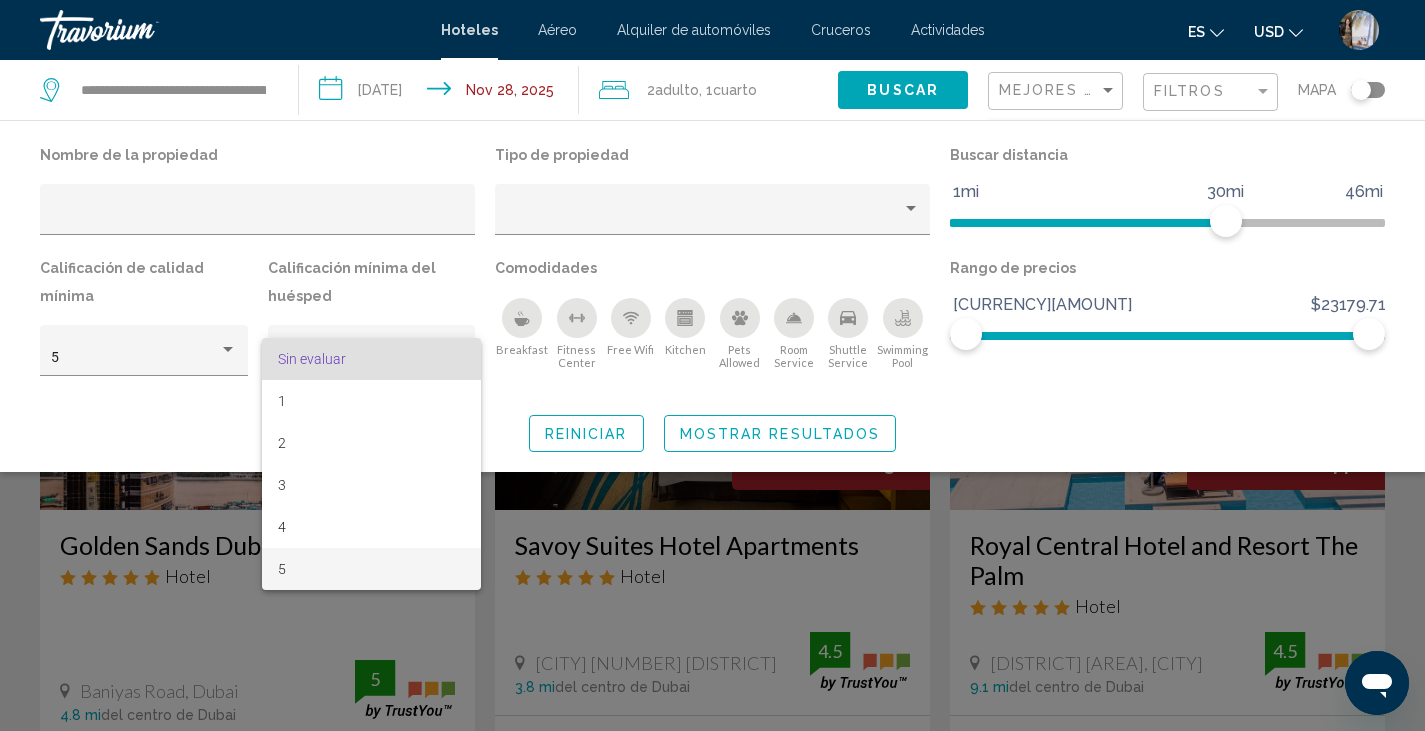 click on "5" at bounding box center [371, 569] 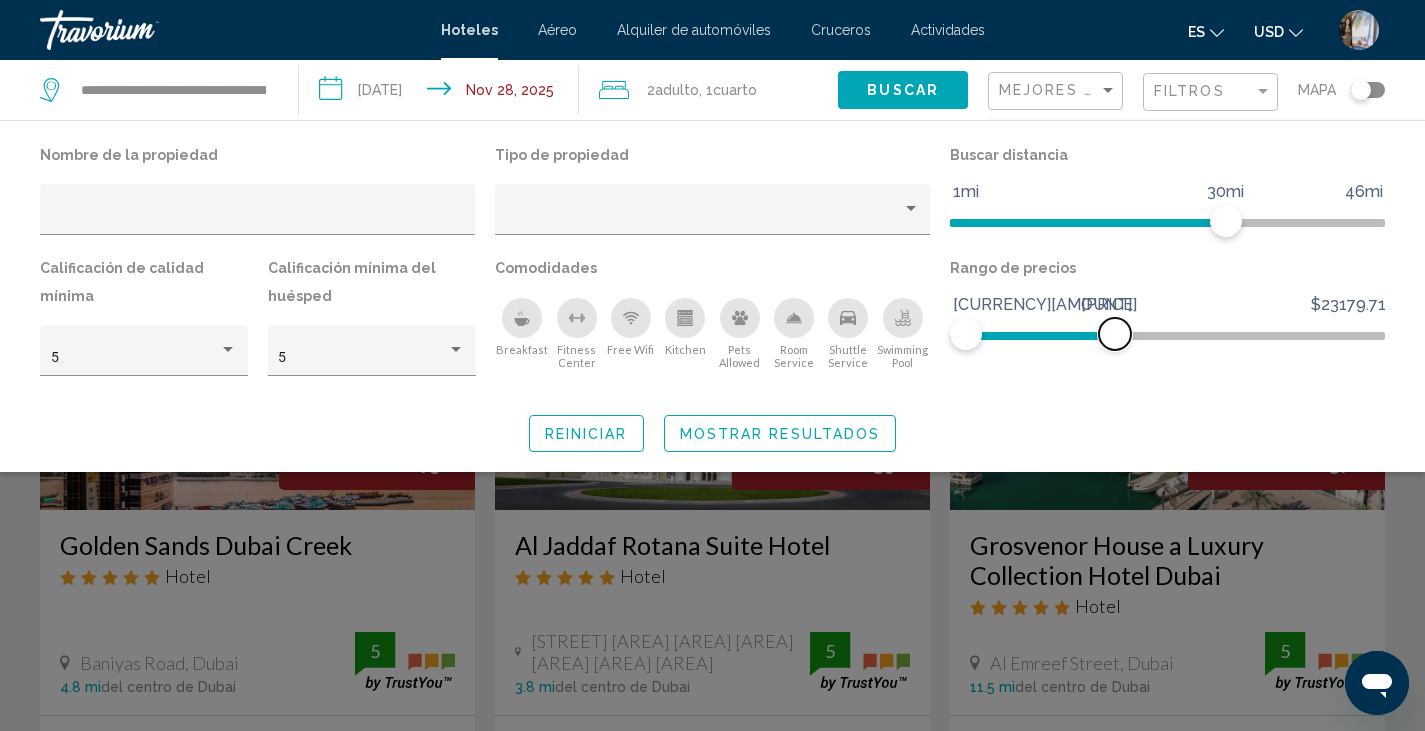 drag, startPoint x: 1372, startPoint y: 337, endPoint x: 1115, endPoint y: 326, distance: 257.2353 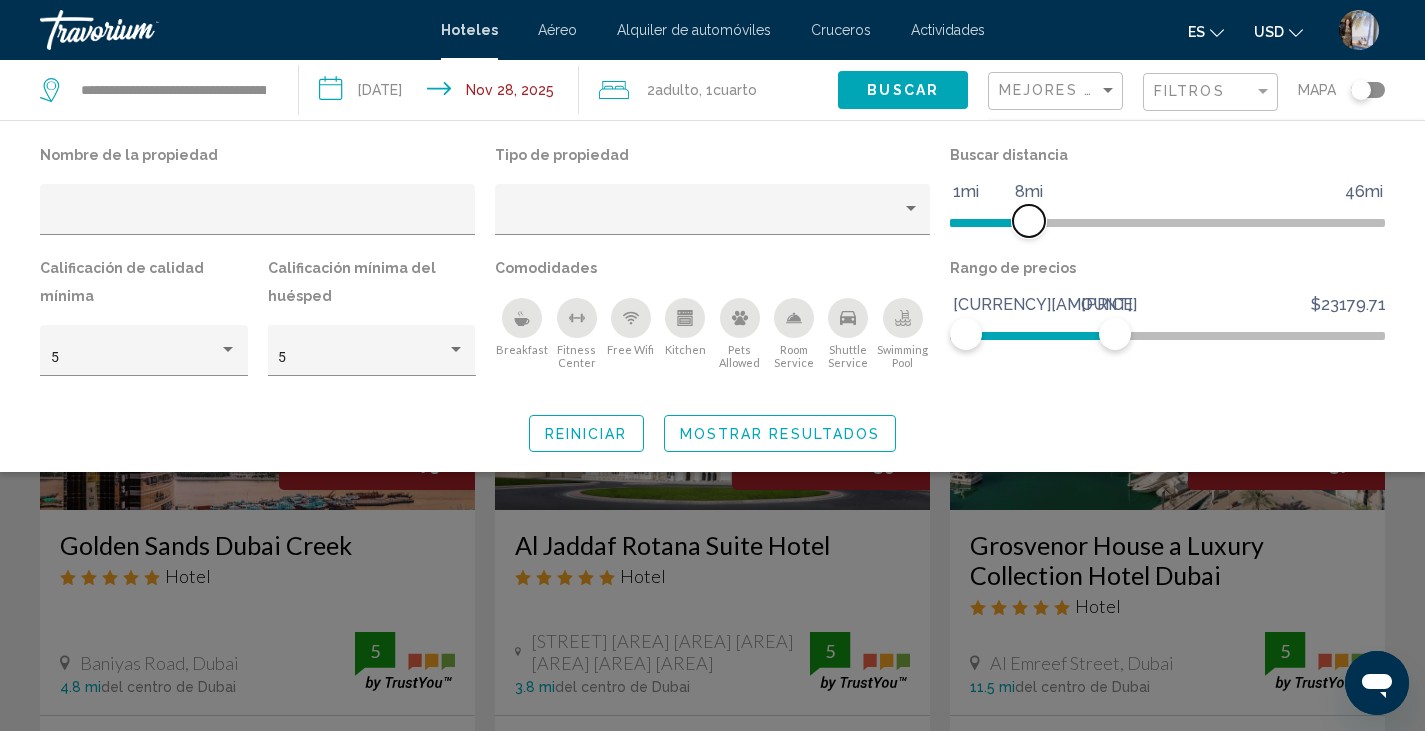drag, startPoint x: 1235, startPoint y: 220, endPoint x: 1027, endPoint y: 210, distance: 208.24025 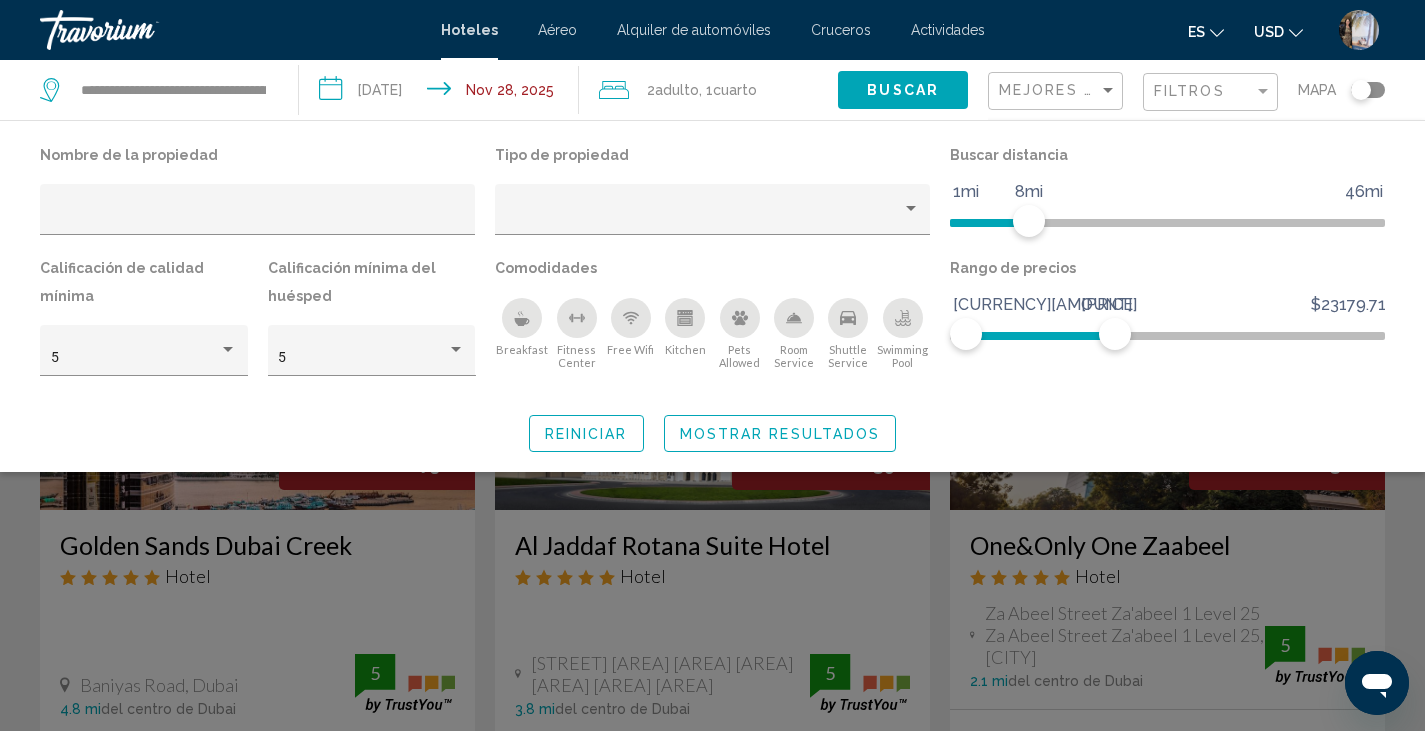 click on "Mostrar resultados" at bounding box center [780, 434] 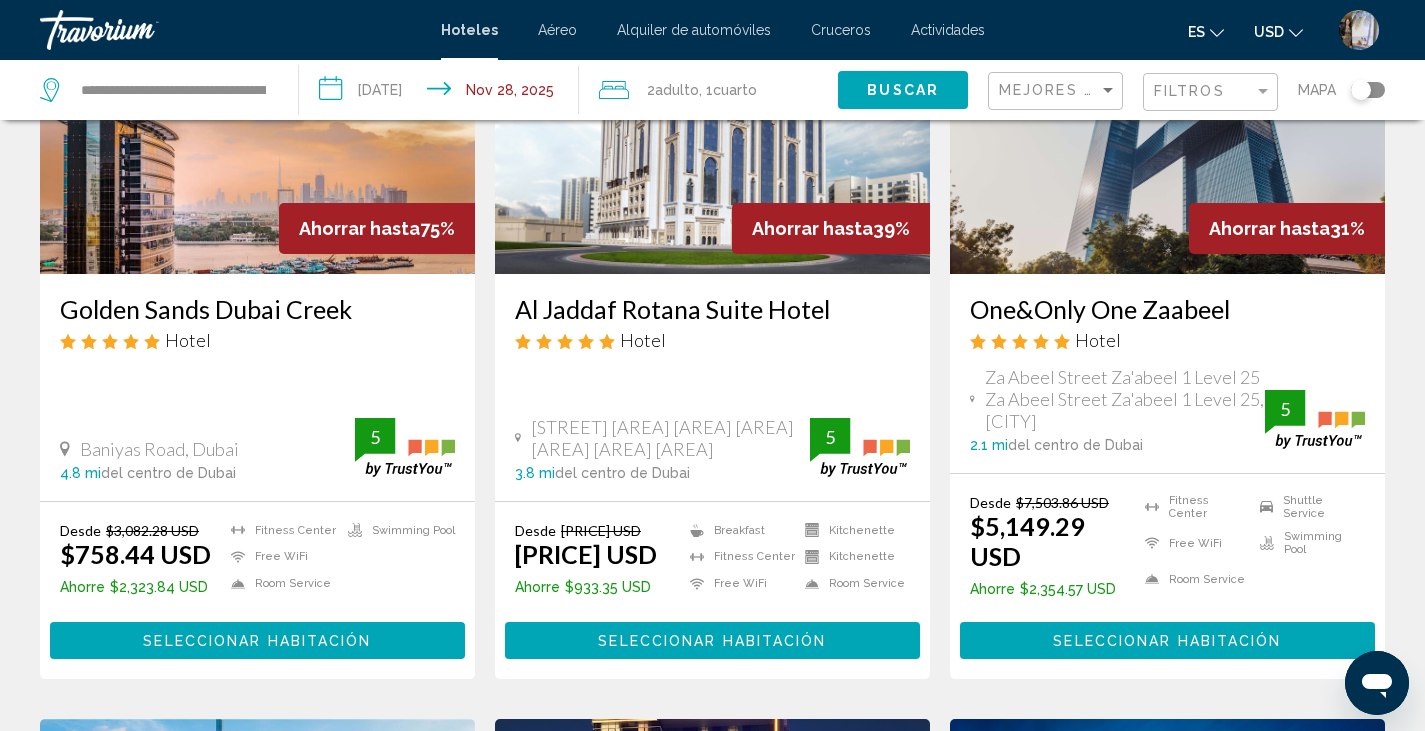 scroll, scrollTop: 256, scrollLeft: 0, axis: vertical 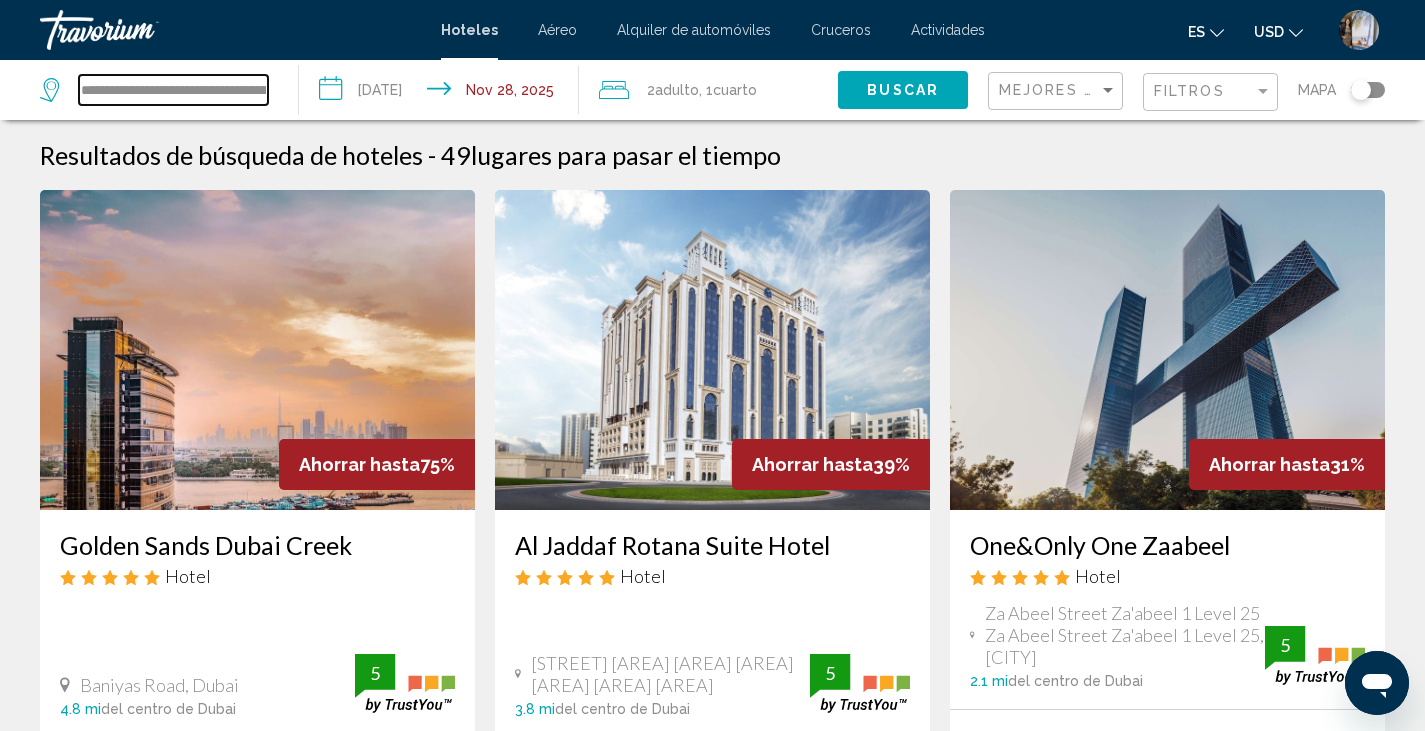 click on "**********" at bounding box center [173, 90] 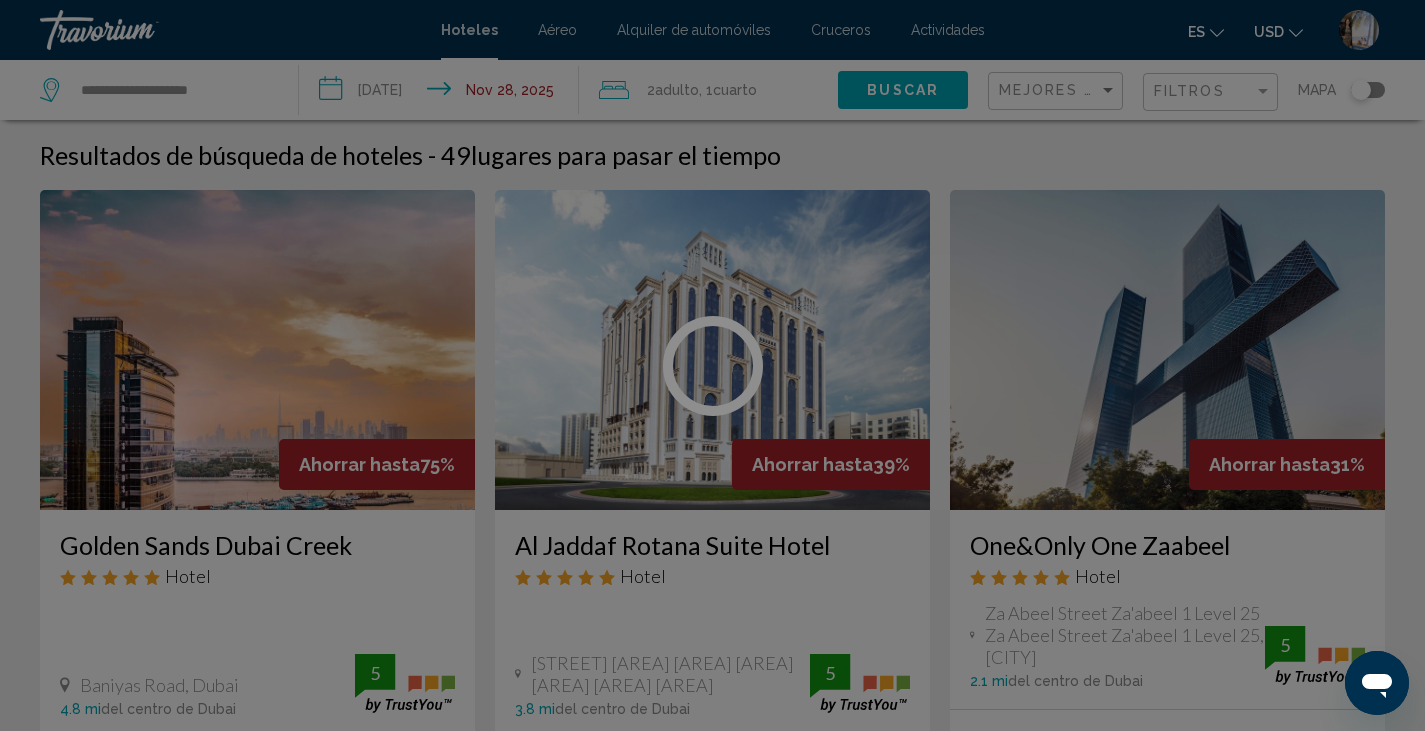 click at bounding box center (712, 365) 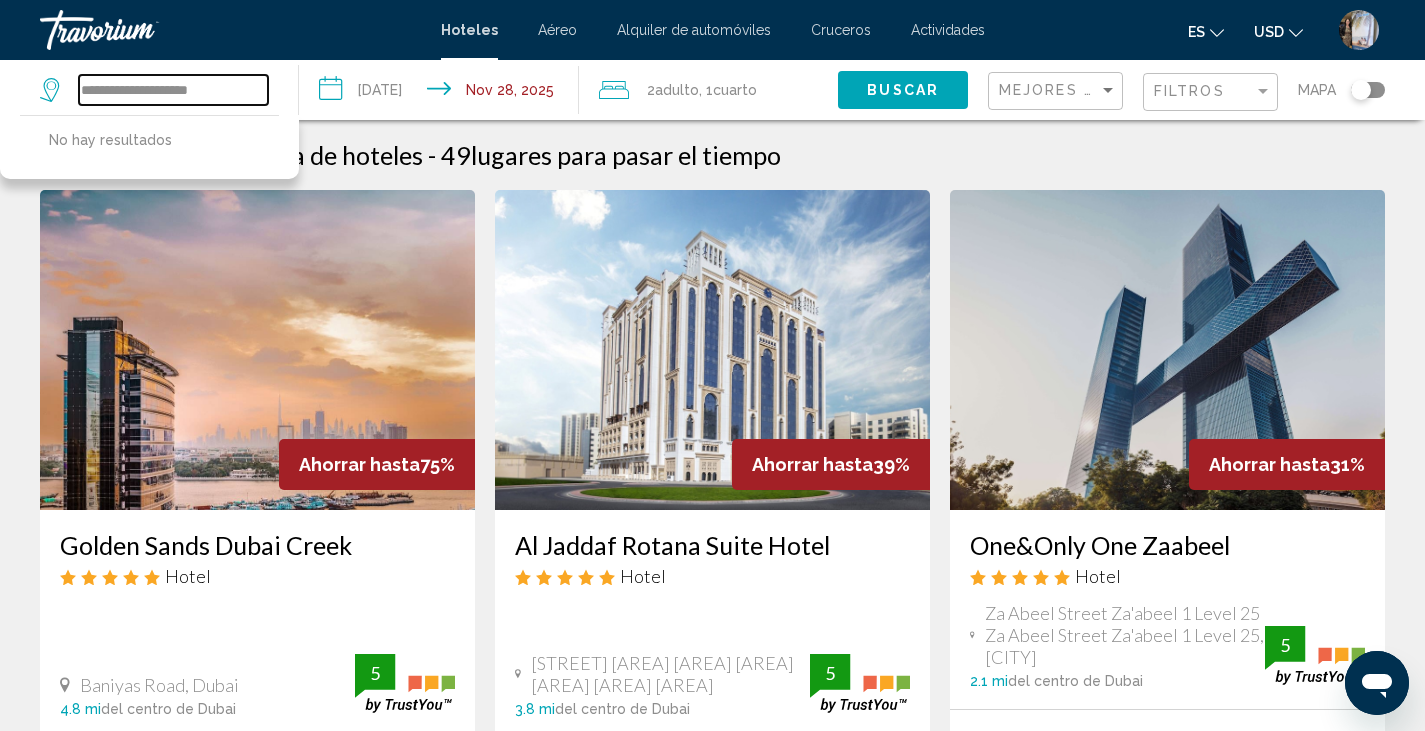 click on "**********" at bounding box center (173, 90) 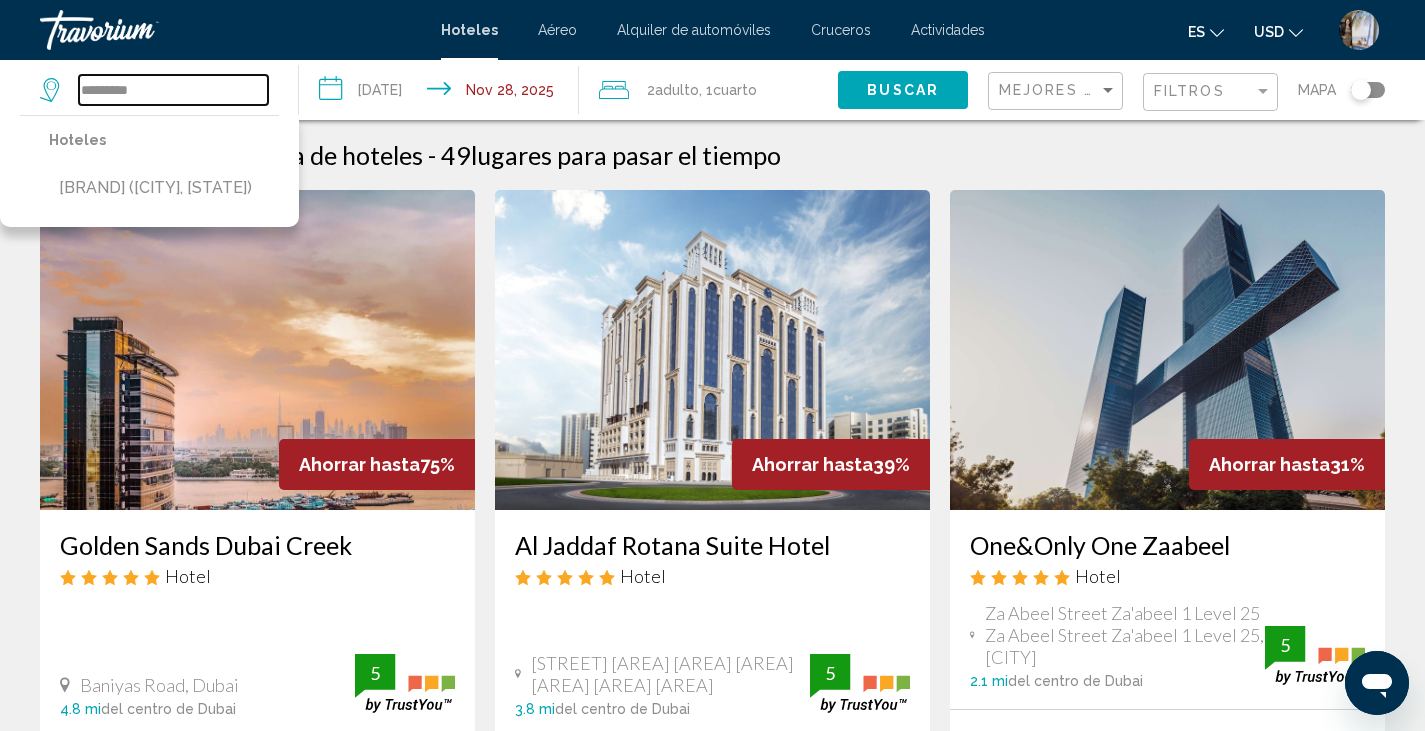 click on "*********" at bounding box center (173, 90) 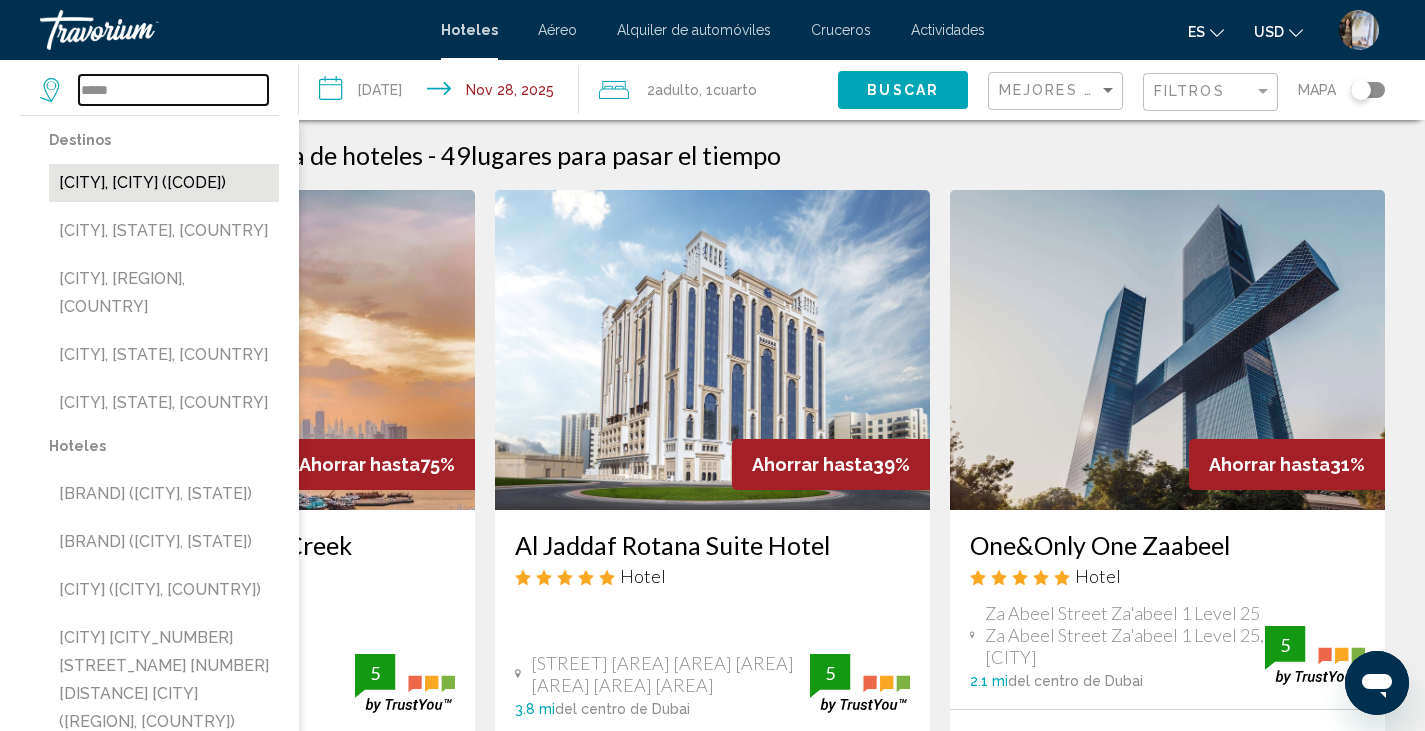 type on "*****" 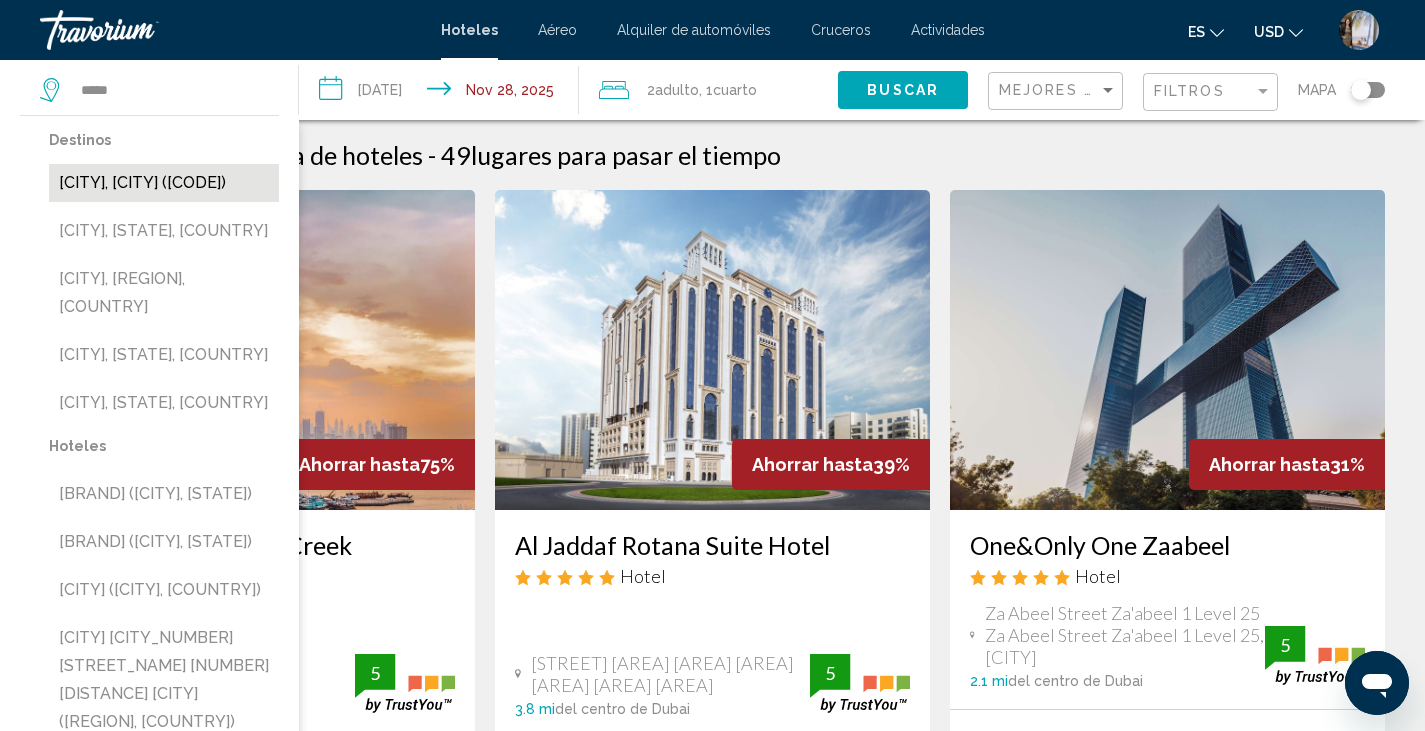 click on "[CITY], [CITY] ([CODE])" at bounding box center (164, 183) 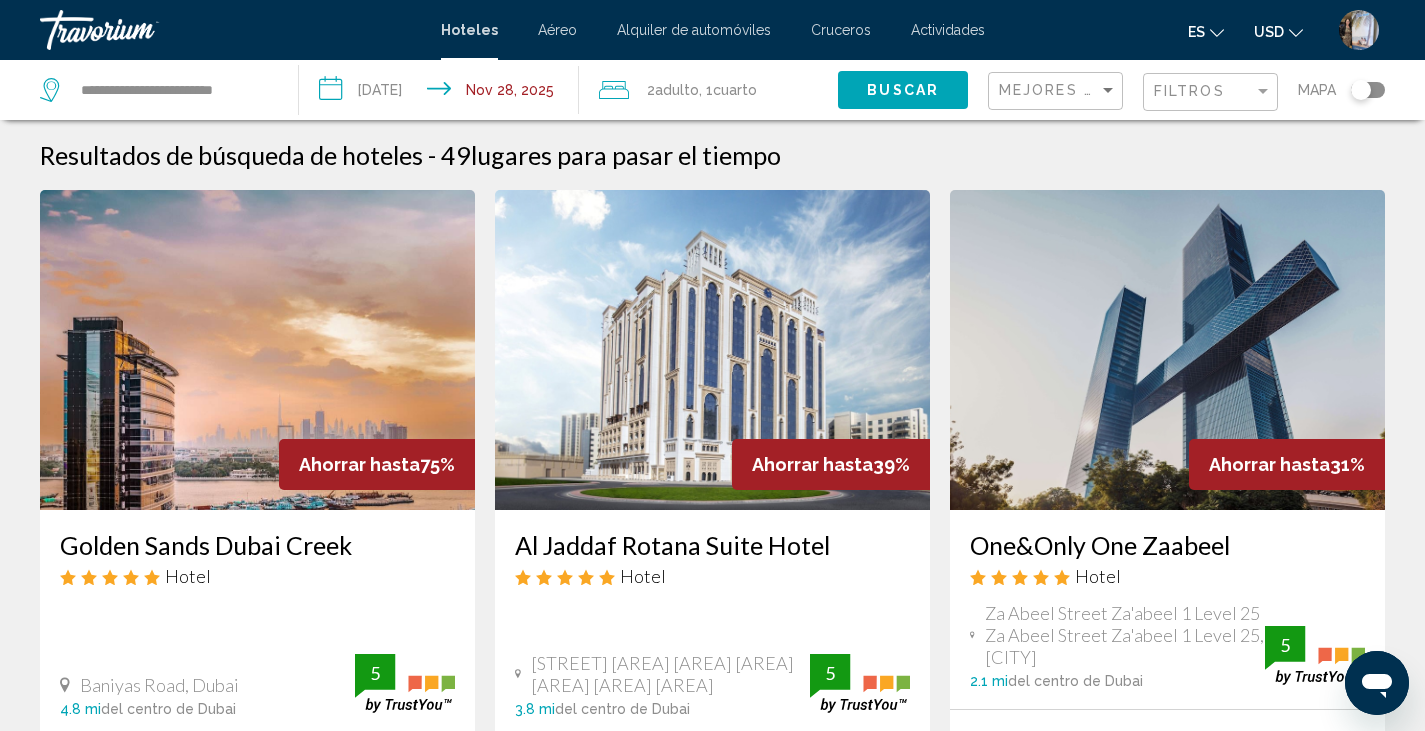 click on "Buscar" at bounding box center (903, 91) 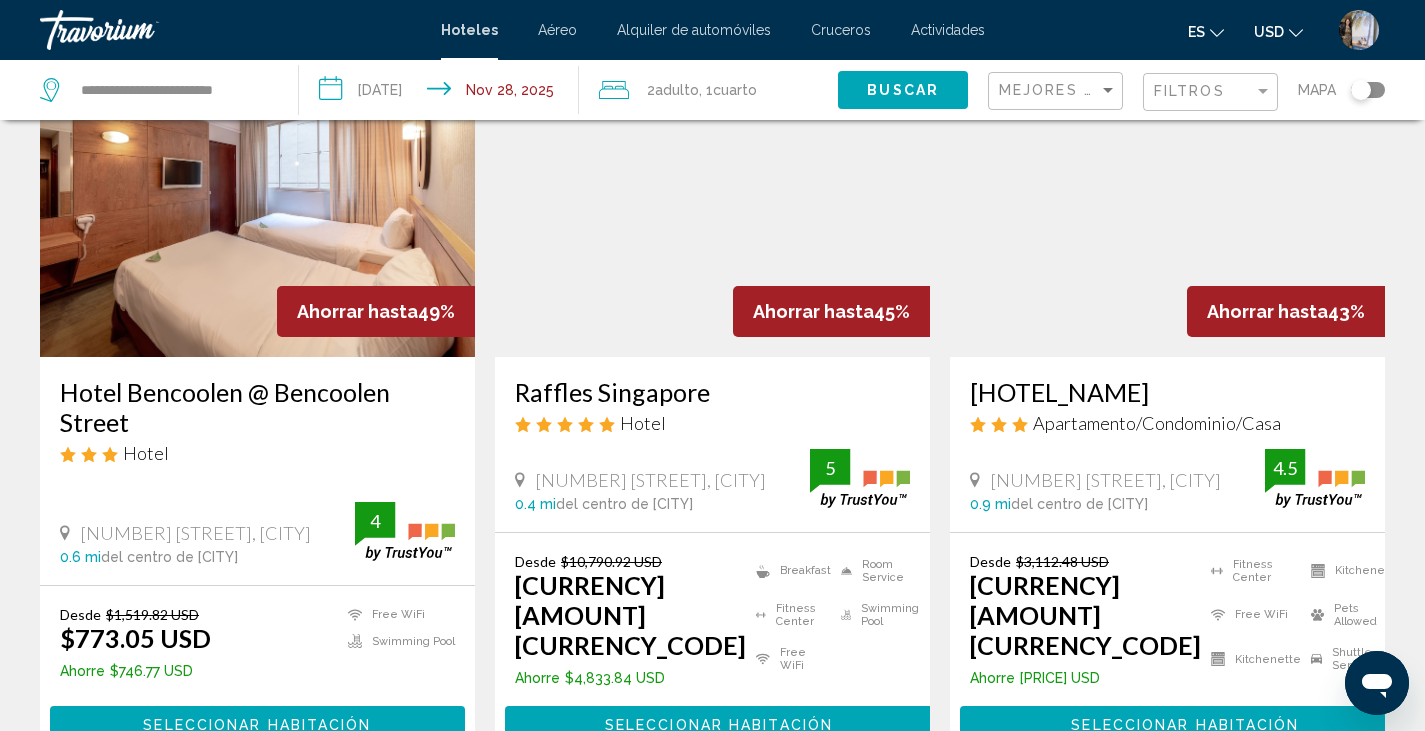 scroll, scrollTop: 170, scrollLeft: 0, axis: vertical 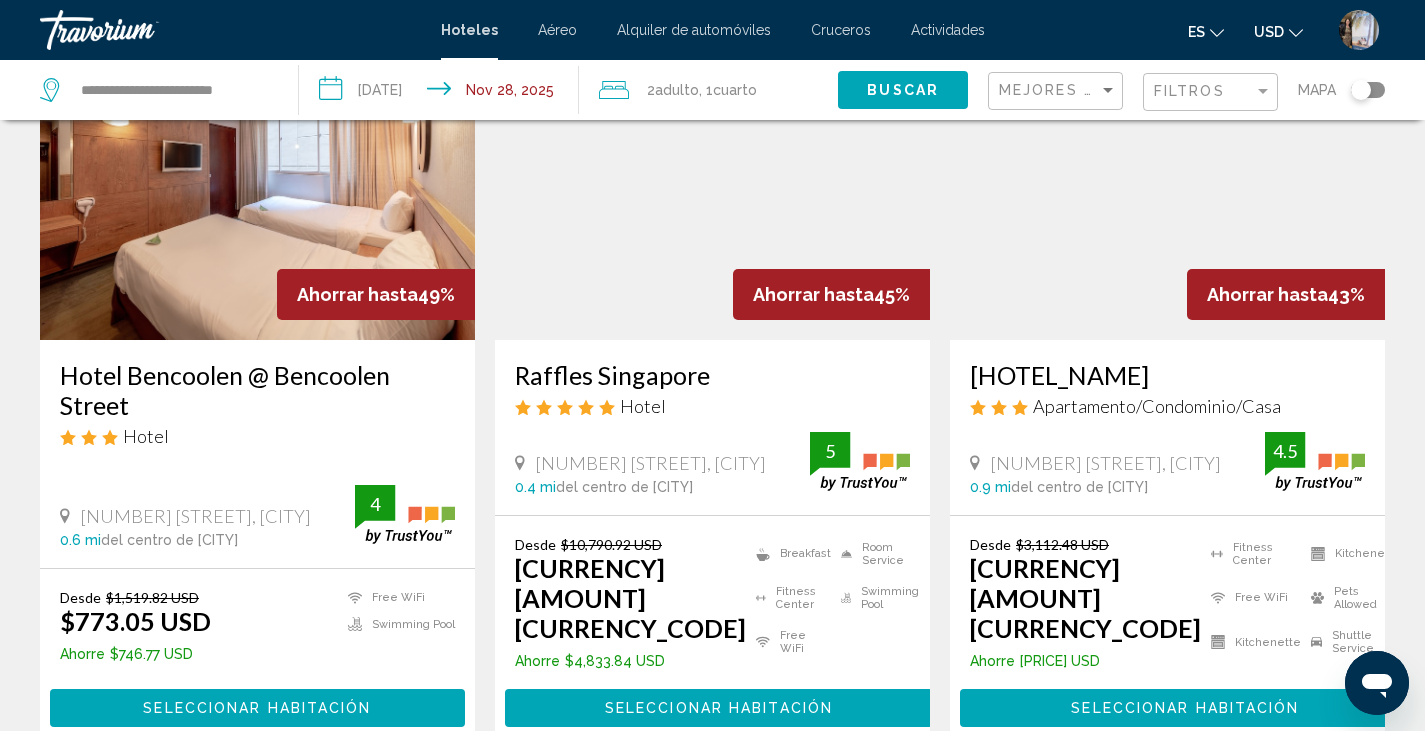 click at bounding box center [1167, 180] 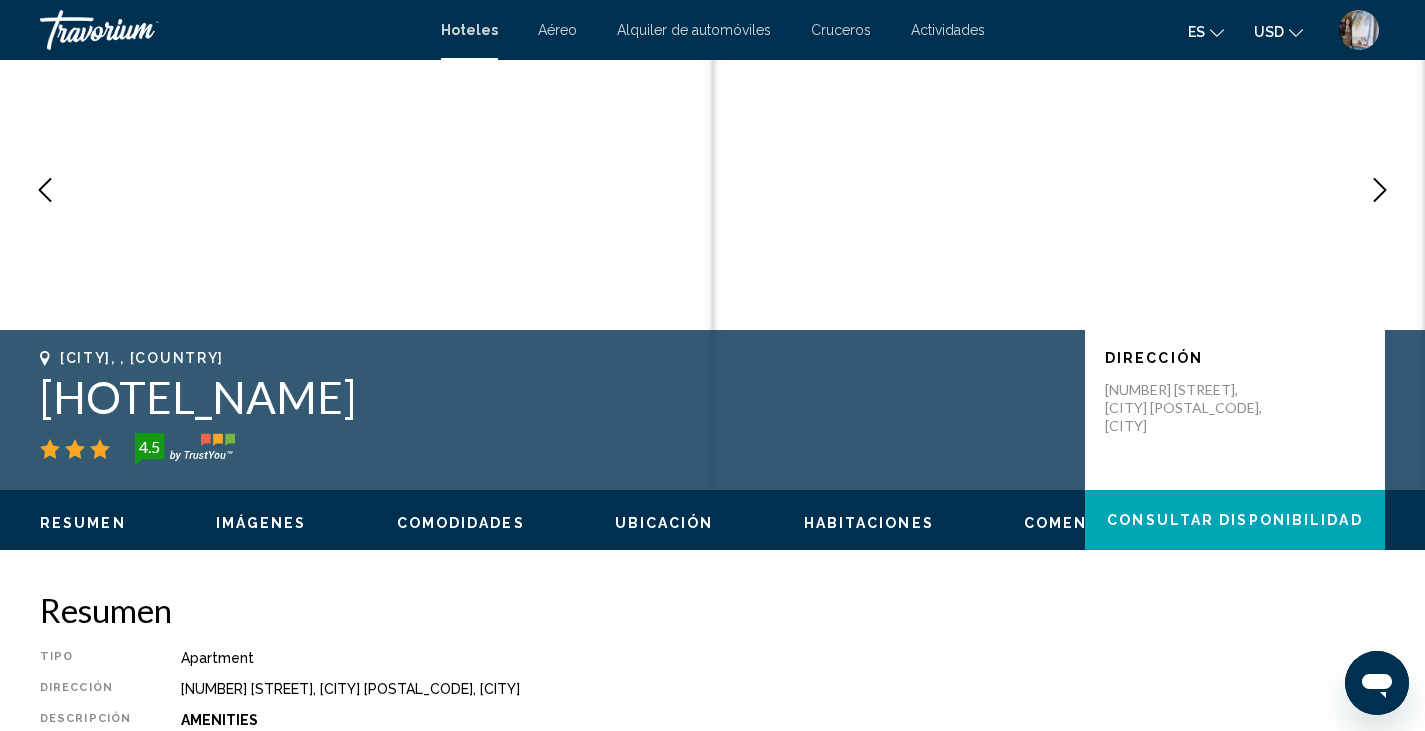 scroll, scrollTop: 0, scrollLeft: 0, axis: both 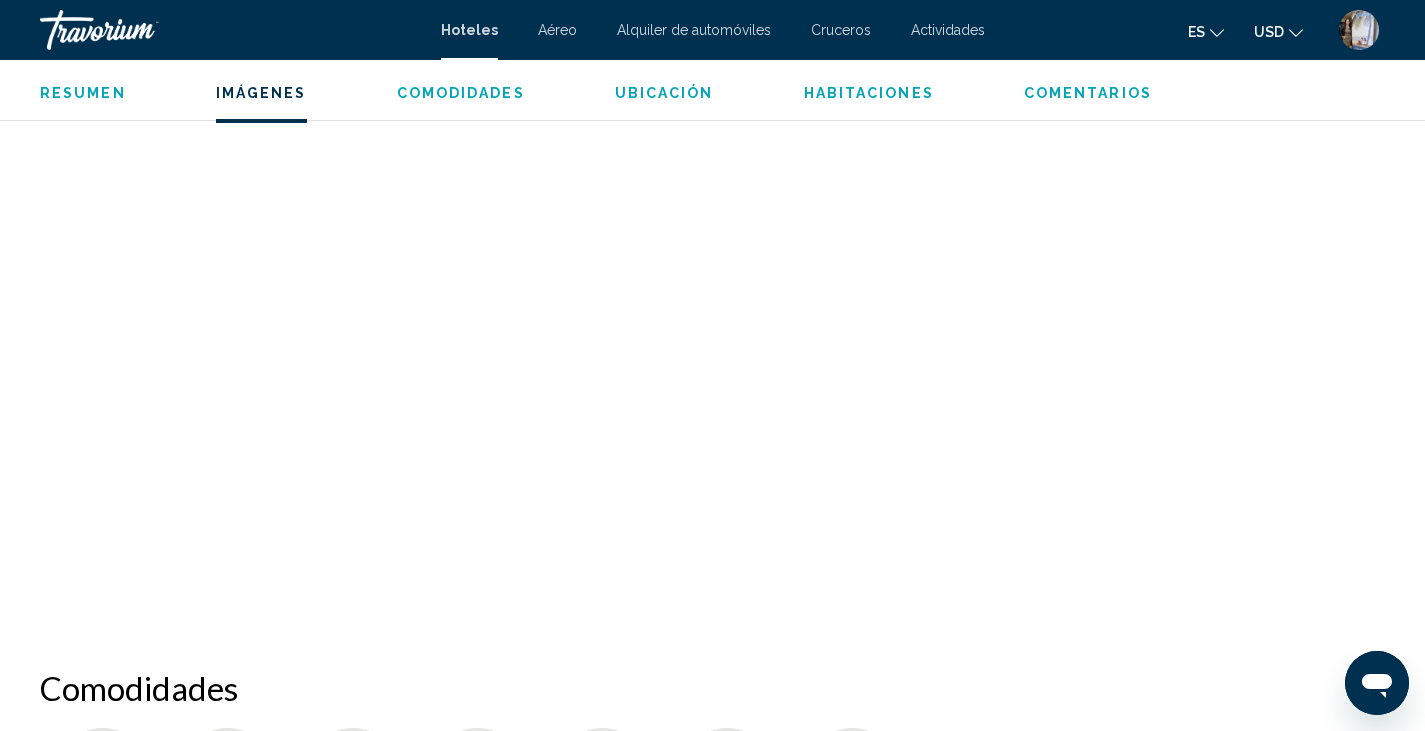 click at bounding box center (531, 237) 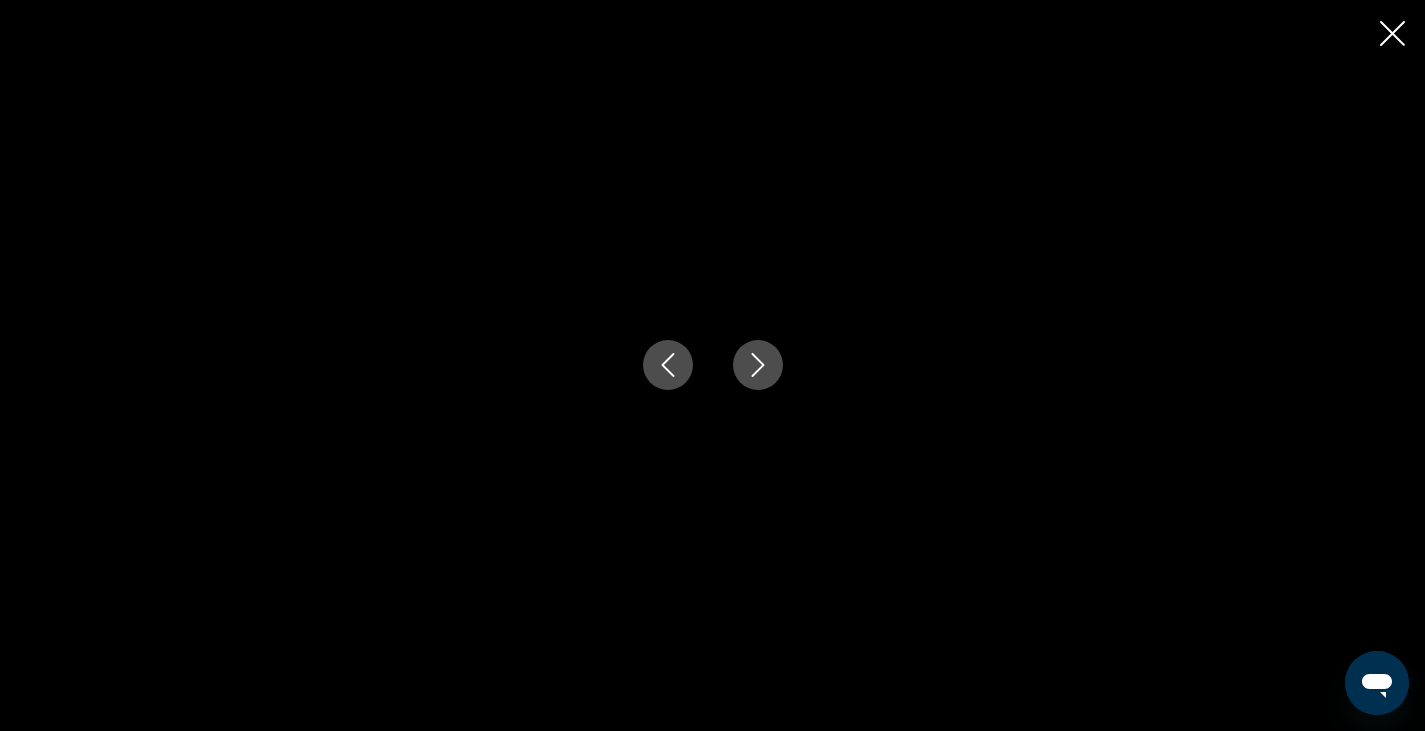click at bounding box center [758, 365] 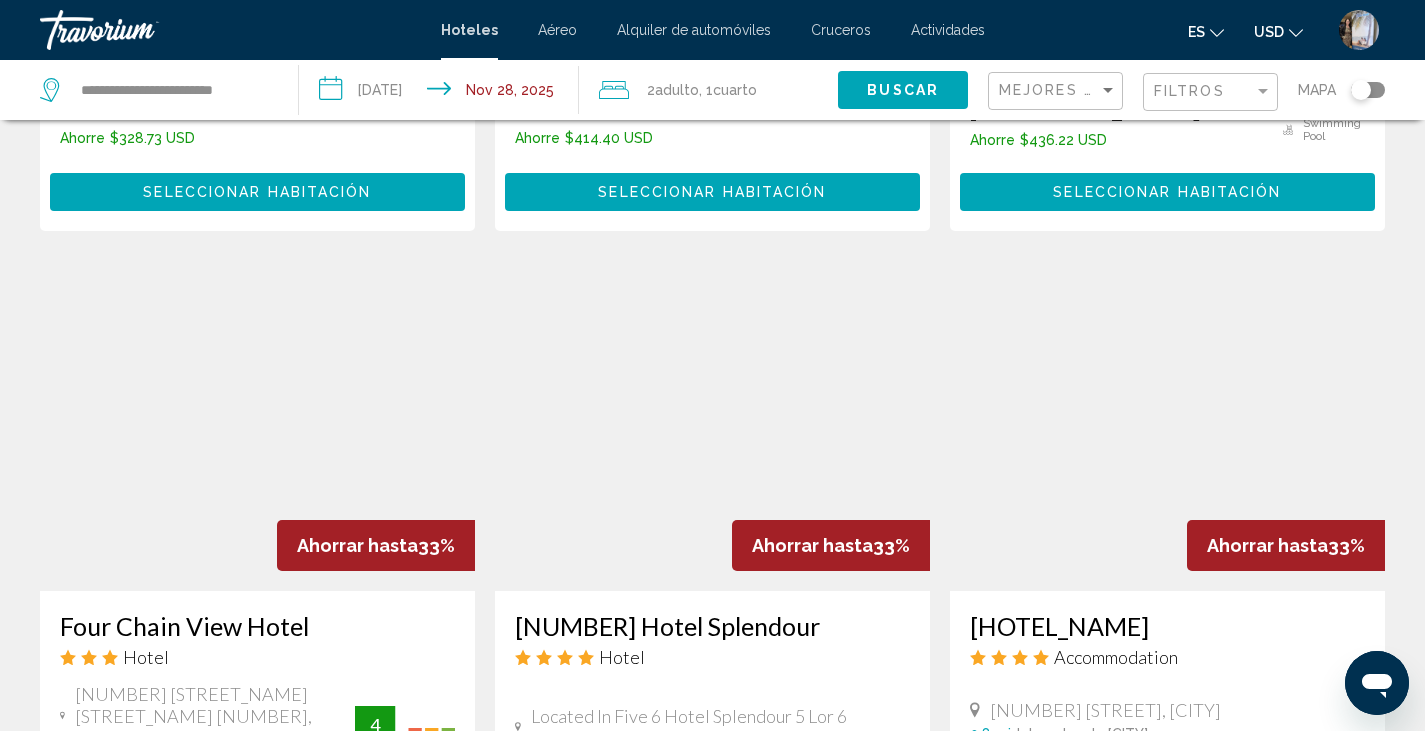 scroll, scrollTop: 1443, scrollLeft: 0, axis: vertical 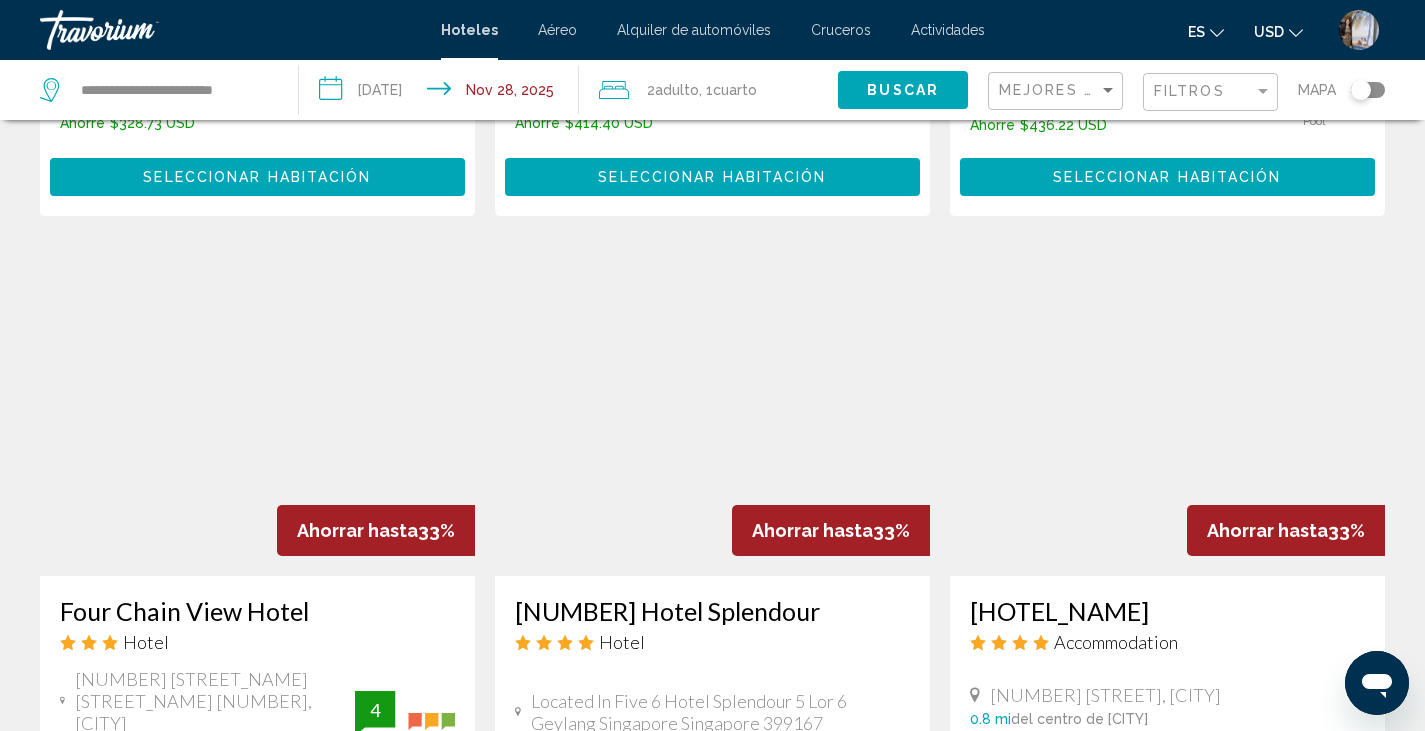 click at bounding box center (1167, 416) 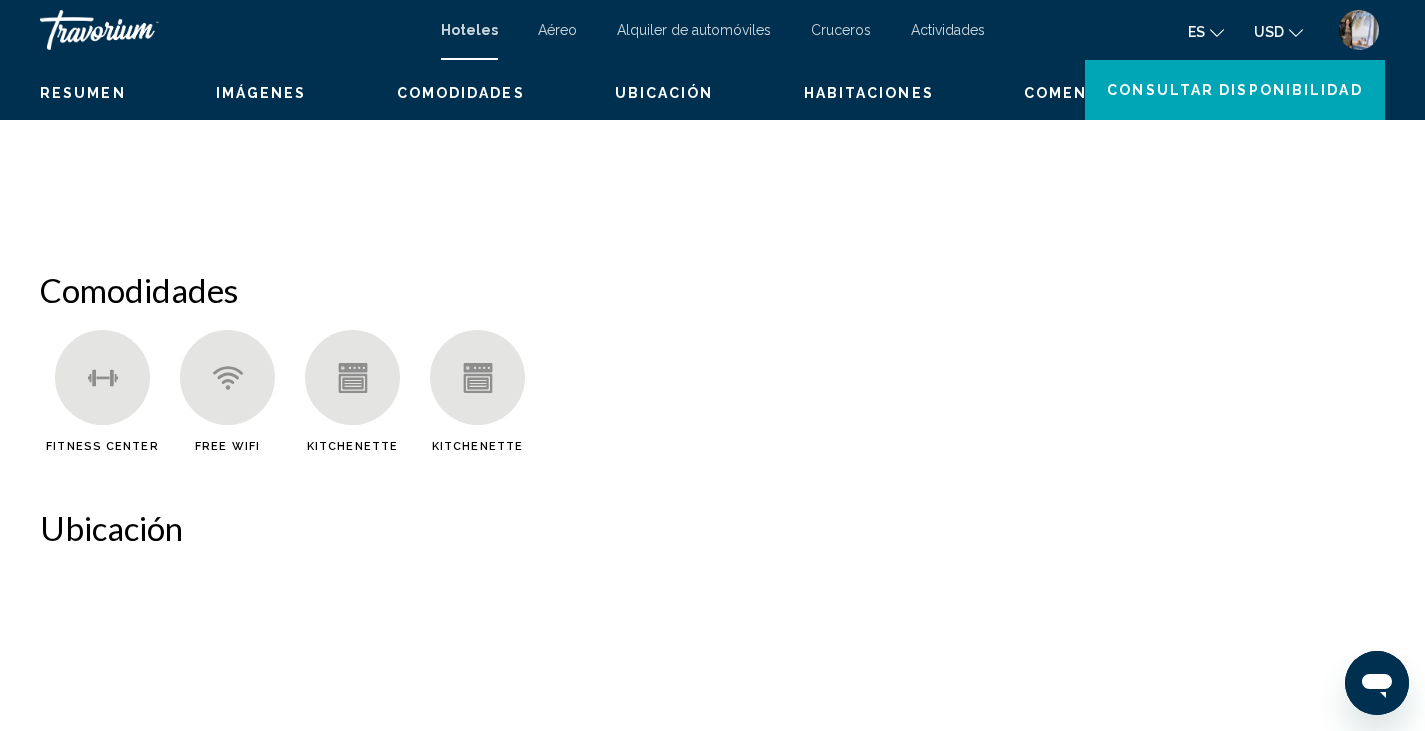scroll, scrollTop: 0, scrollLeft: 0, axis: both 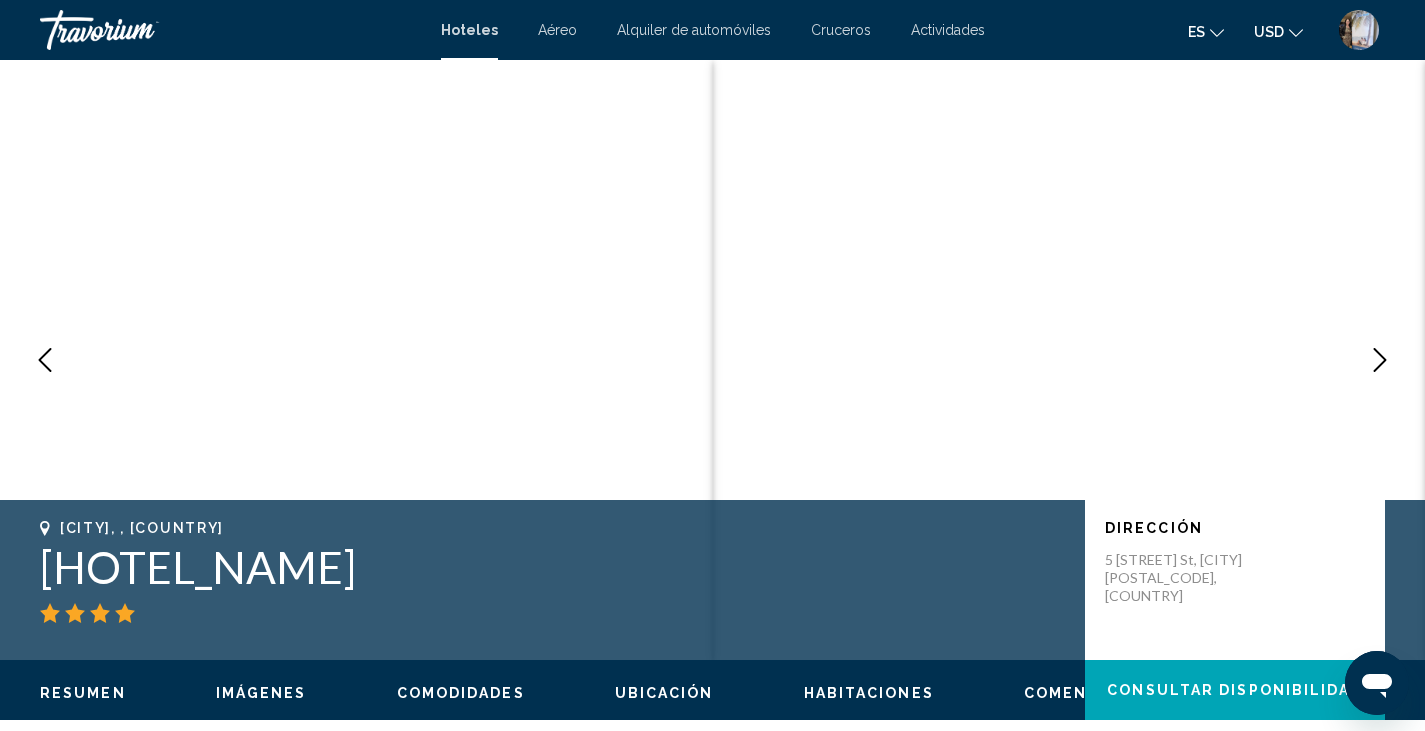 click at bounding box center (1380, 360) 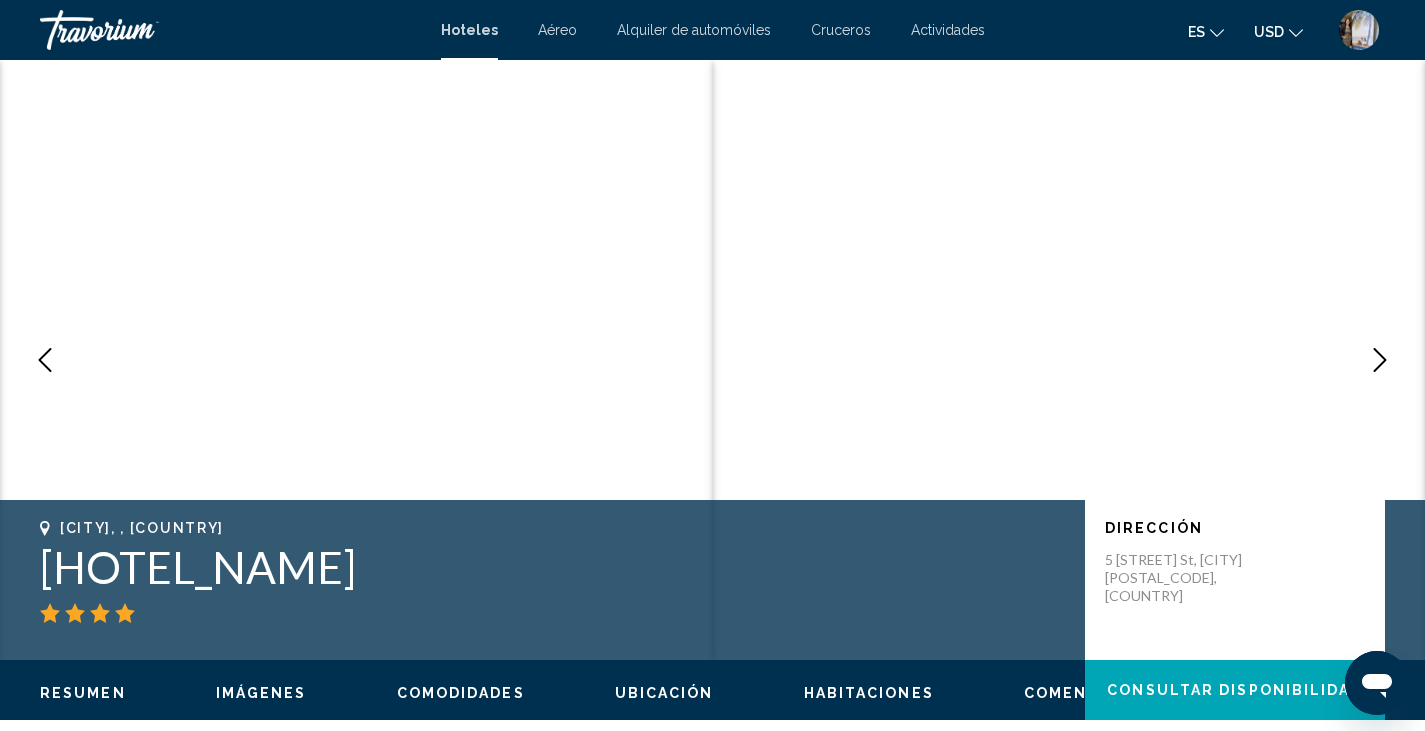 click at bounding box center [1380, 360] 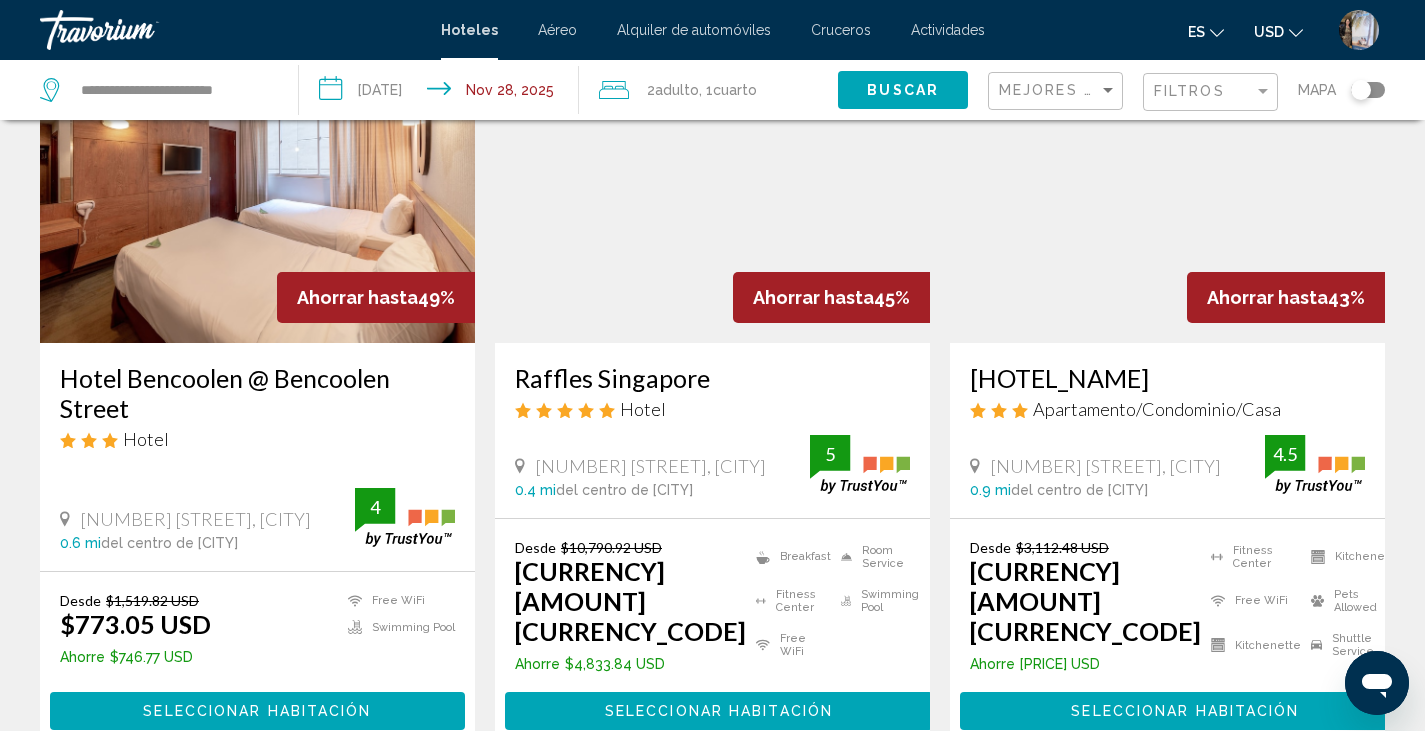 scroll, scrollTop: 163, scrollLeft: 0, axis: vertical 